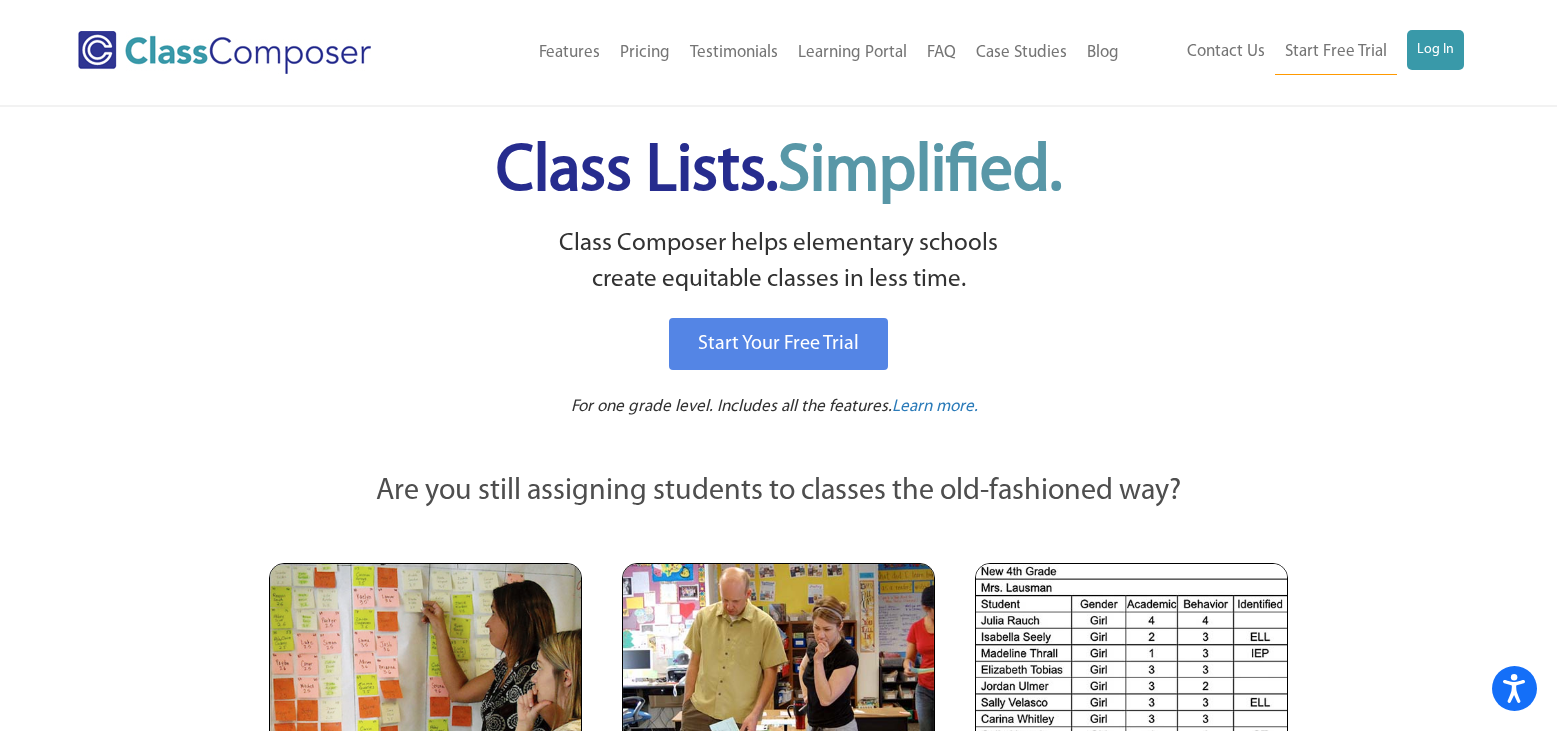 scroll, scrollTop: 0, scrollLeft: 0, axis: both 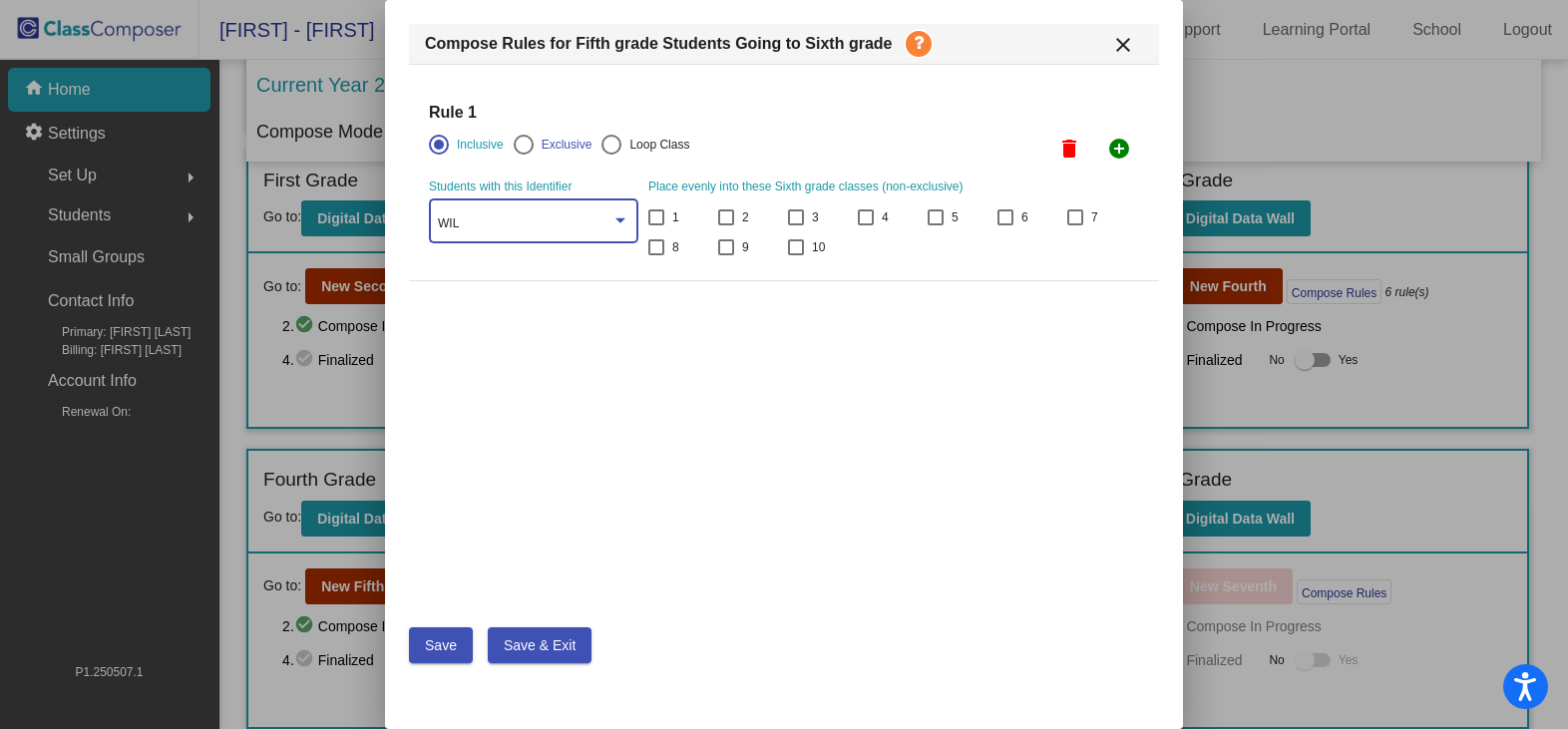 click on "WIL" at bounding box center [525, 224] 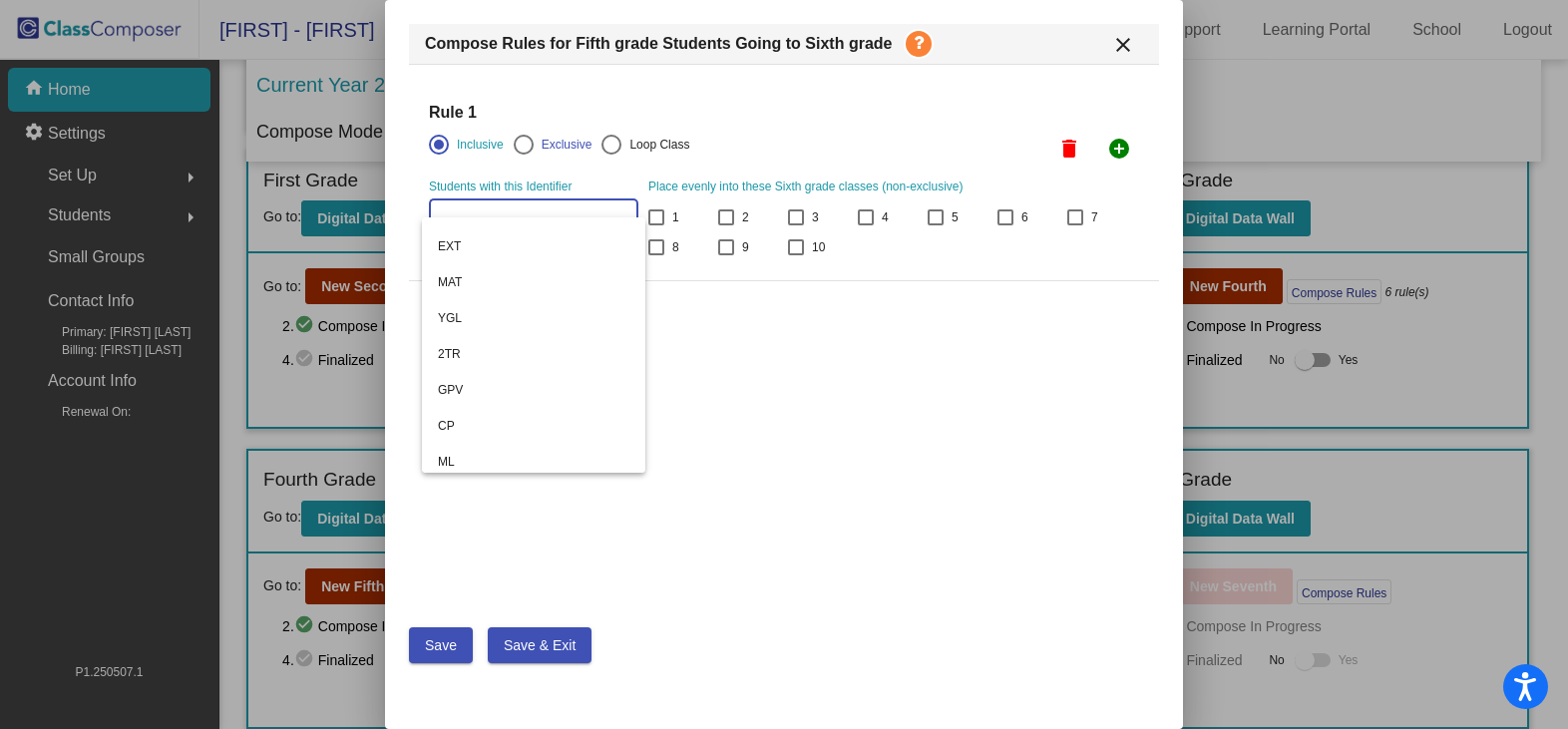 scroll, scrollTop: 0, scrollLeft: 0, axis: both 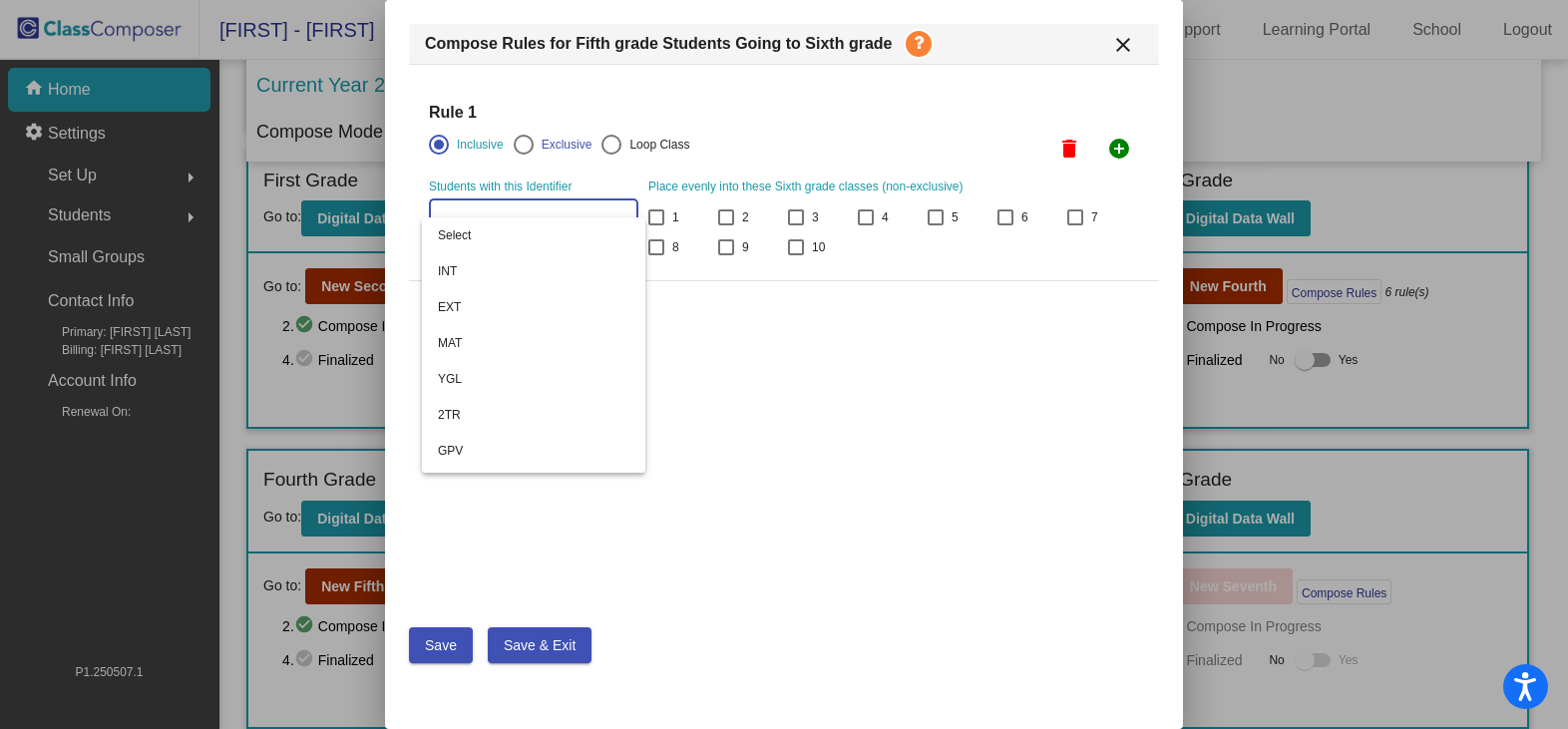 click at bounding box center (784, 364) 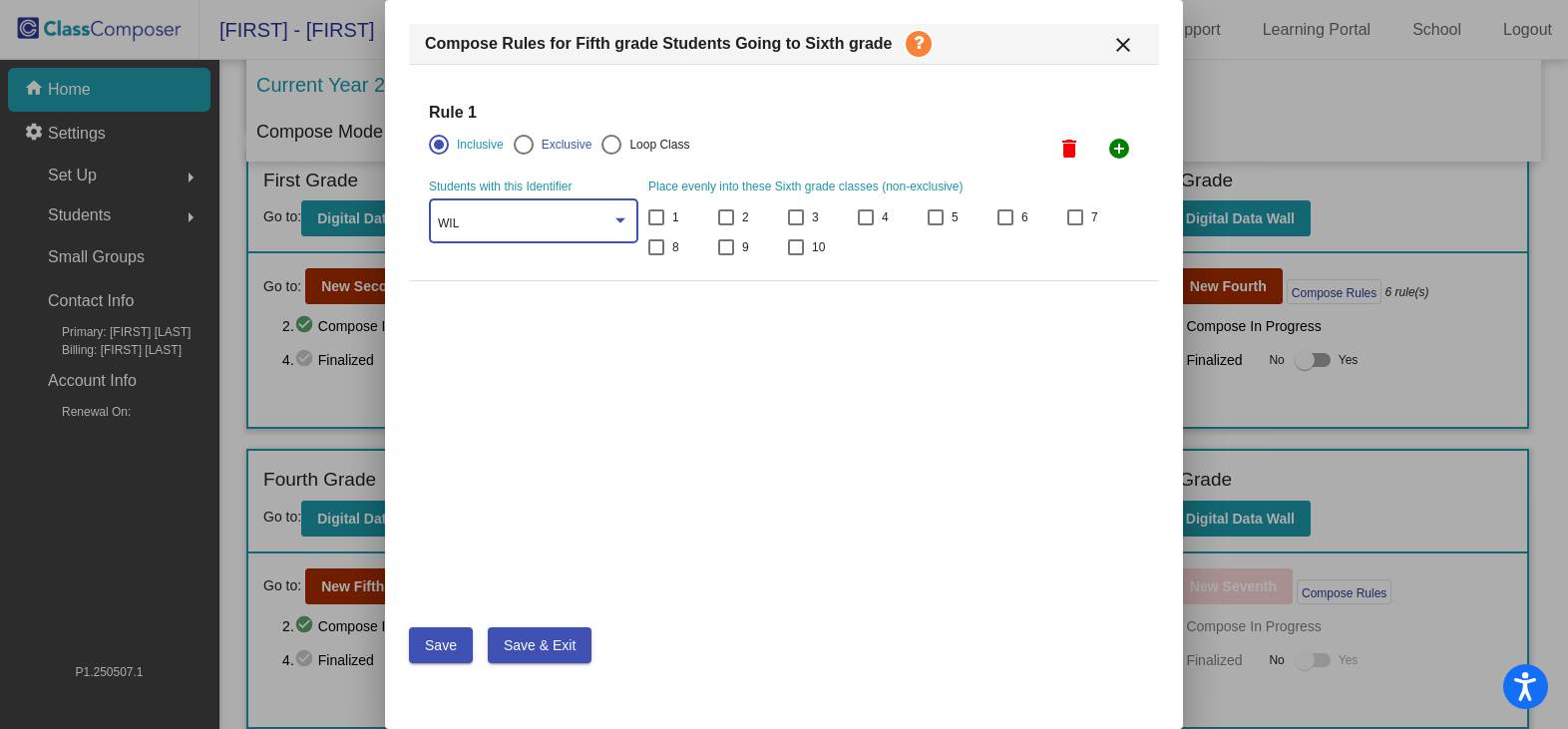 click at bounding box center [620, 220] 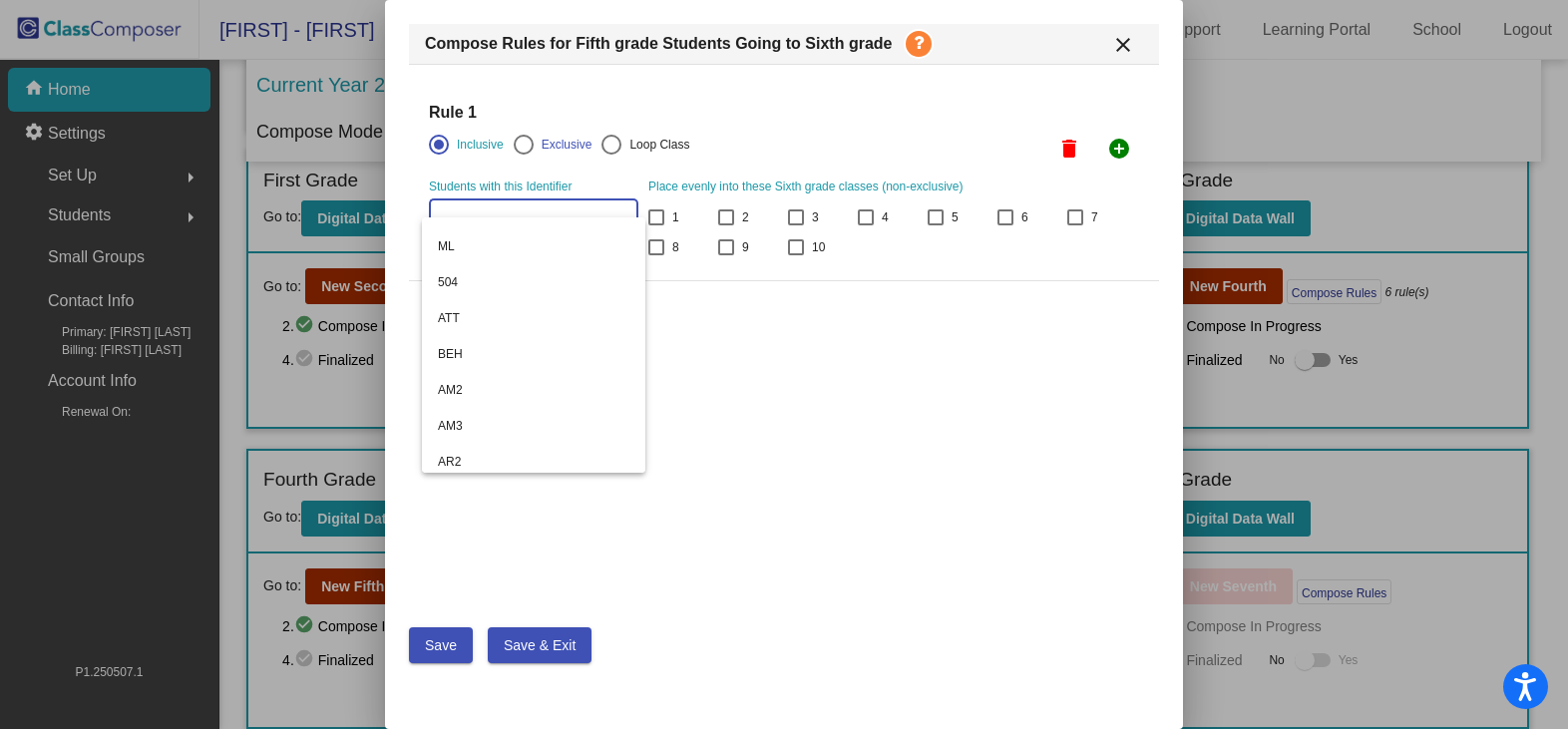 scroll, scrollTop: 299, scrollLeft: 0, axis: vertical 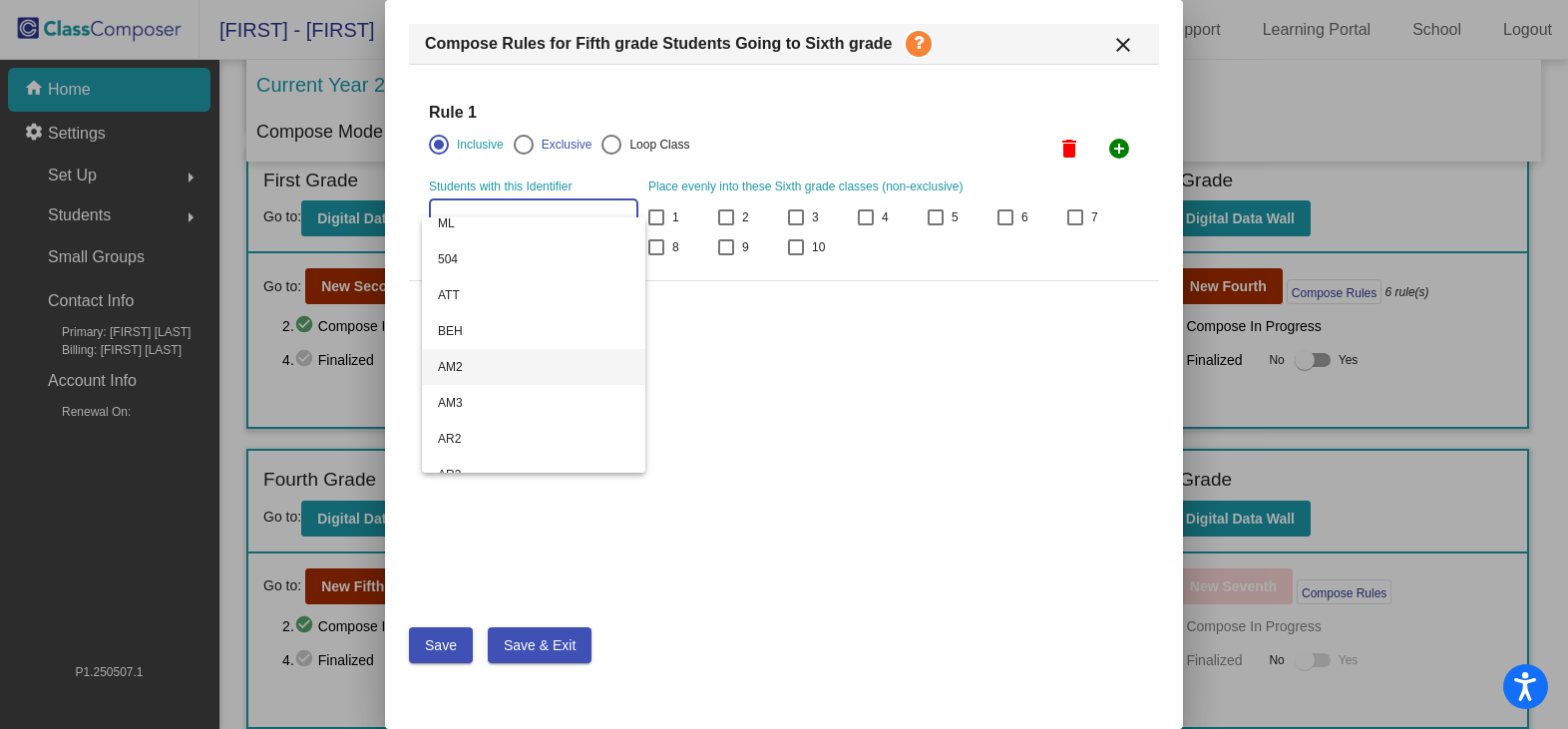 click on "AM2" at bounding box center (534, 367) 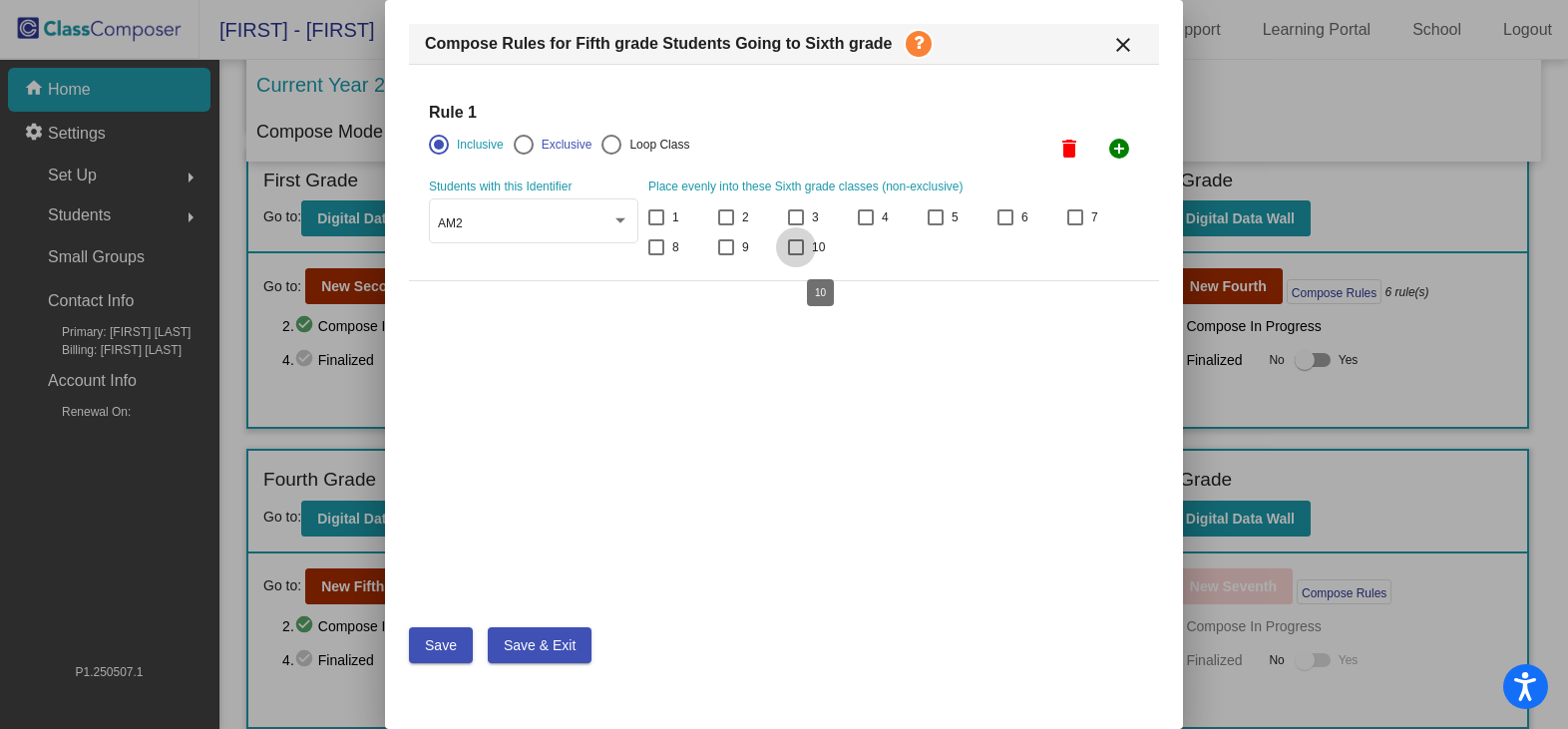 click at bounding box center (796, 247) 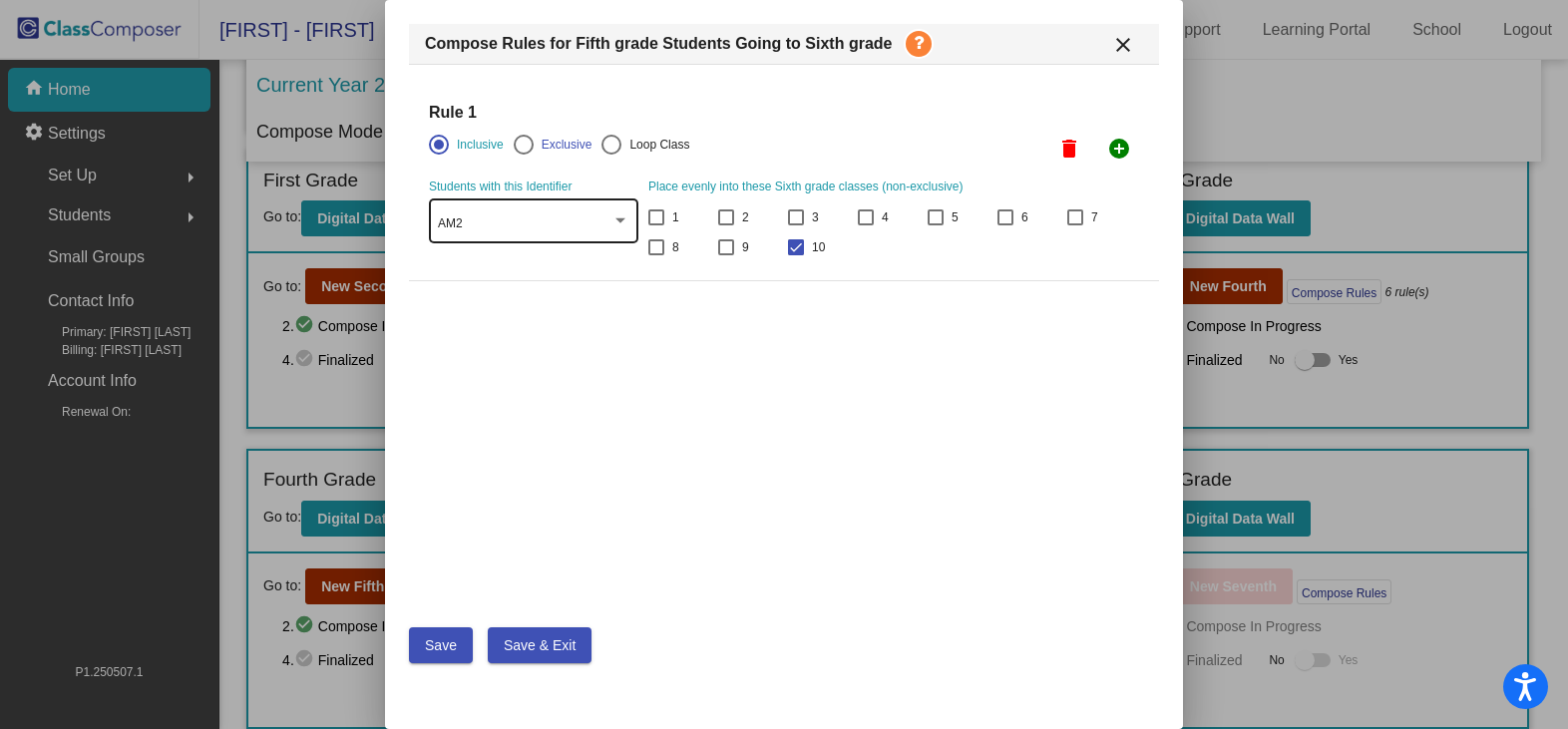click at bounding box center [620, 221] 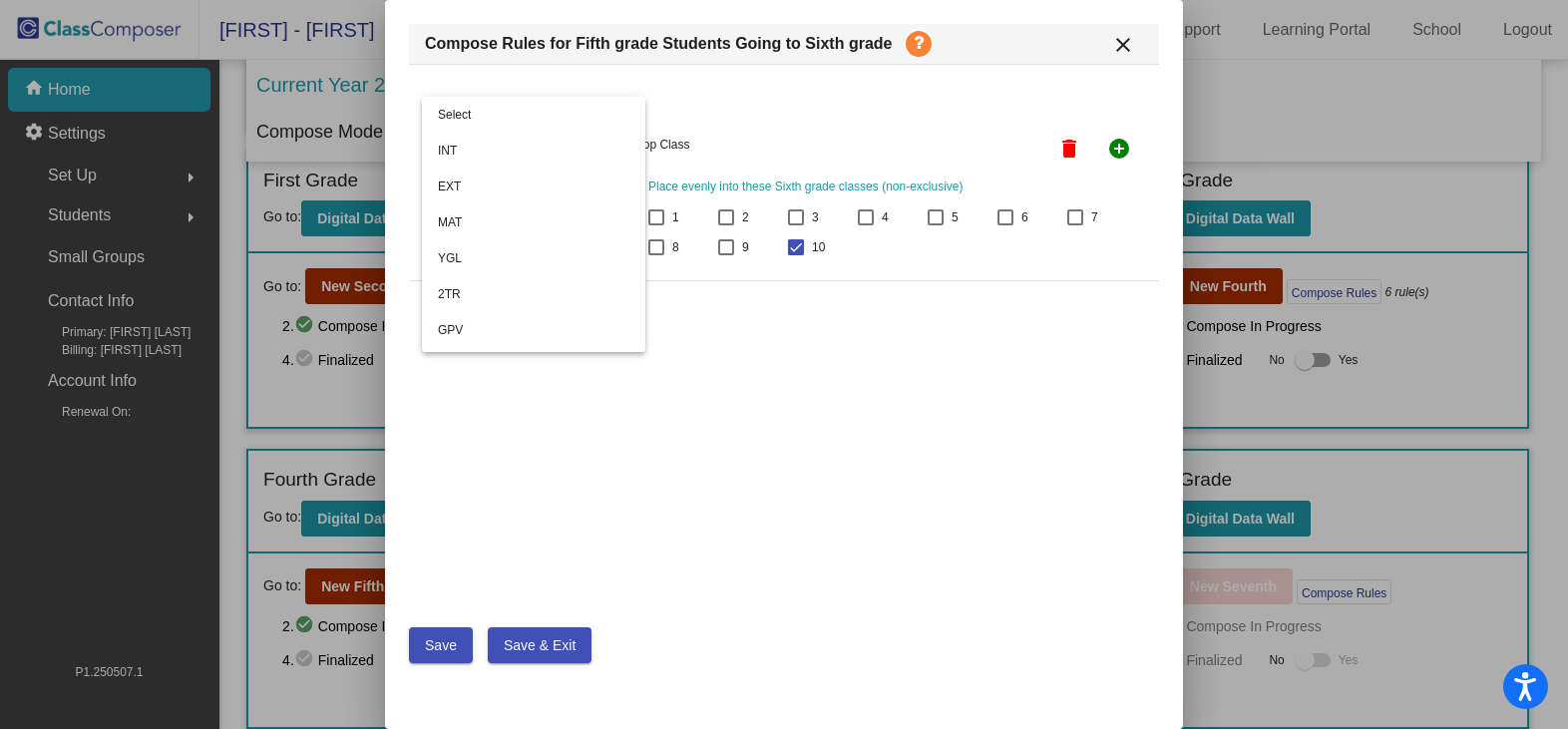 scroll, scrollTop: 321, scrollLeft: 0, axis: vertical 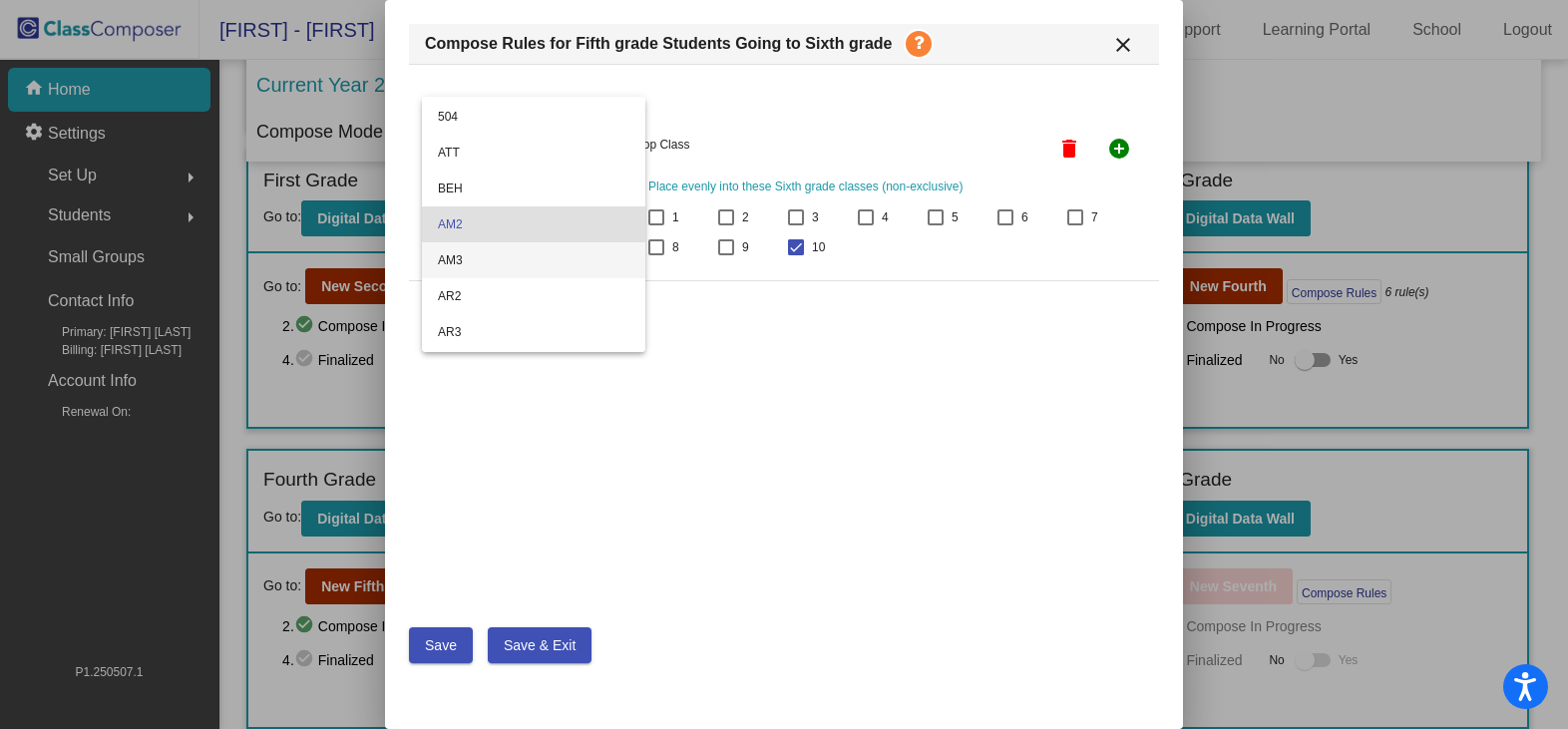 click on "AM3" at bounding box center (534, 260) 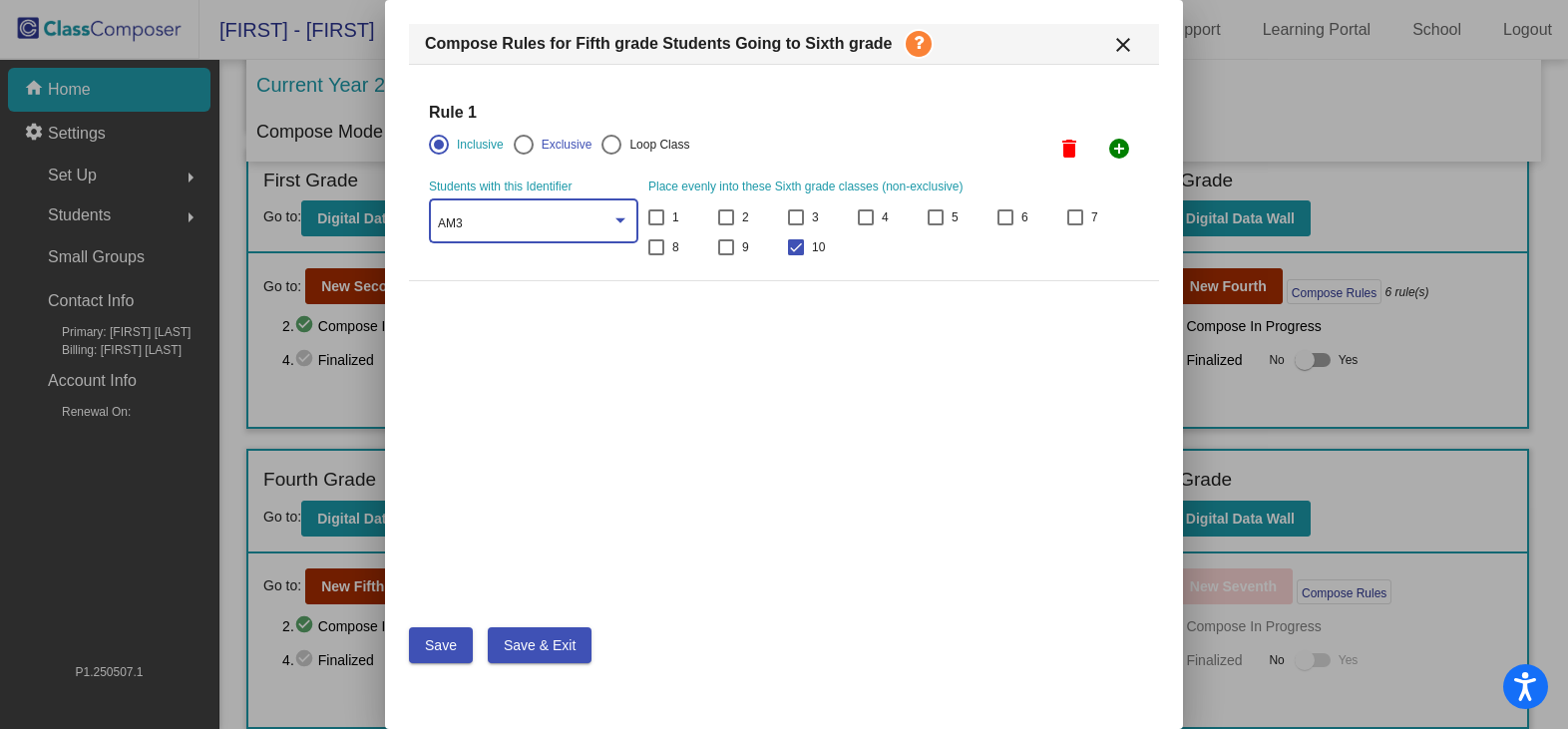click at bounding box center [620, 220] 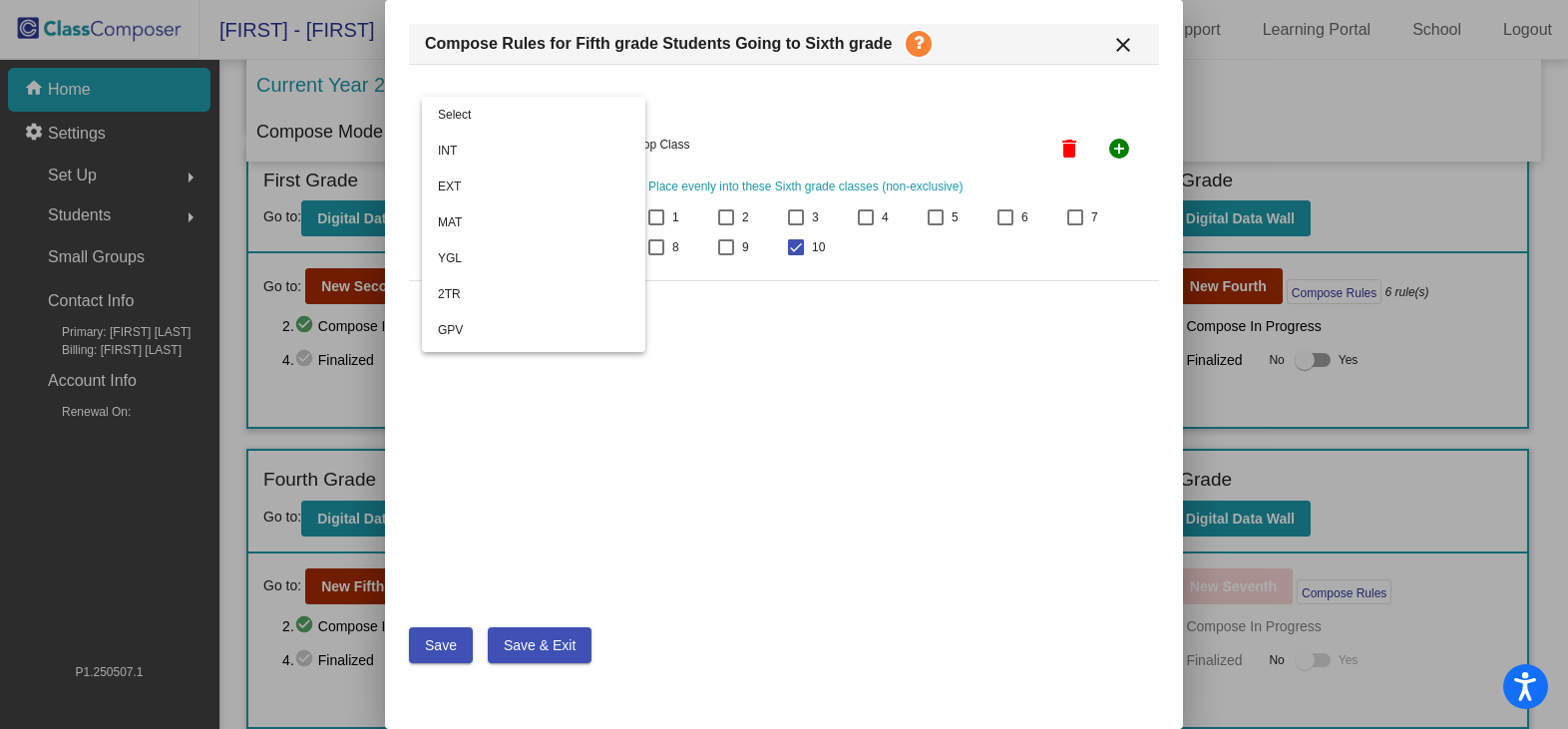 scroll, scrollTop: 357, scrollLeft: 0, axis: vertical 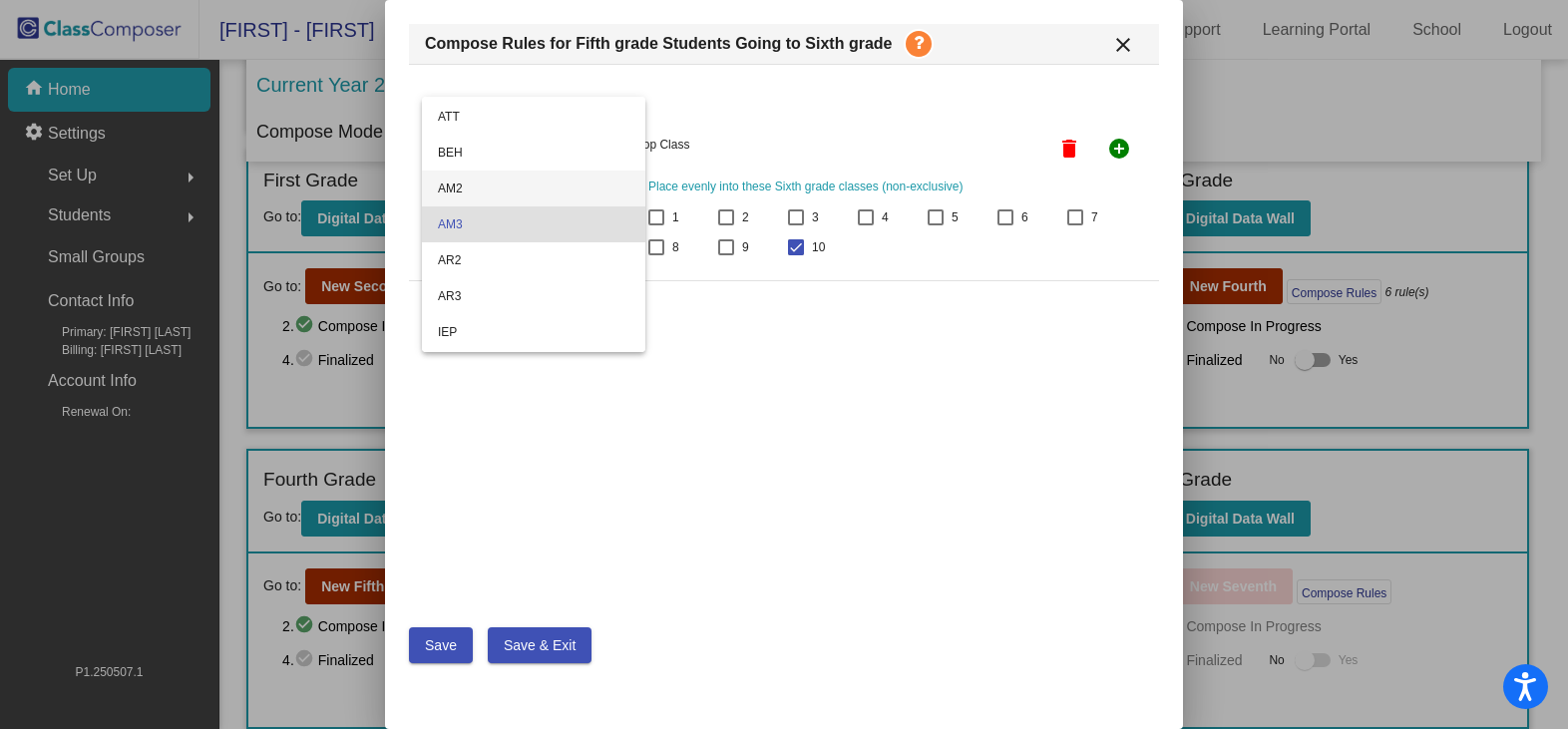 click on "AM2" at bounding box center [534, 188] 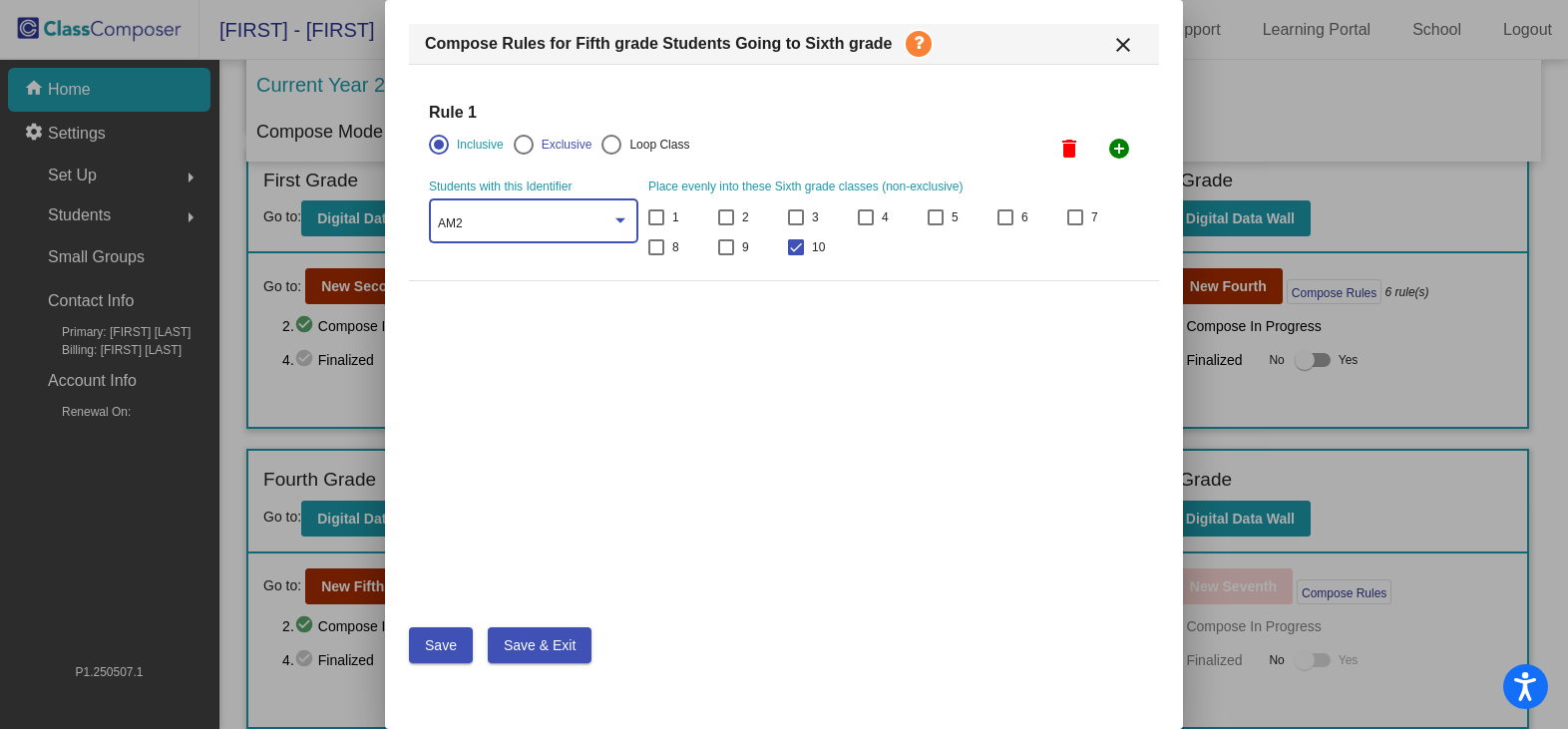 click on "add_circle" at bounding box center (1119, 149) 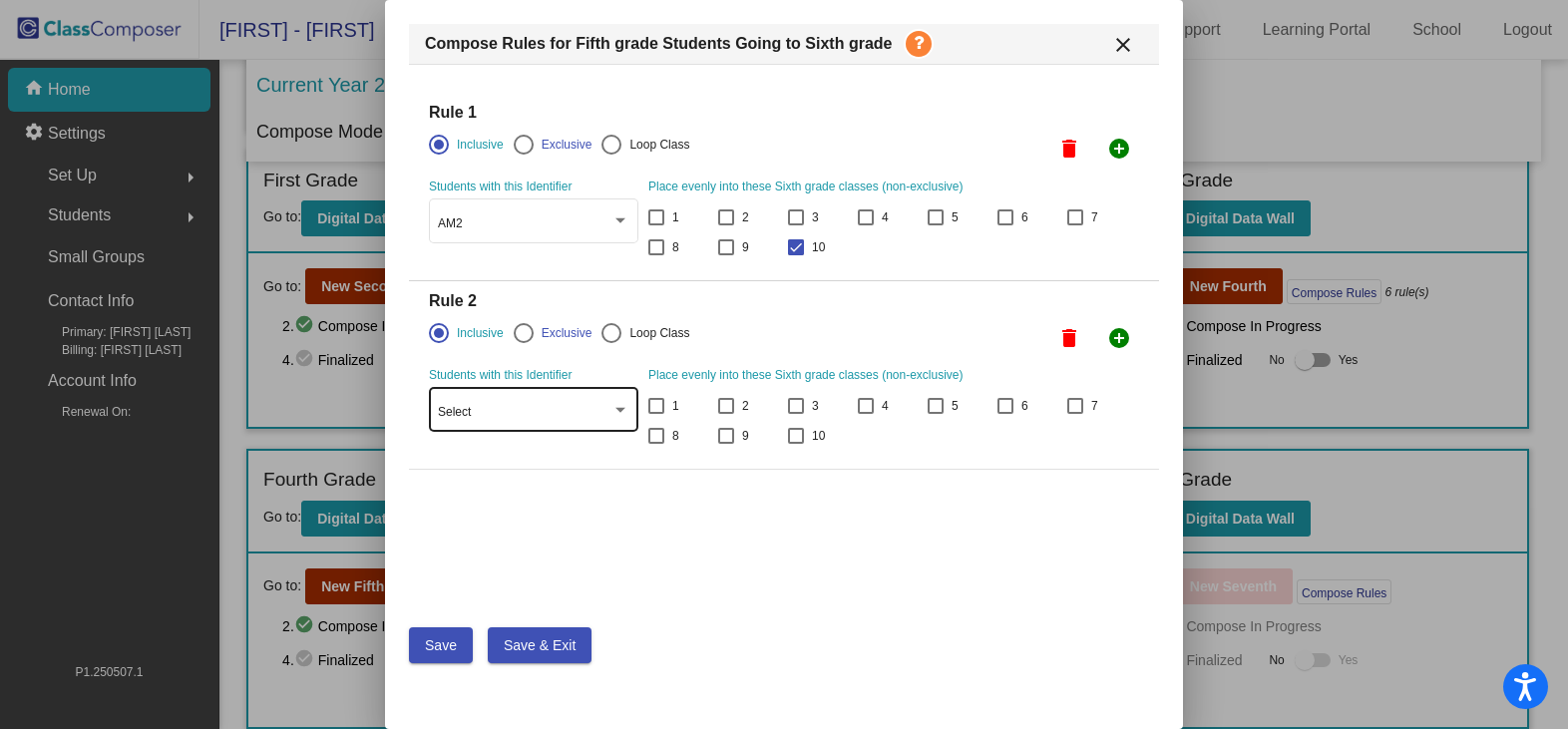 click on "Select" 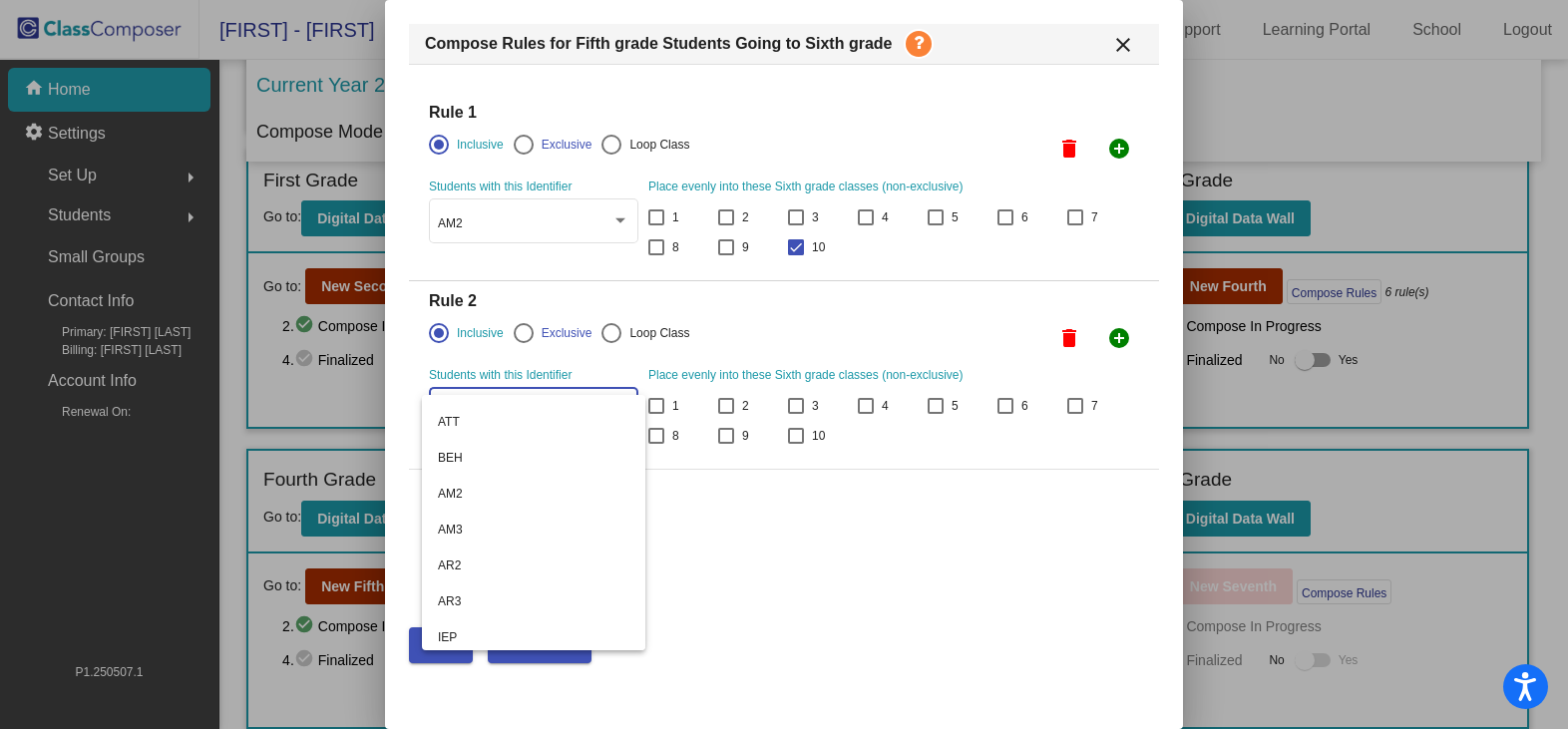 scroll, scrollTop: 399, scrollLeft: 0, axis: vertical 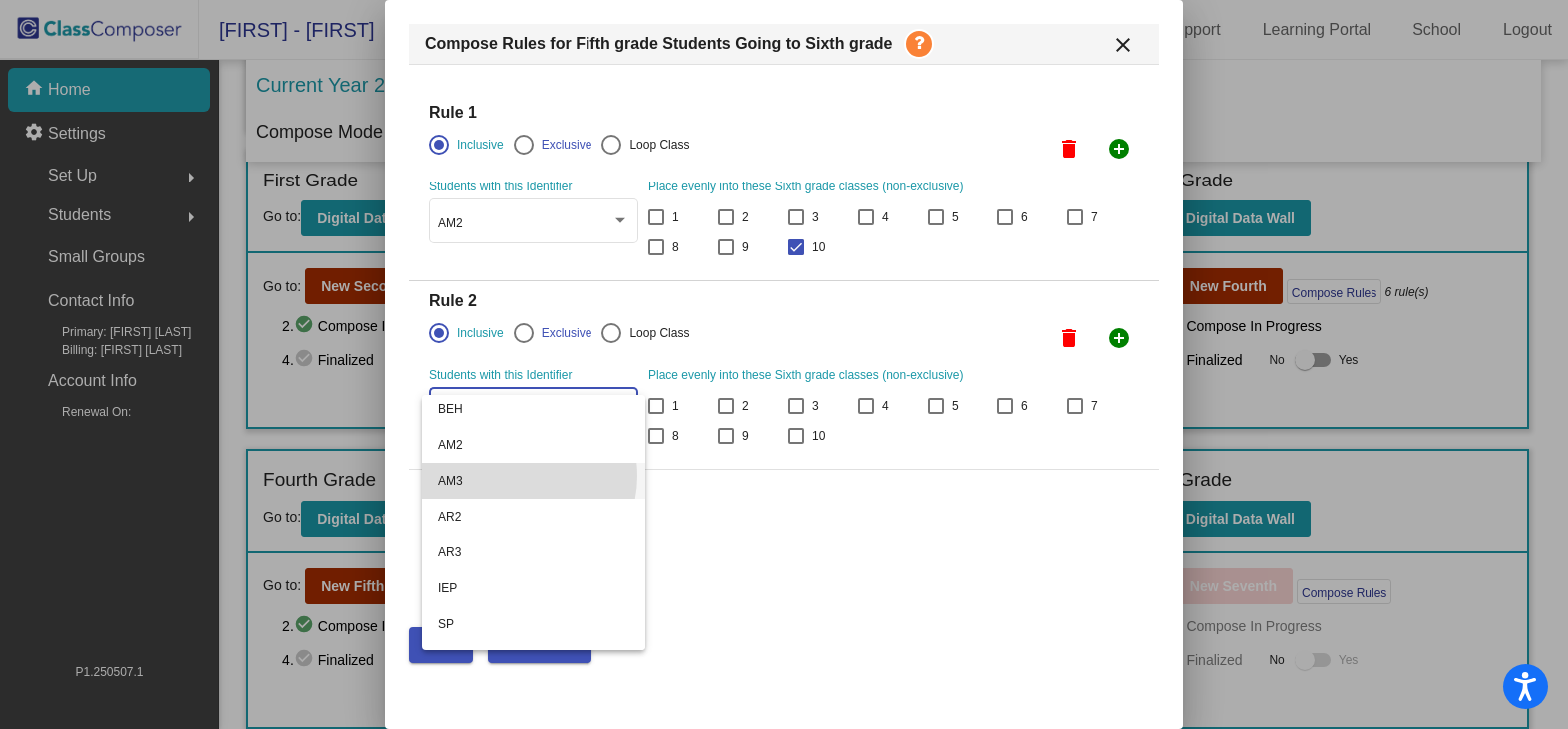 click on "AM3" at bounding box center [534, 481] 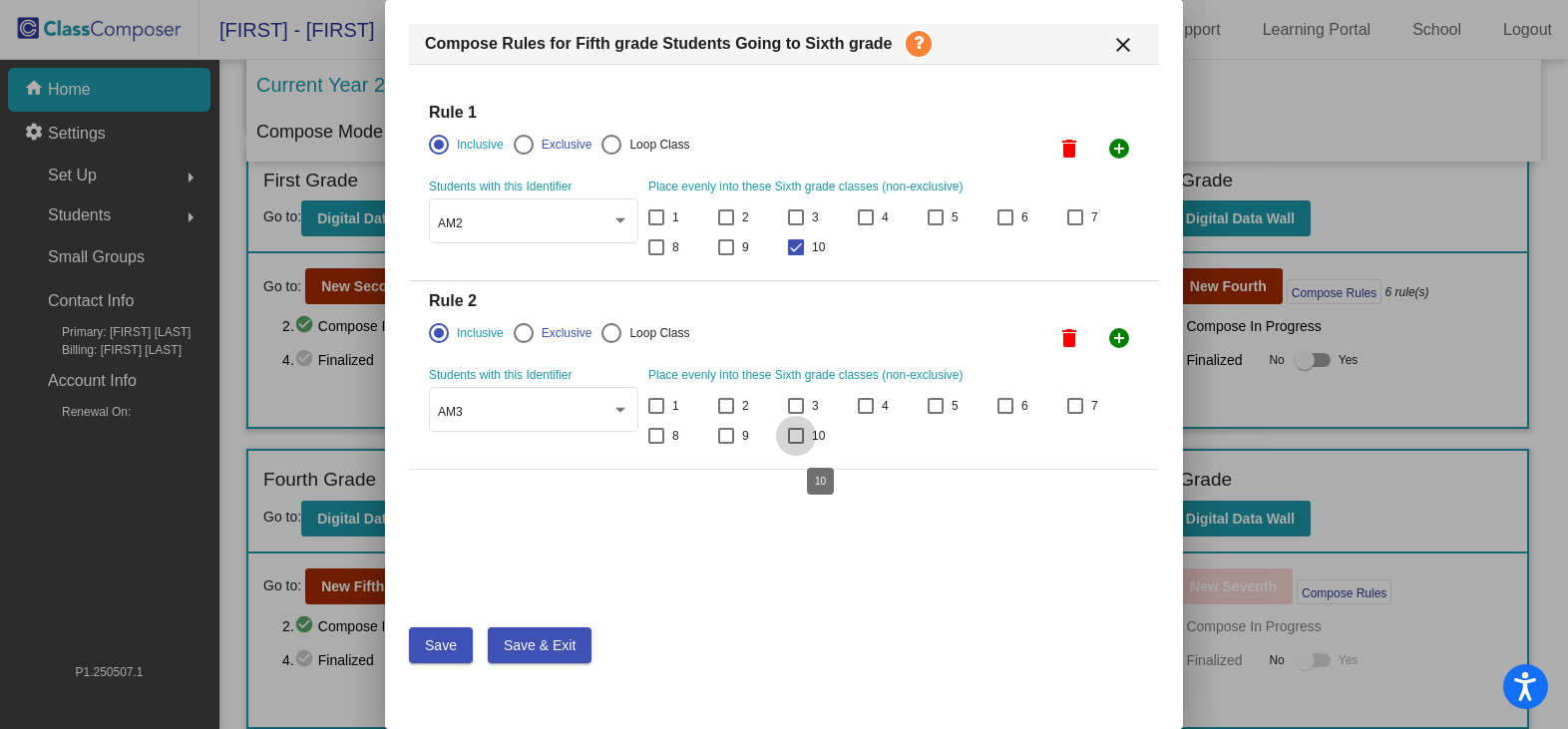 click at bounding box center [796, 436] 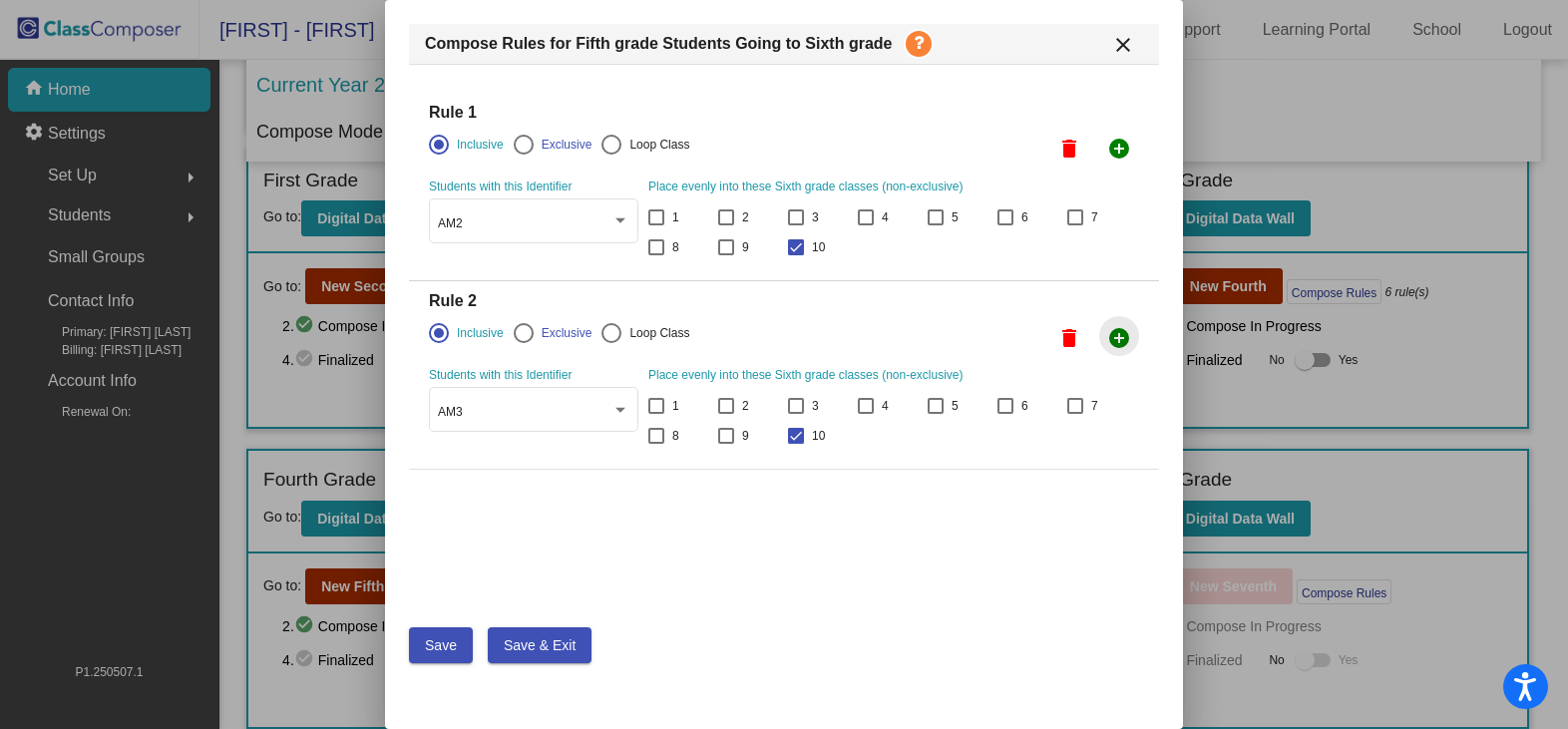 click on "add_circle" at bounding box center [1119, 338] 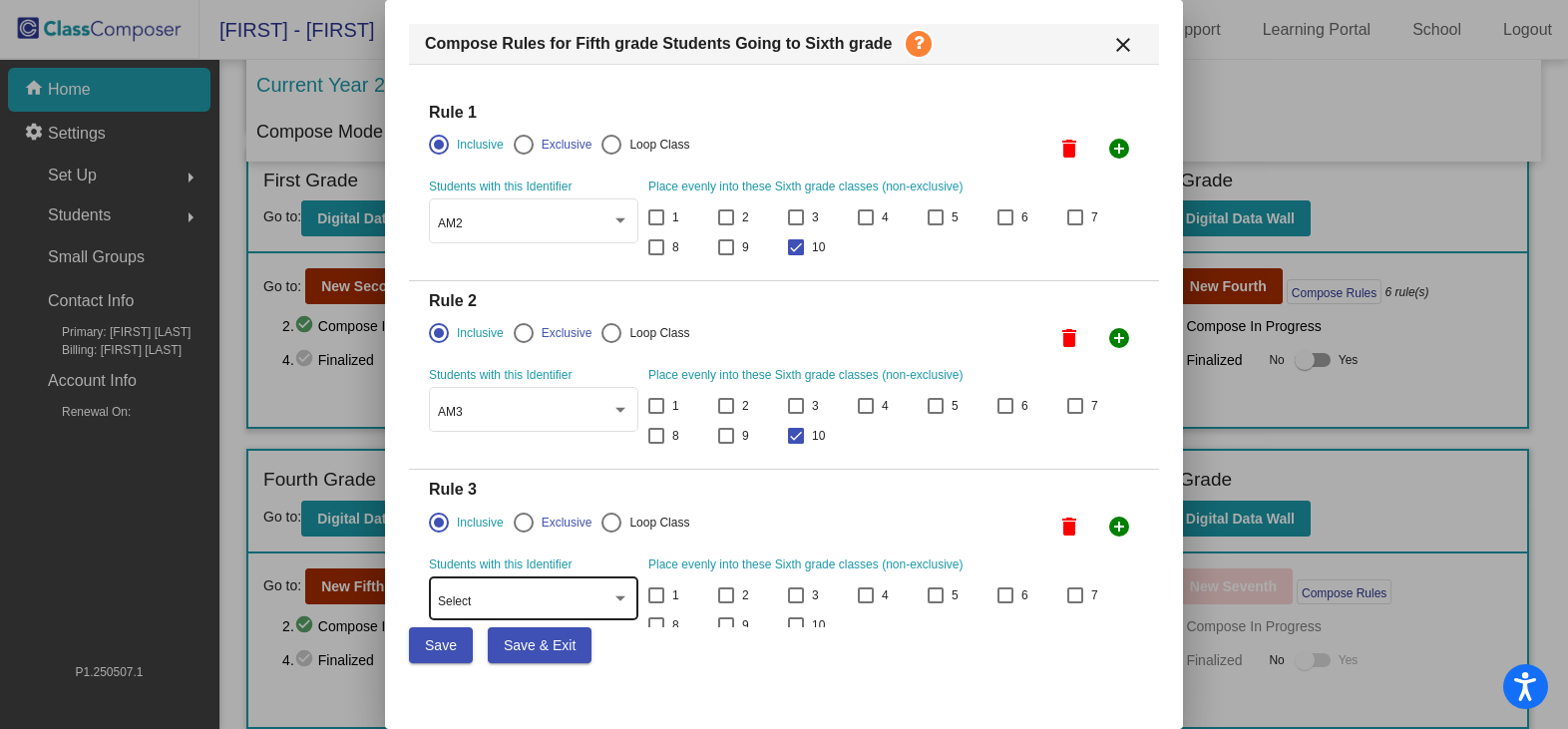 scroll, scrollTop: 42, scrollLeft: 0, axis: vertical 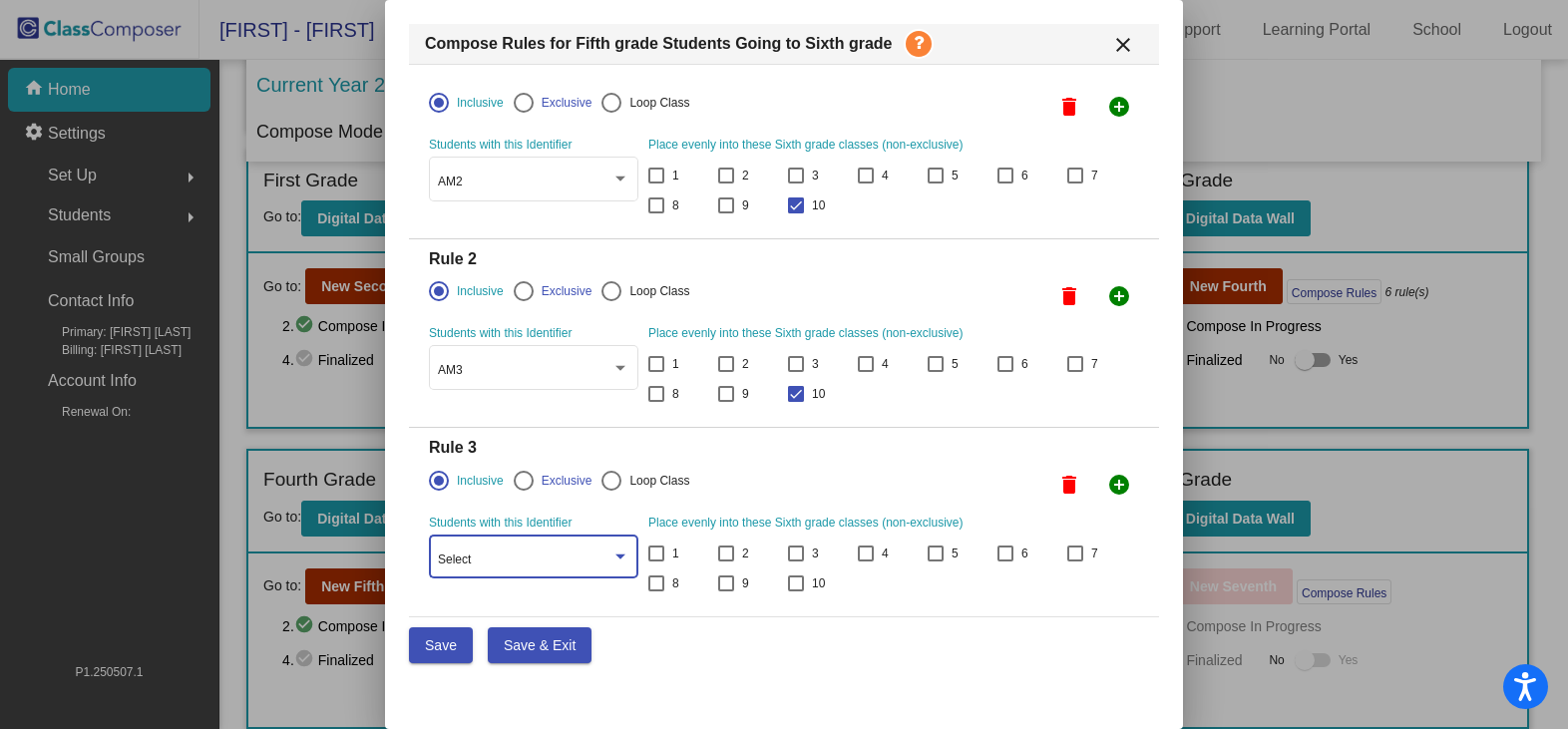 click at bounding box center [620, 556] 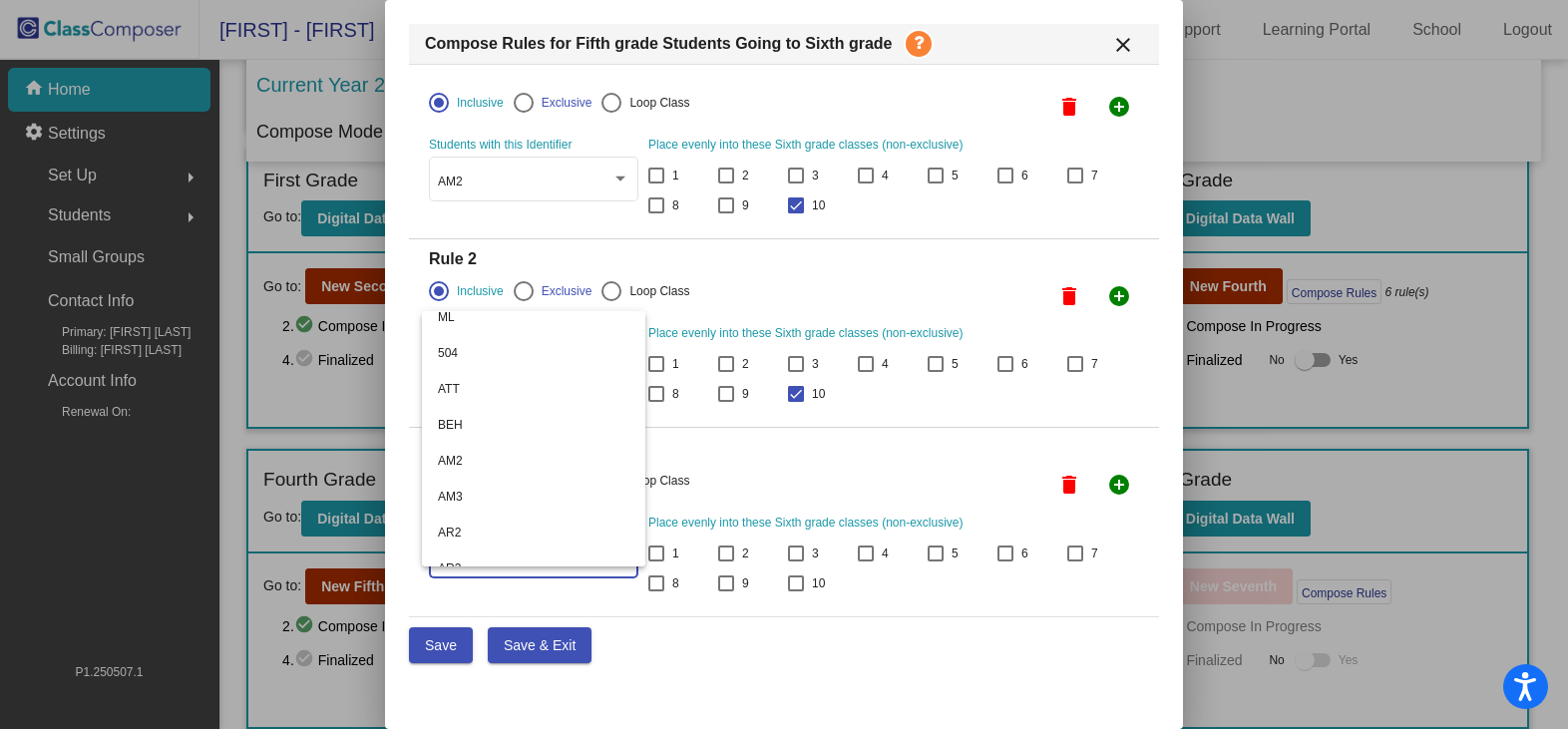 scroll, scrollTop: 399, scrollLeft: 0, axis: vertical 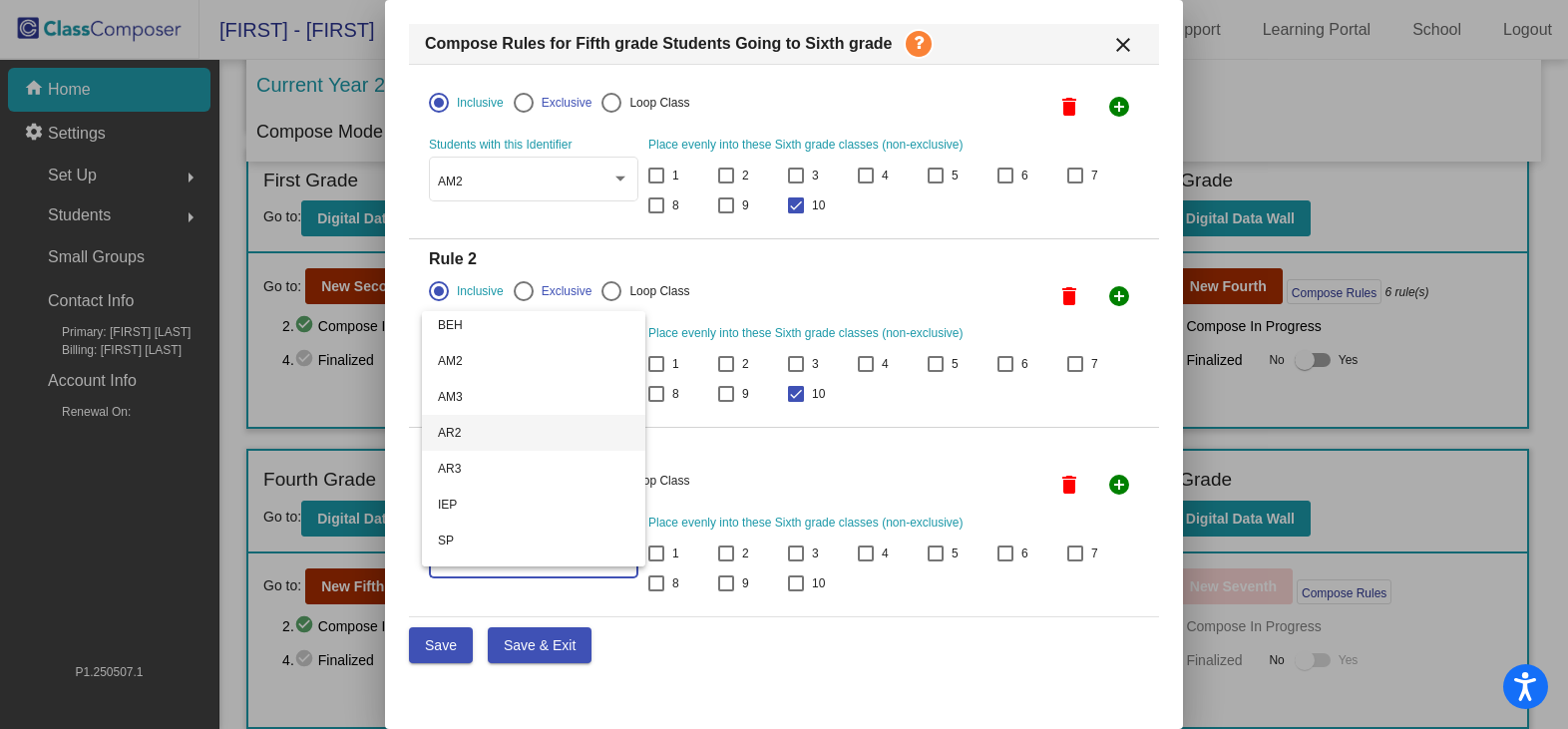 click on "AR2" at bounding box center (534, 433) 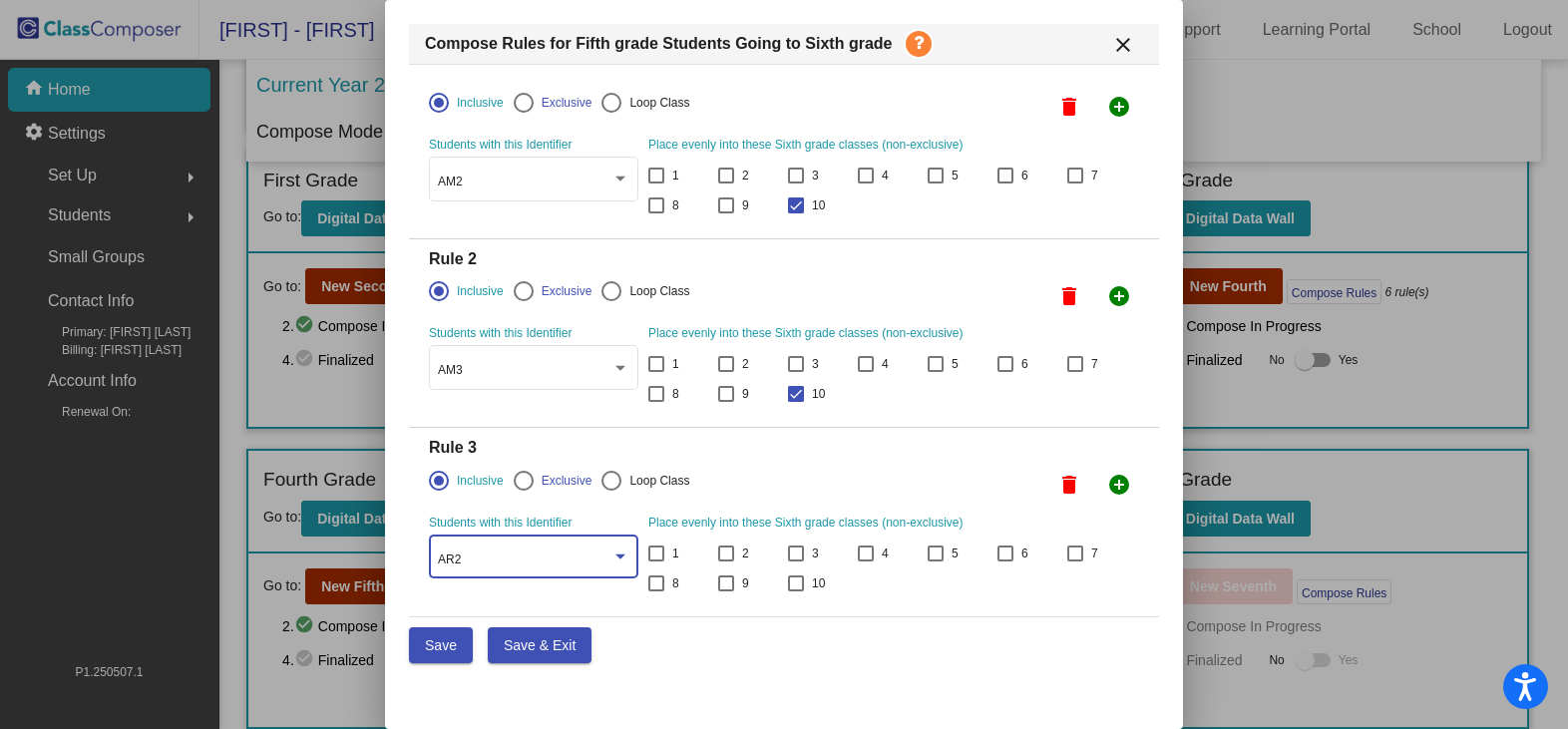 click on "add_circle" at bounding box center [1119, 107] 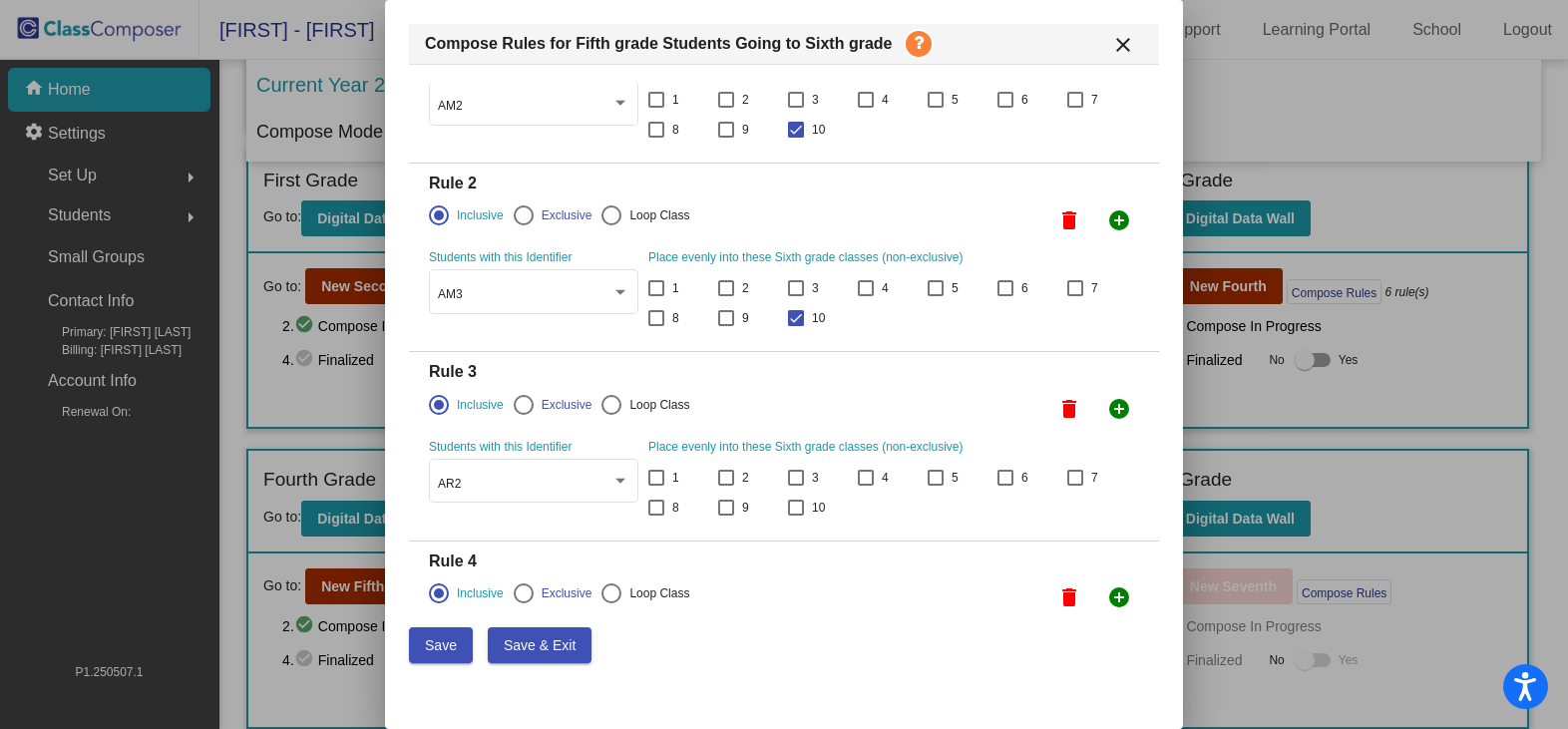 scroll, scrollTop: 230, scrollLeft: 0, axis: vertical 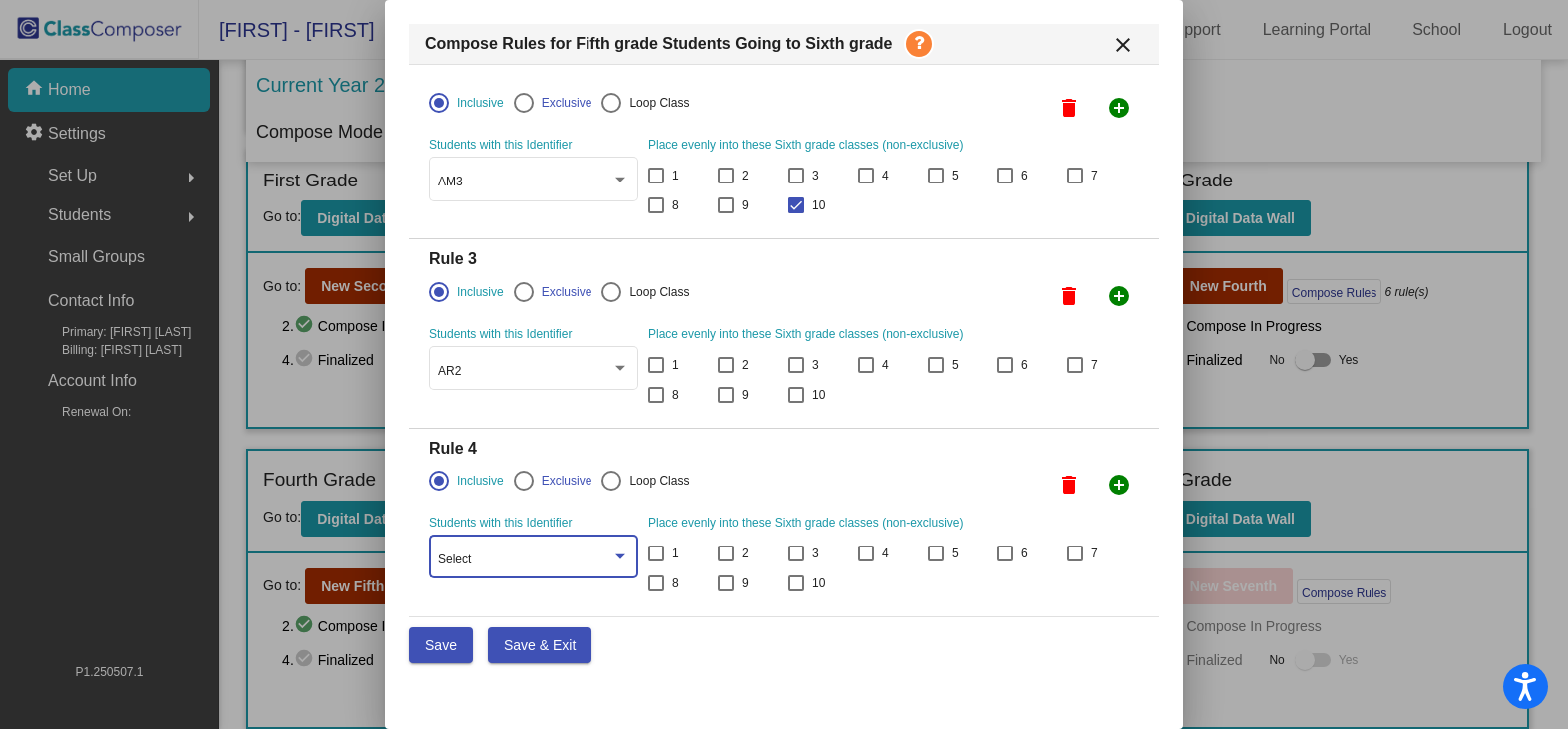 click at bounding box center [620, 556] 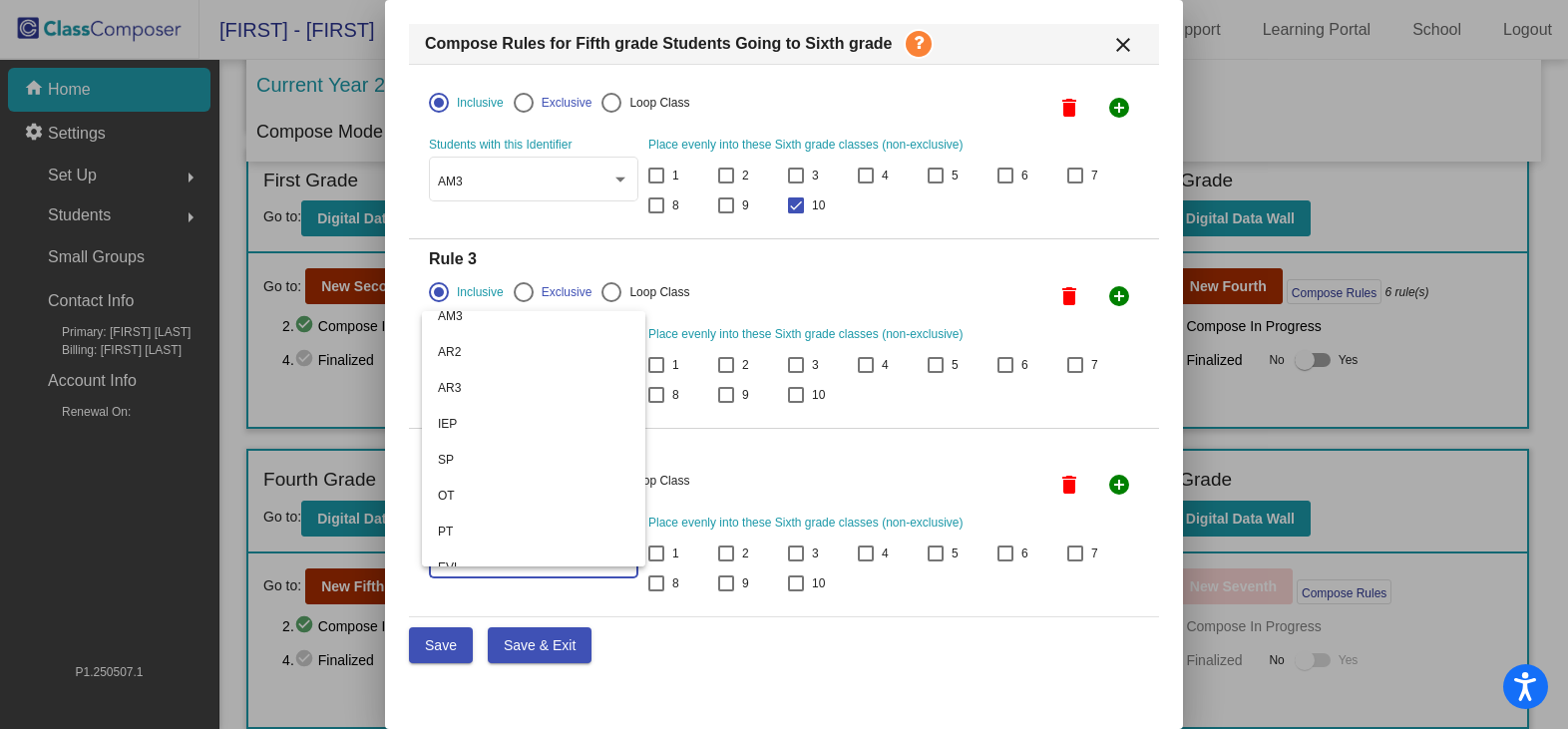 scroll, scrollTop: 499, scrollLeft: 0, axis: vertical 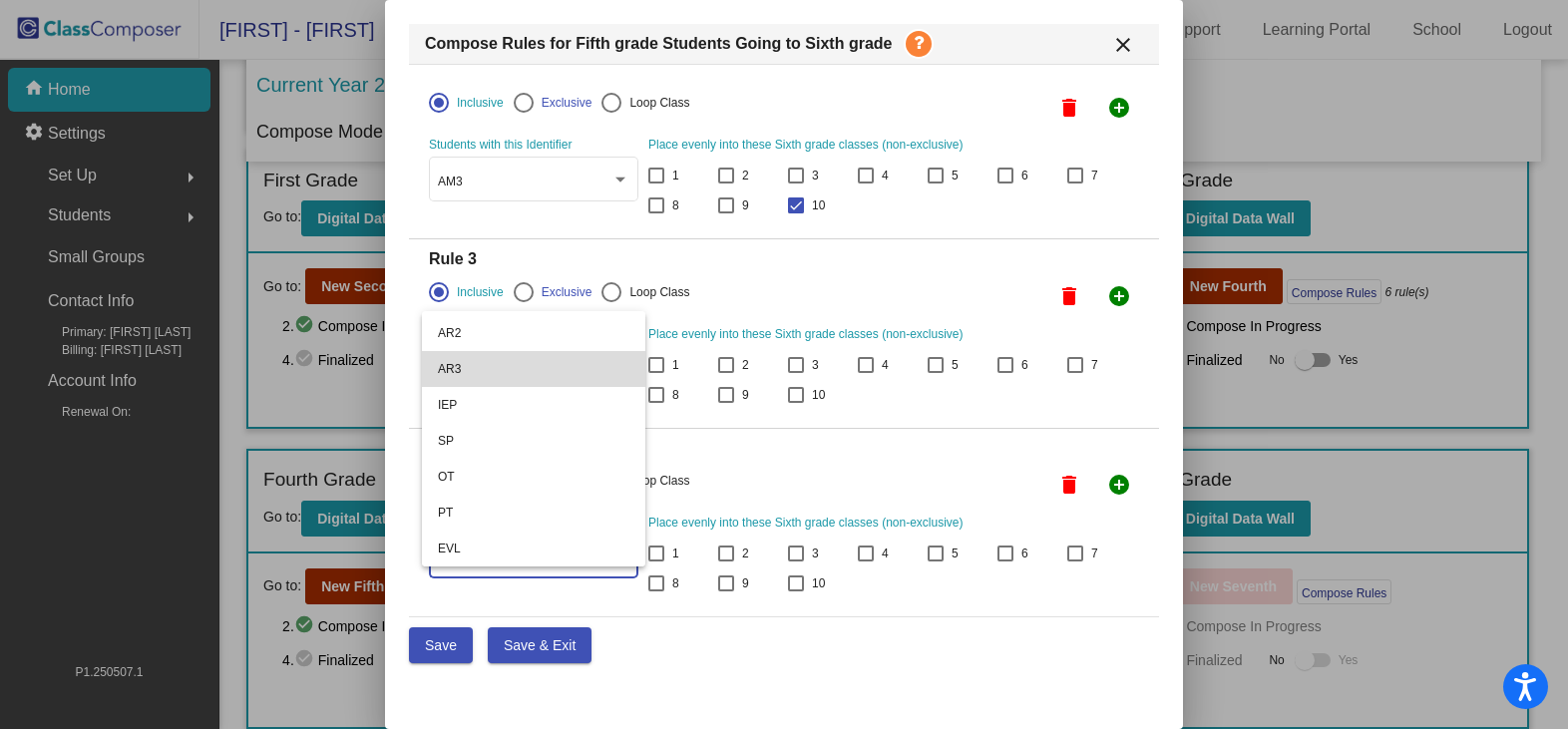 click on "AR3" at bounding box center (534, 369) 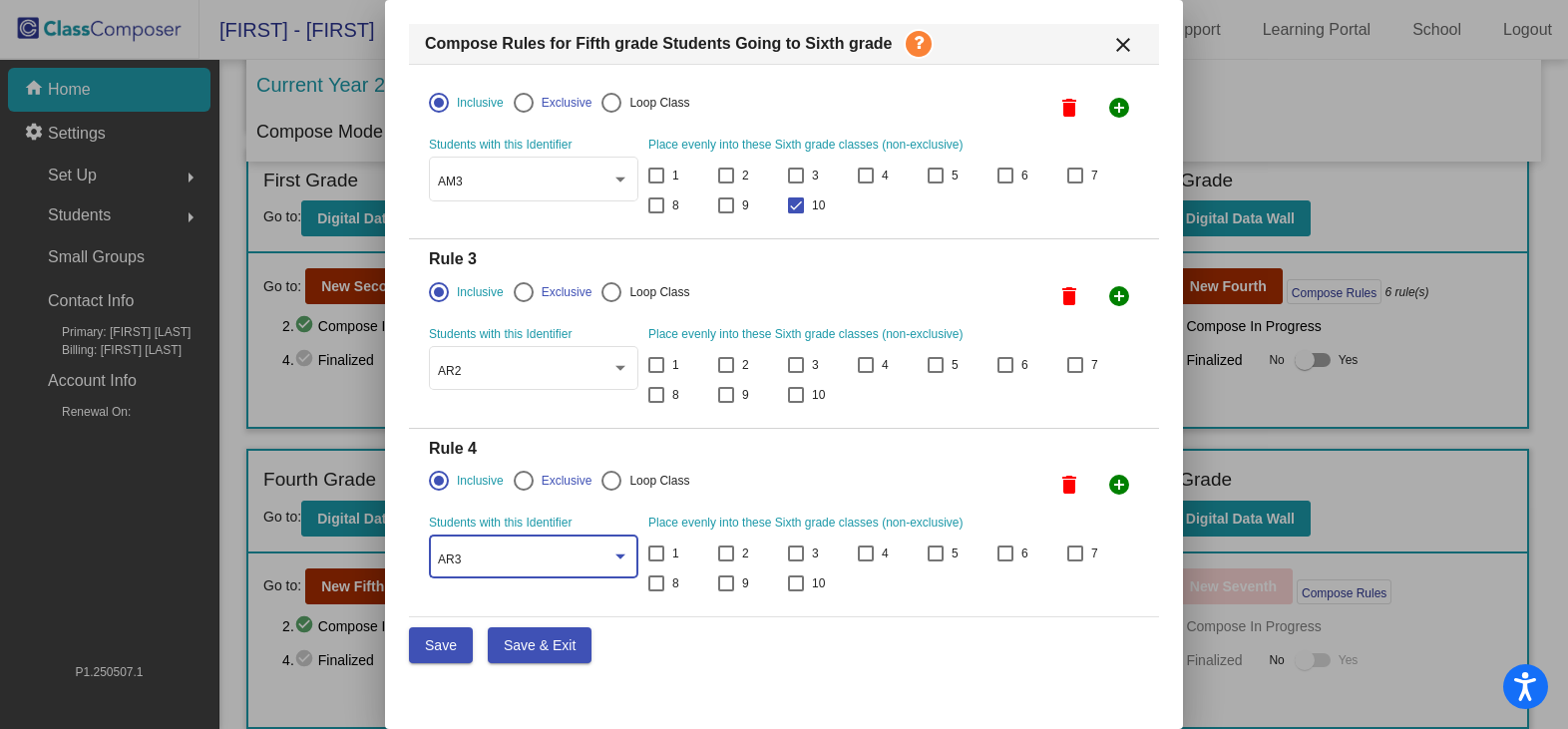 click on "Save" at bounding box center (441, 645) 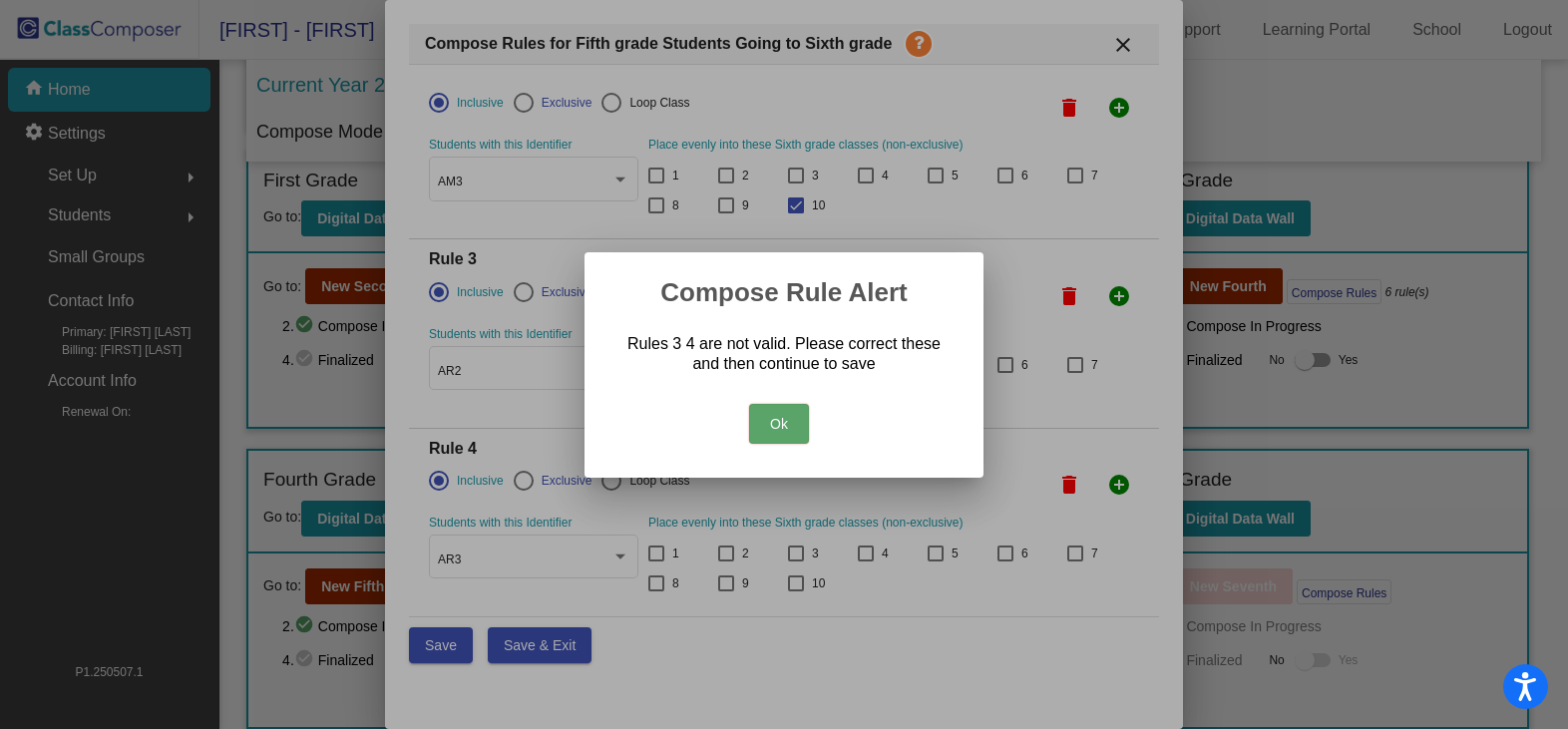 click on "Ok" at bounding box center [779, 424] 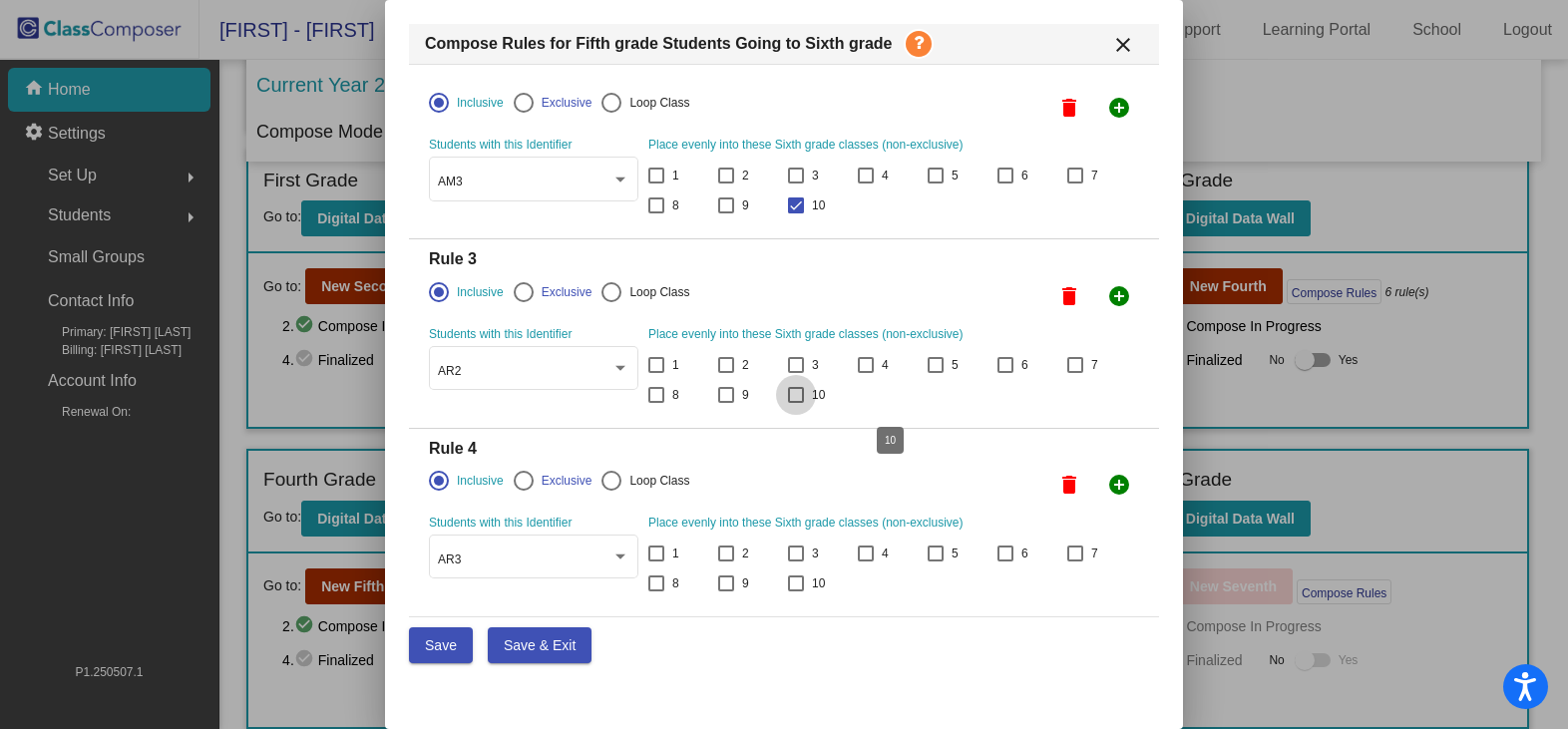 click at bounding box center [796, 395] 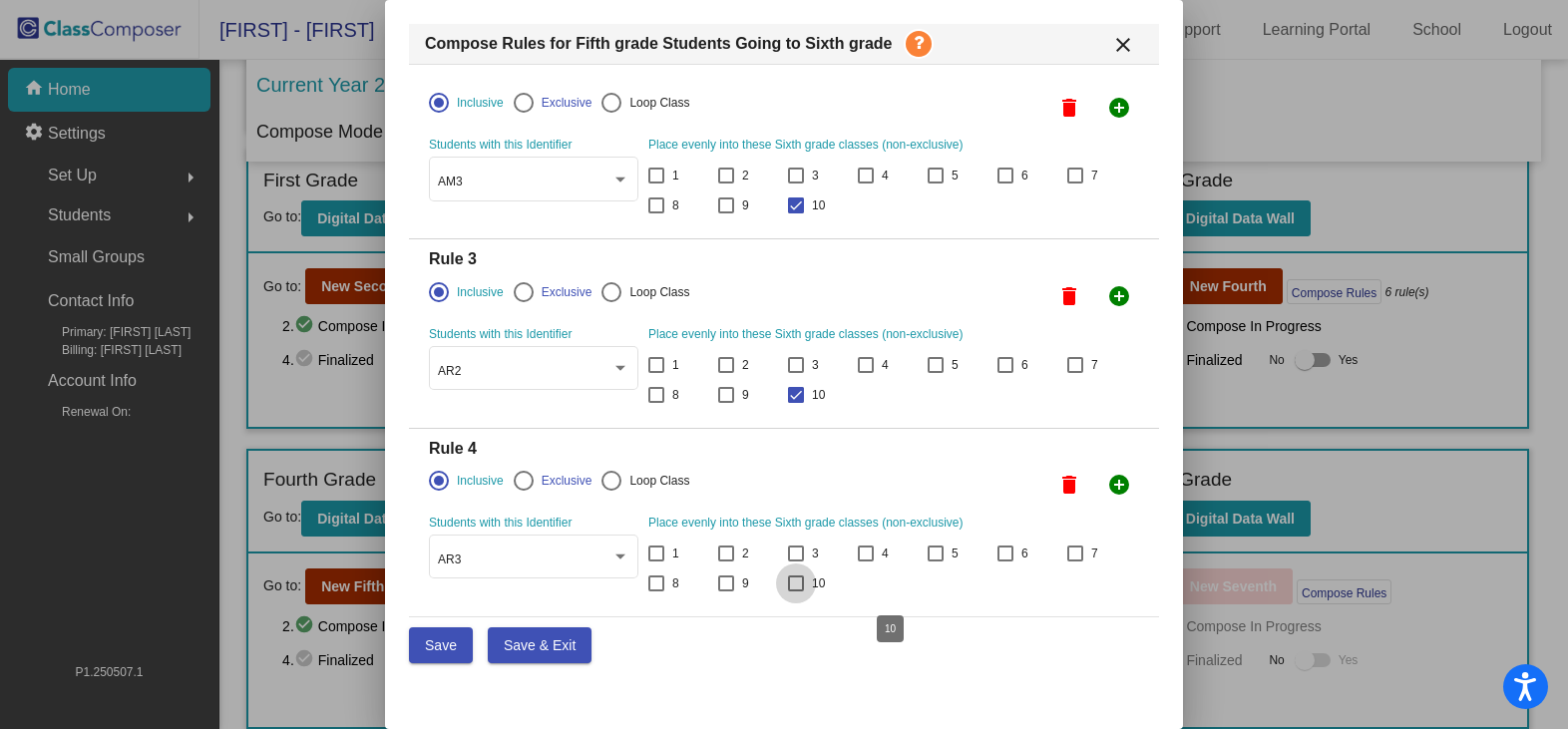 click at bounding box center [796, 583] 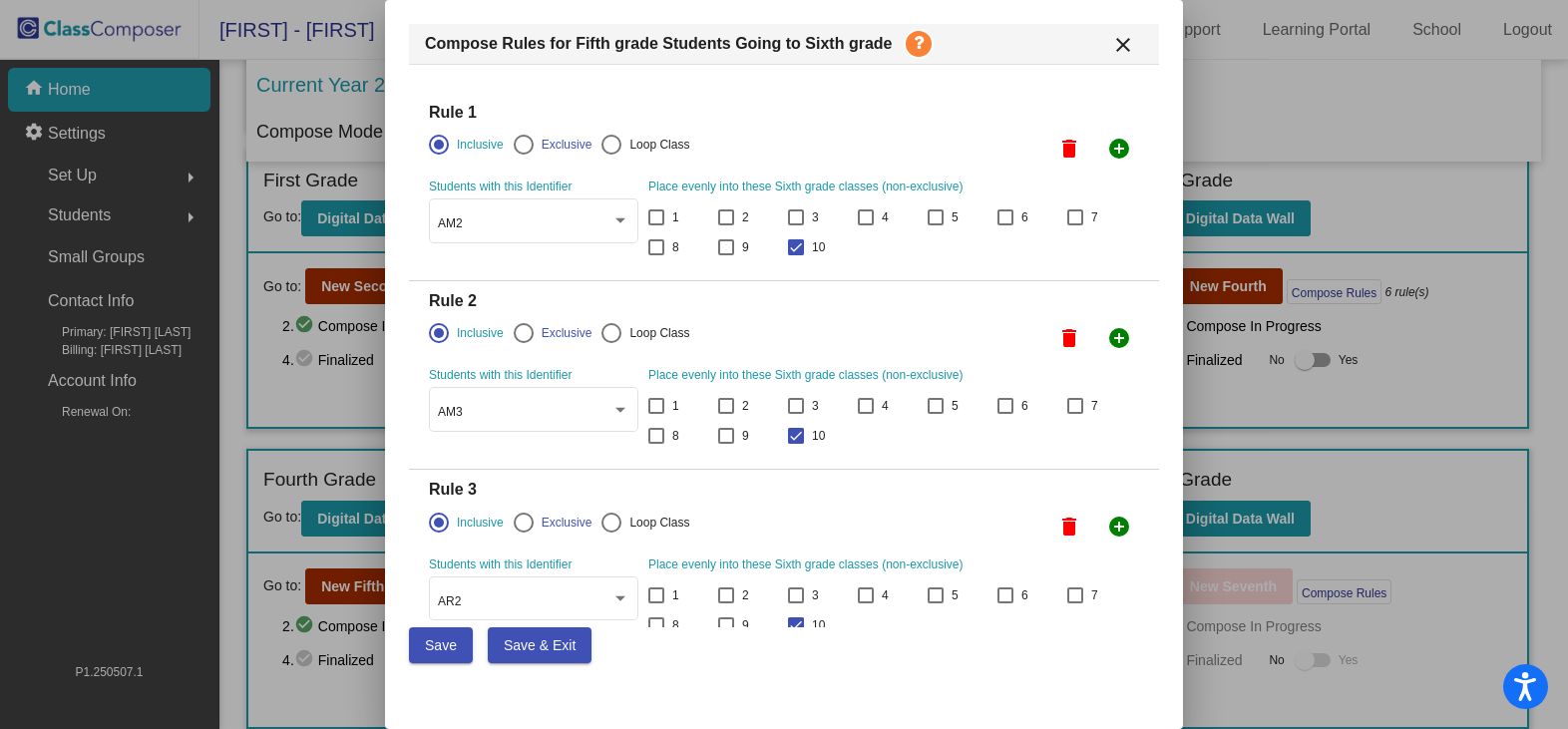 scroll, scrollTop: 230, scrollLeft: 0, axis: vertical 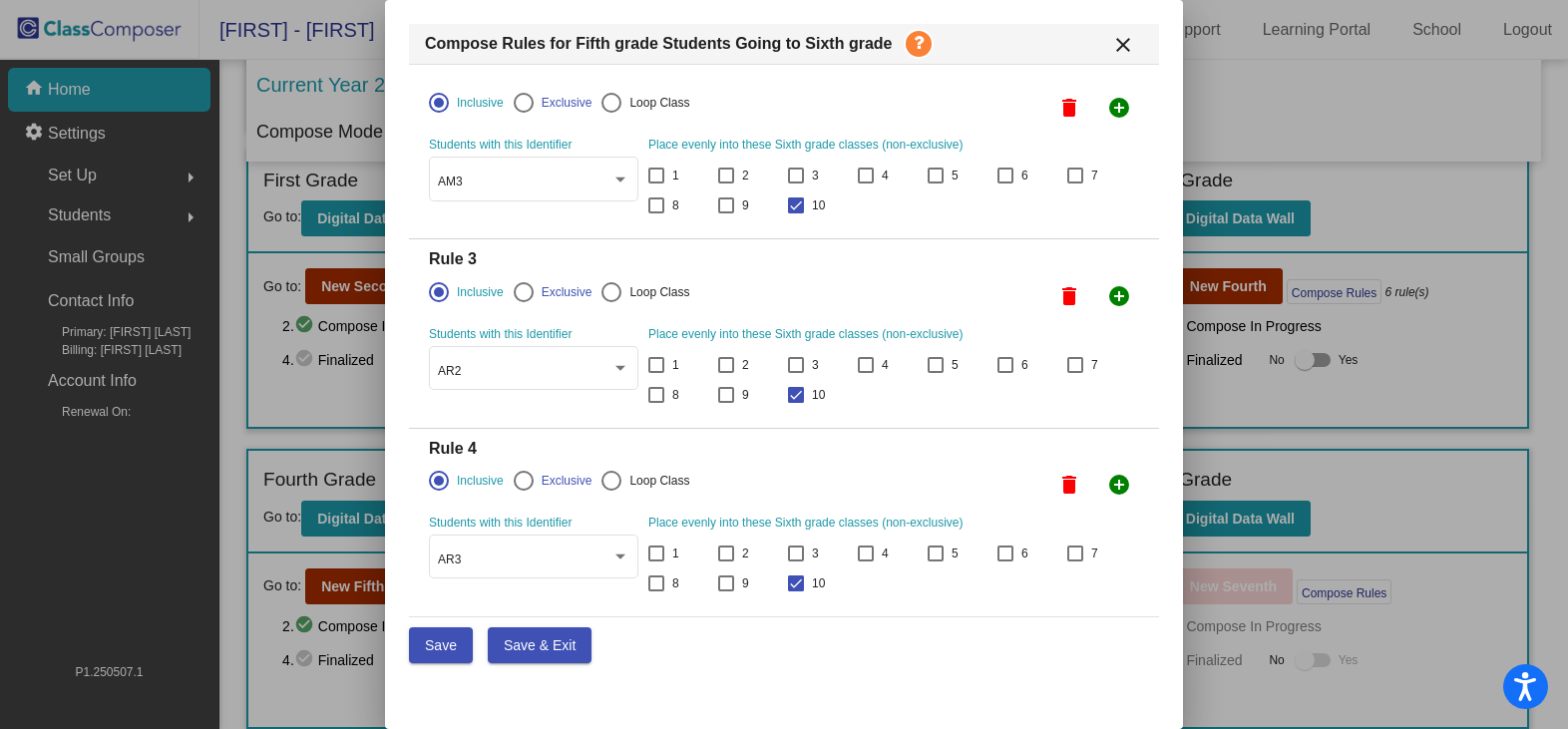 click on "Save" at bounding box center [441, 645] 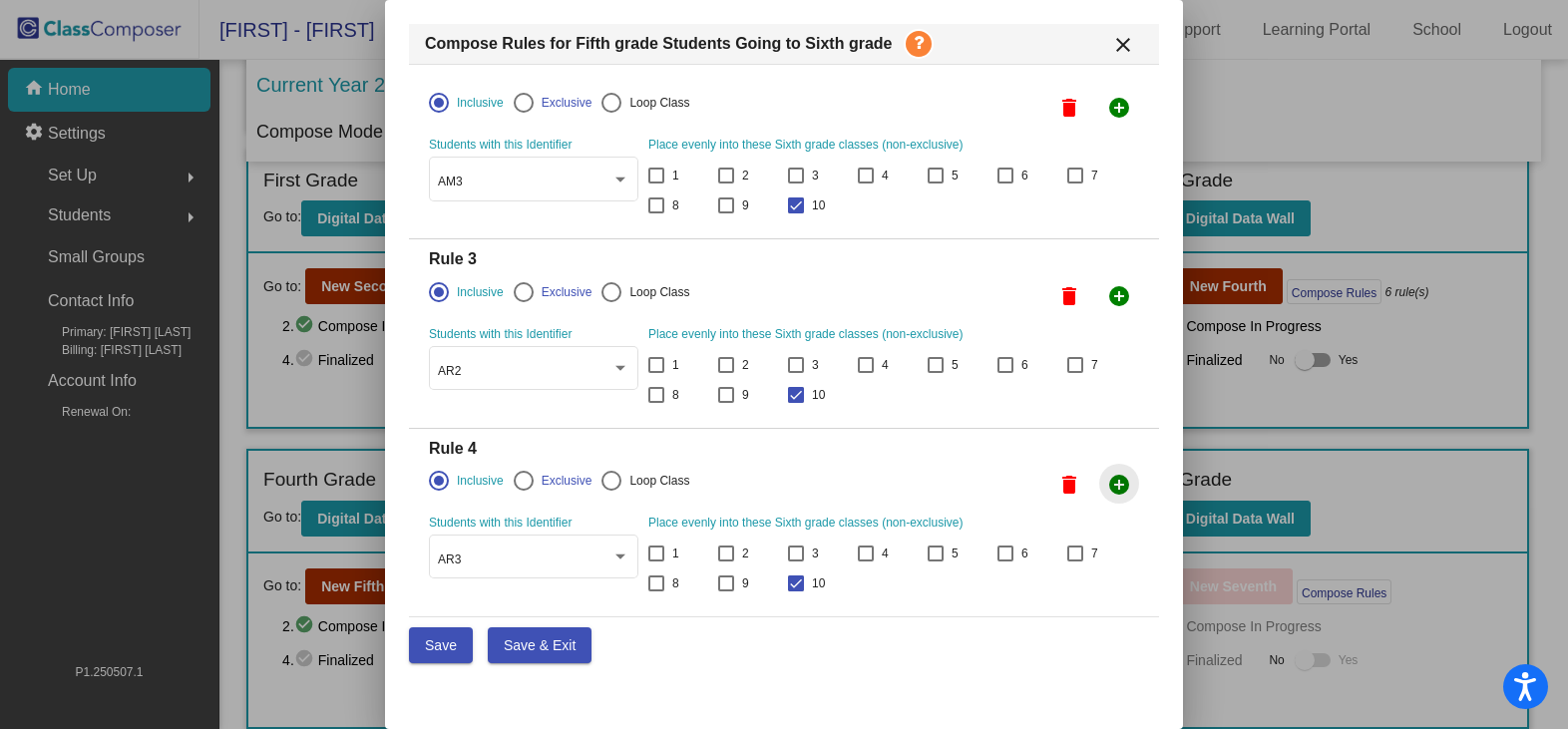 click on "add_circle" at bounding box center (1119, 485) 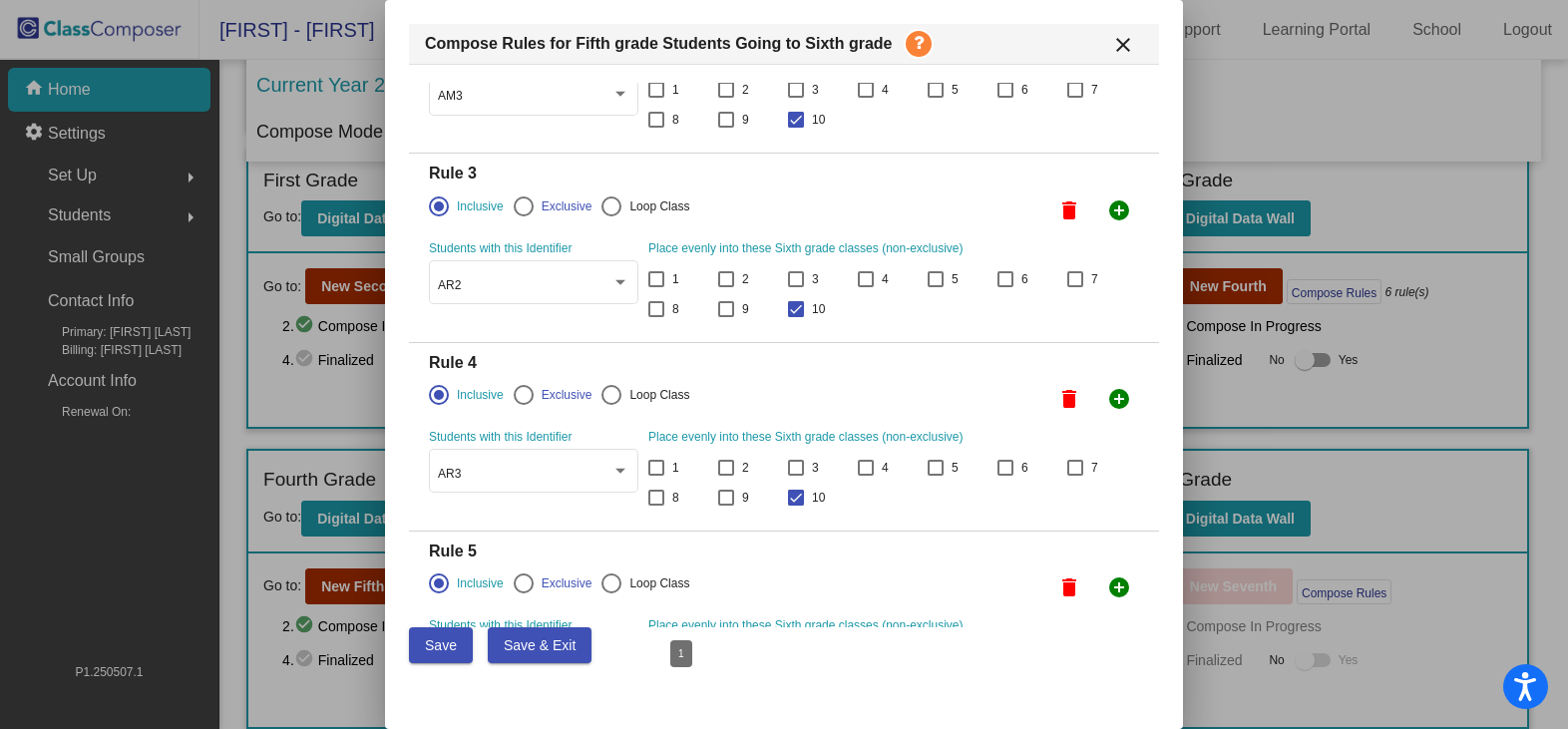 scroll, scrollTop: 419, scrollLeft: 0, axis: vertical 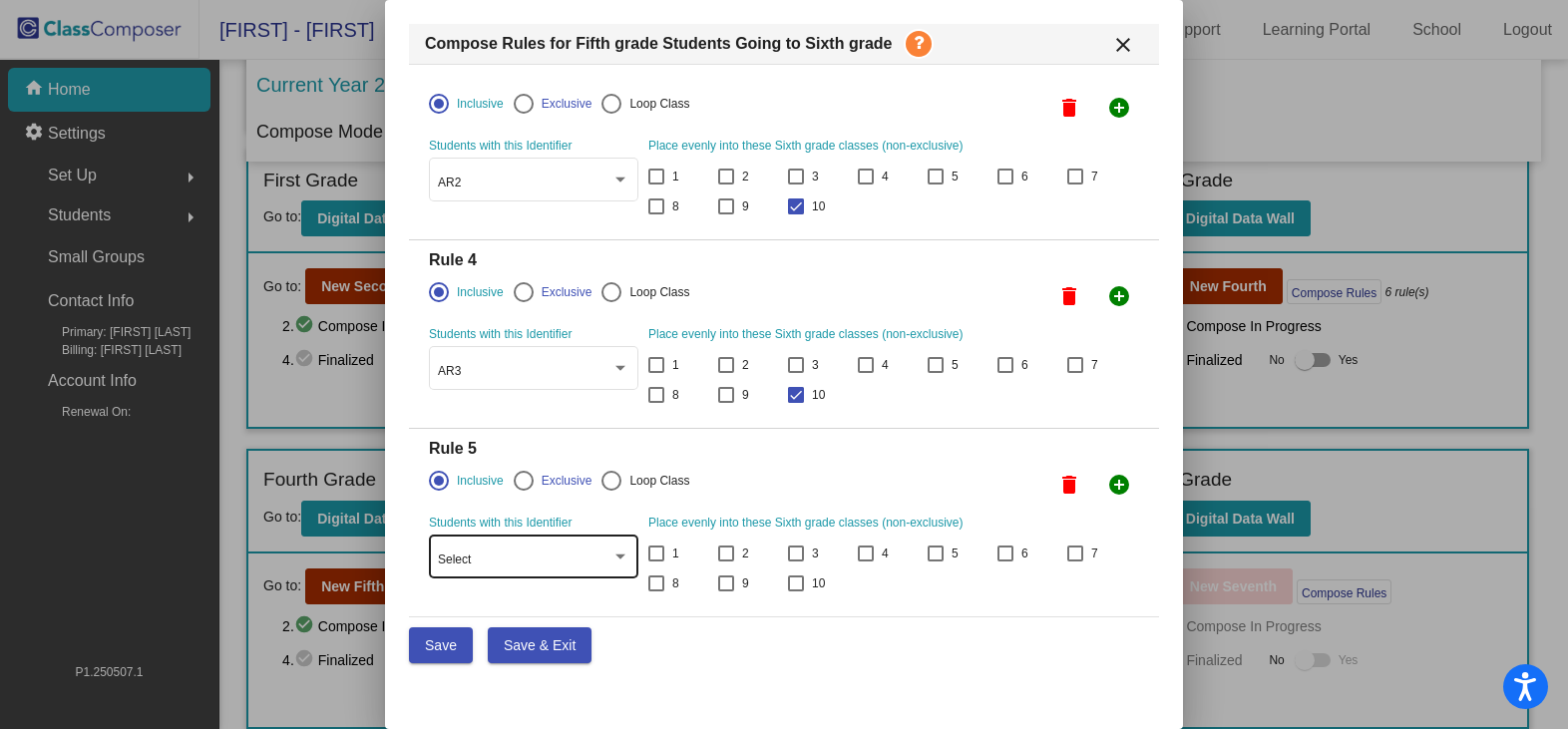 click on "Select" 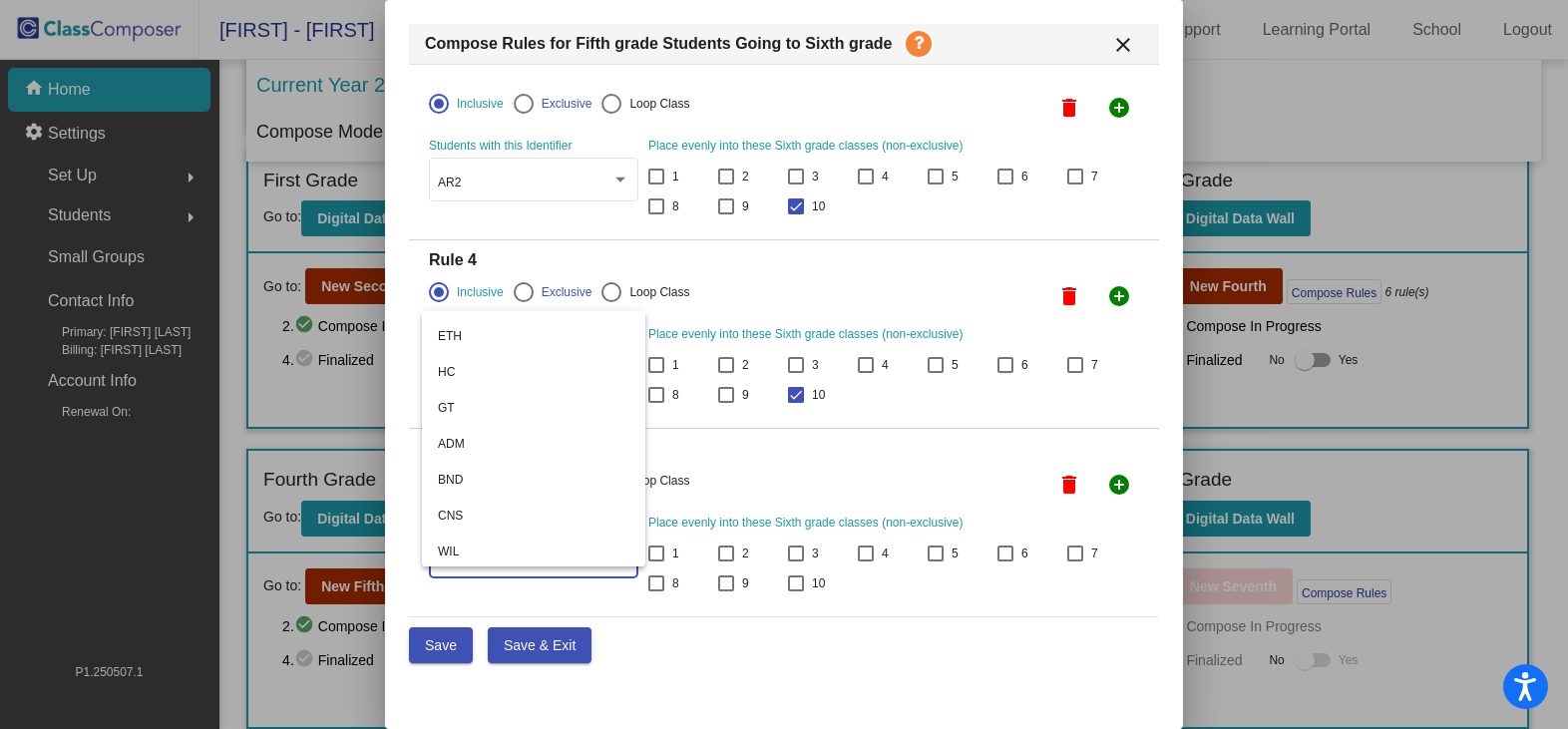 scroll, scrollTop: 929, scrollLeft: 0, axis: vertical 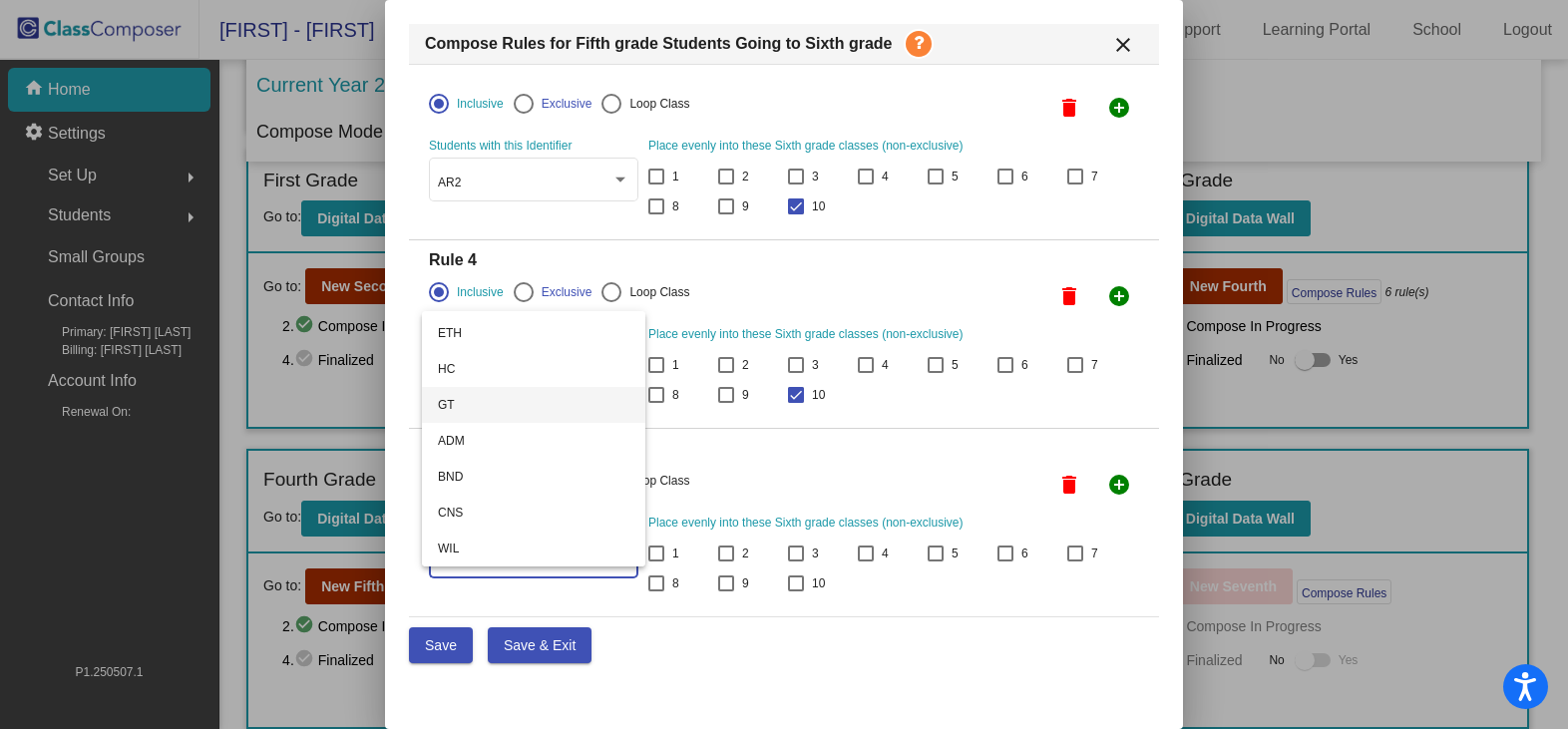 click on "GT" at bounding box center (534, 405) 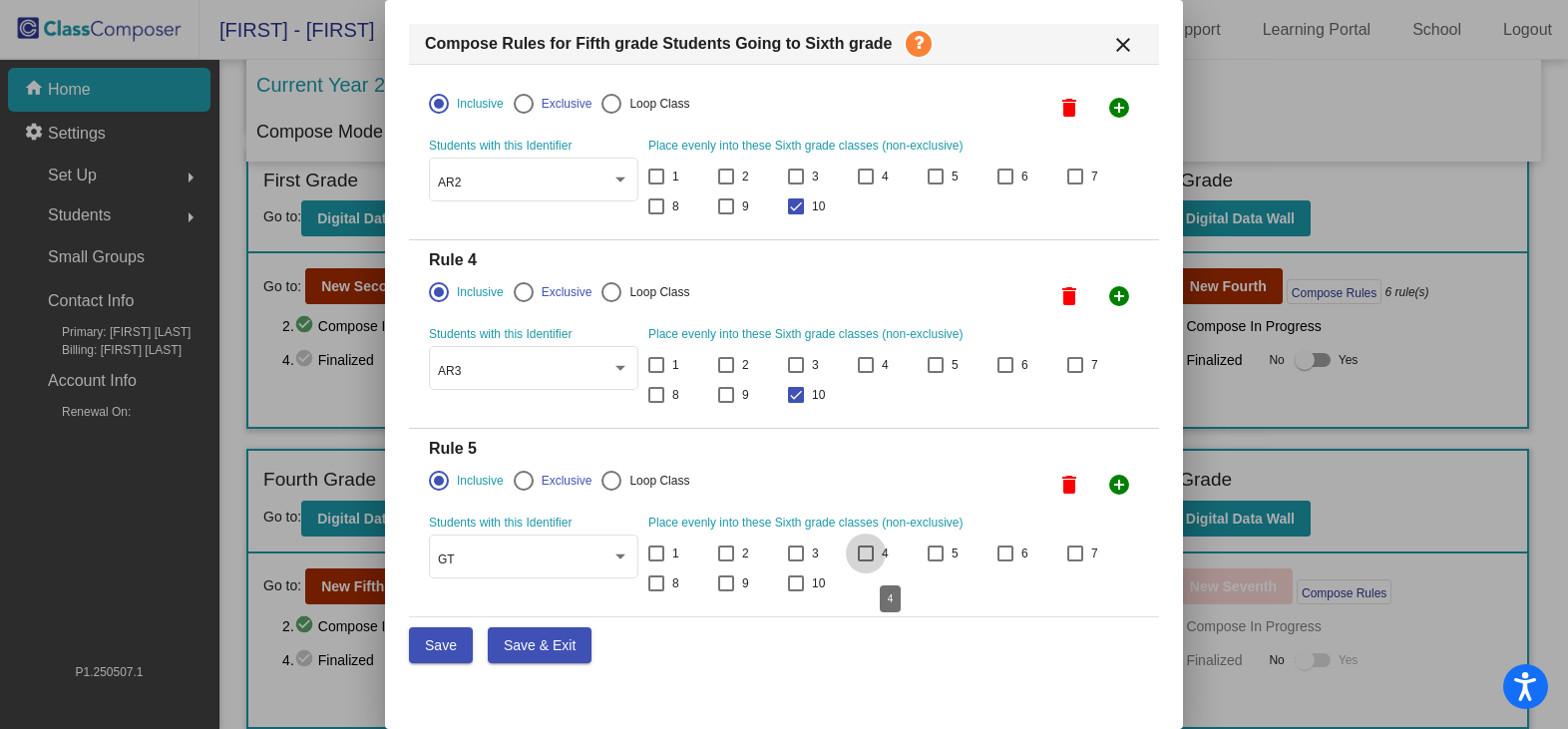 click at bounding box center [866, 553] 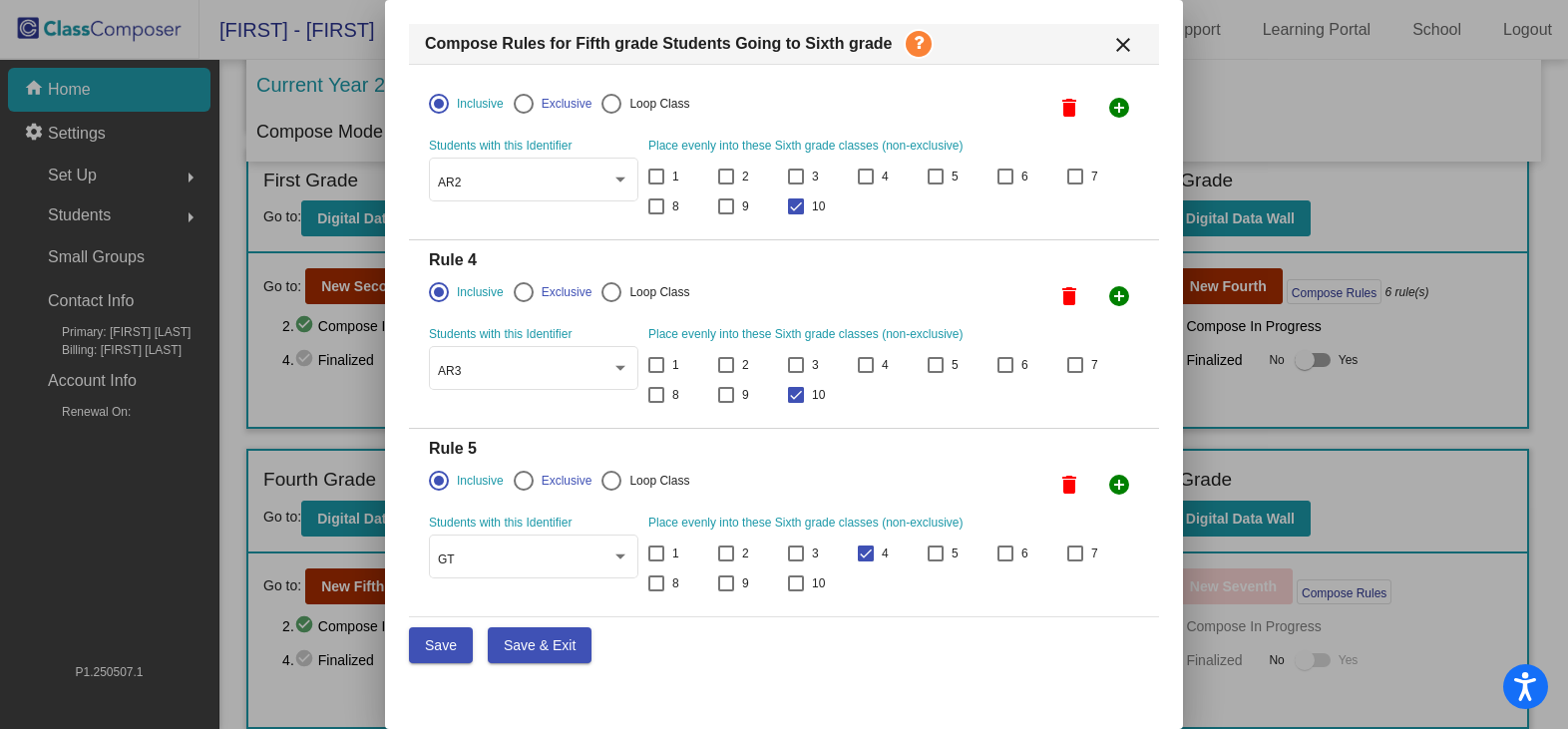 click on "Save" at bounding box center (441, 645) 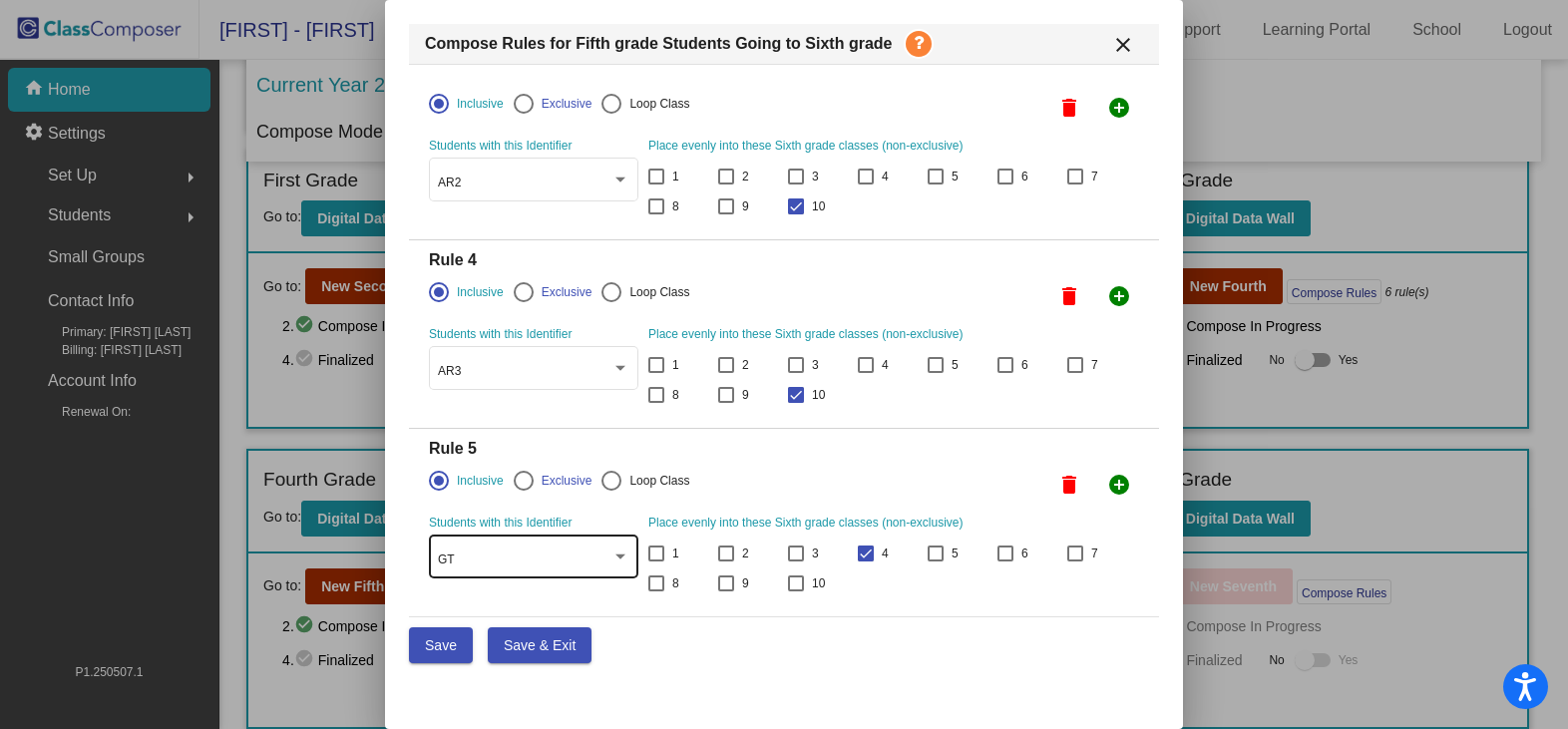 click on "GT" at bounding box center [534, 560] 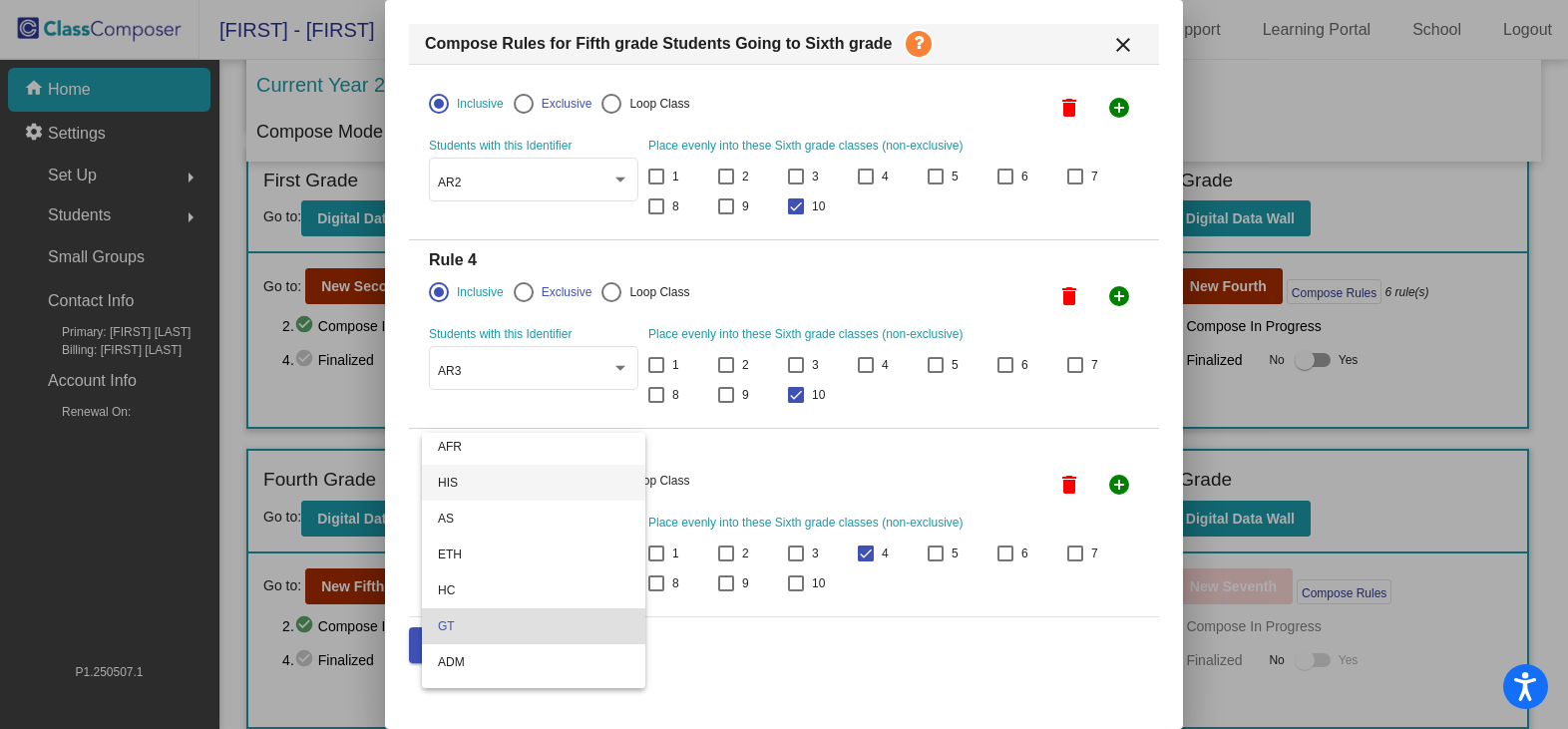 scroll, scrollTop: 929, scrollLeft: 0, axis: vertical 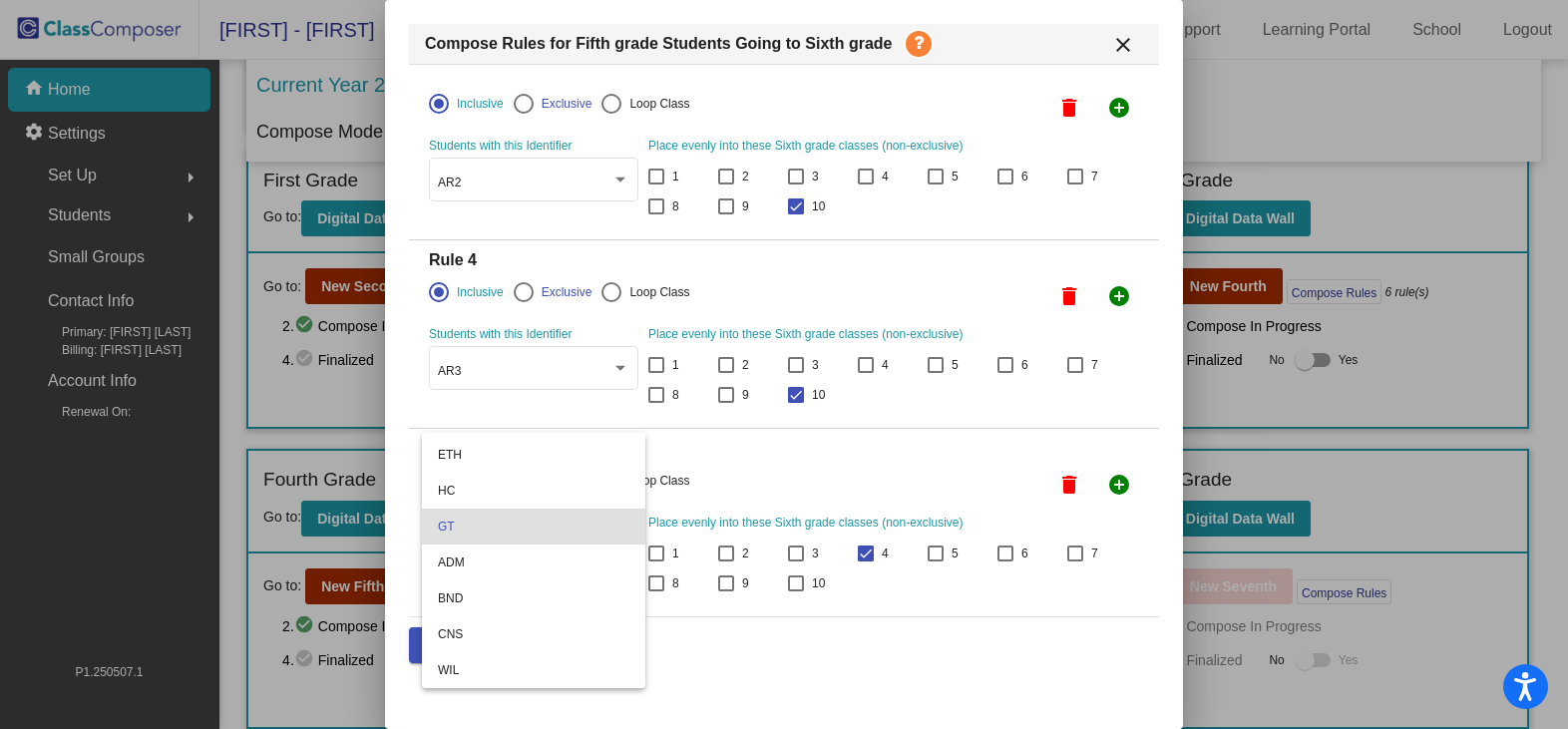 click at bounding box center (784, 364) 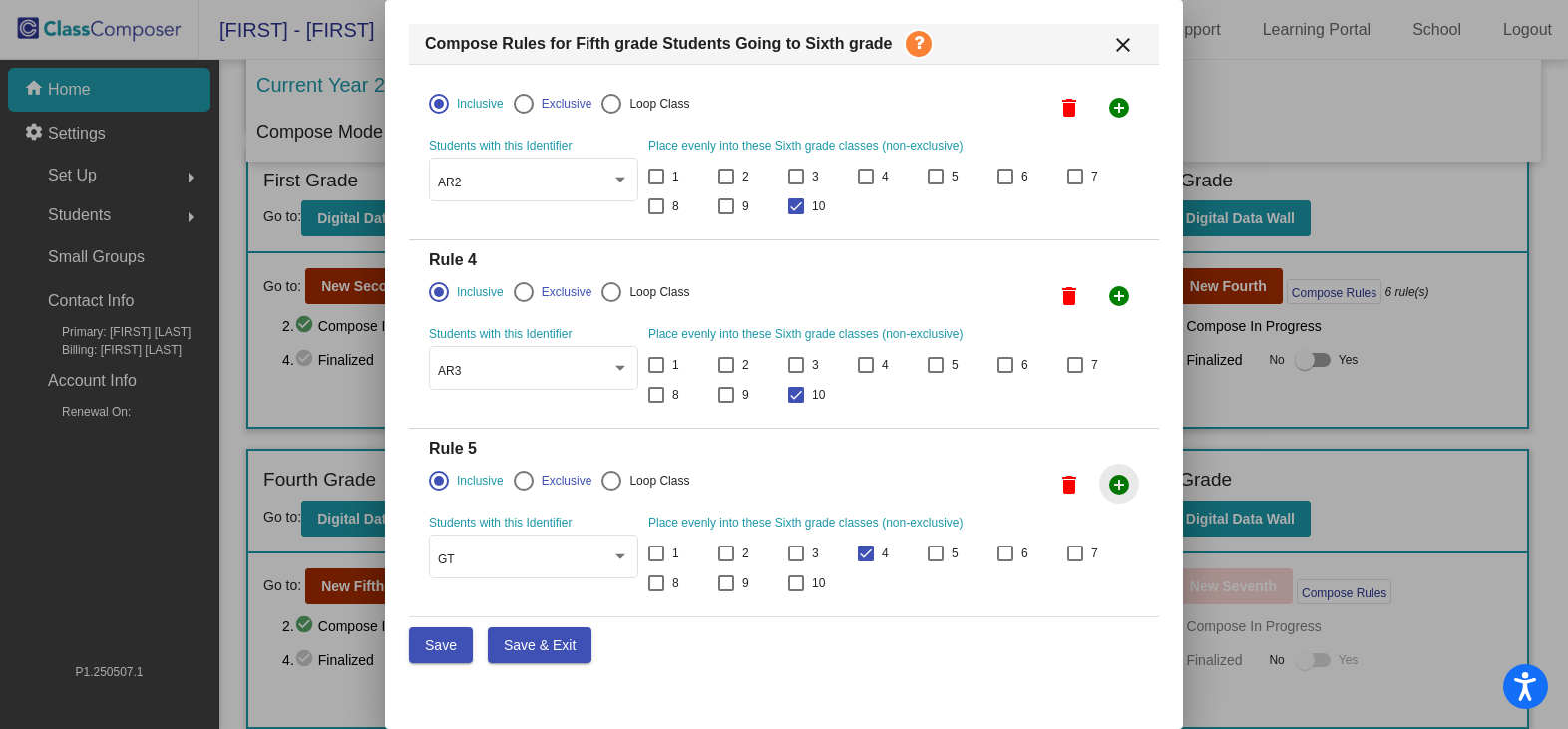 click on "add_circle" at bounding box center [1119, 485] 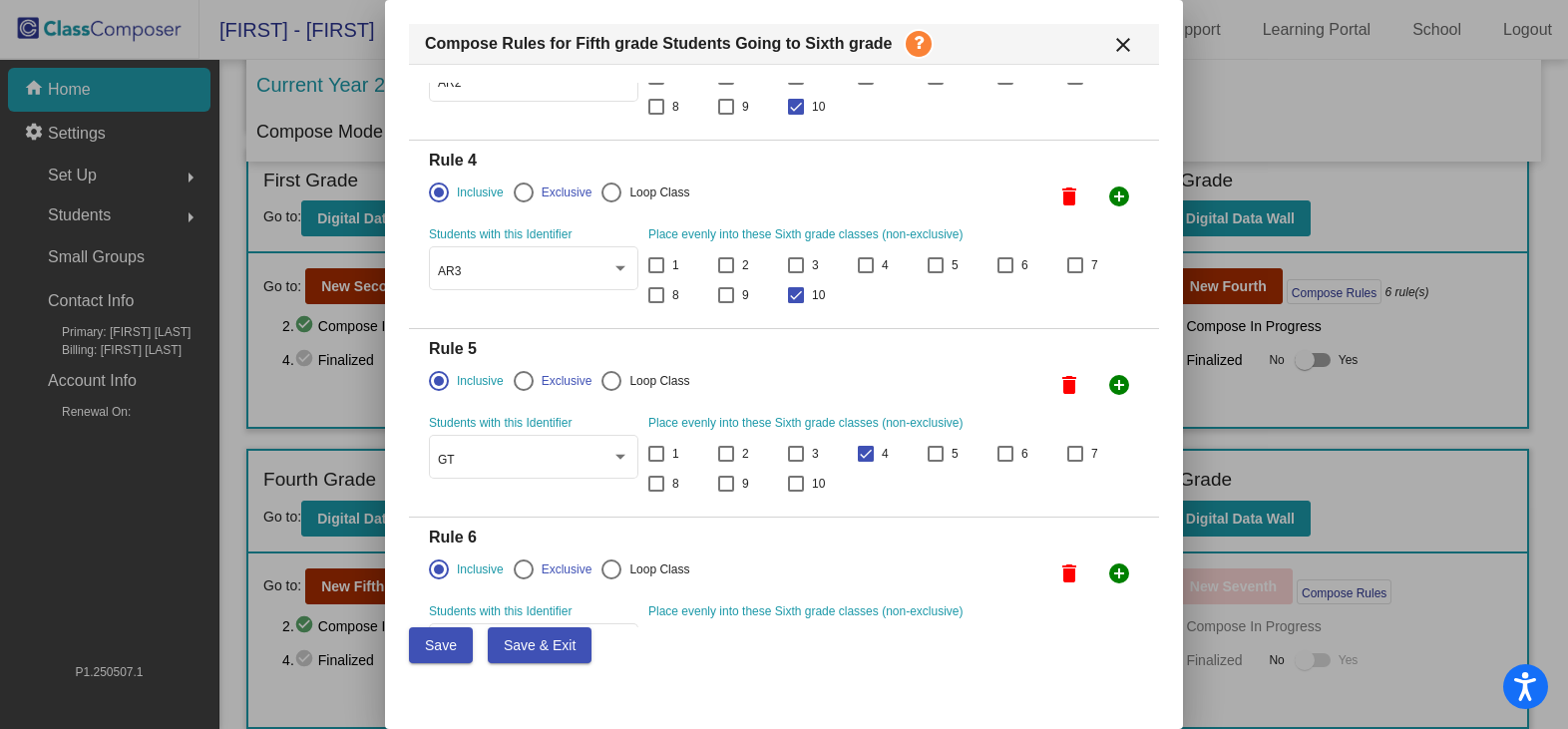 scroll, scrollTop: 607, scrollLeft: 0, axis: vertical 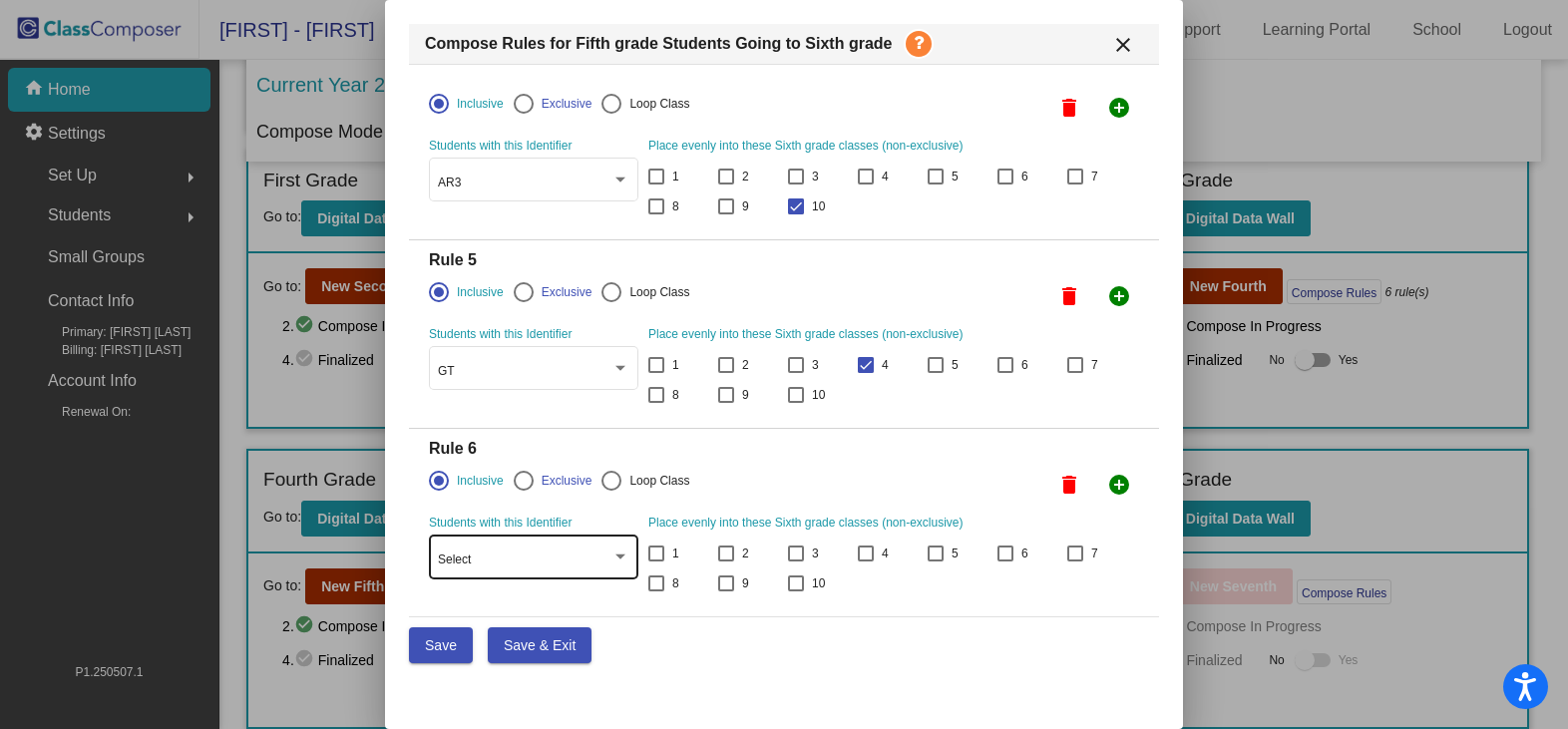 click on "Select" at bounding box center [525, 560] 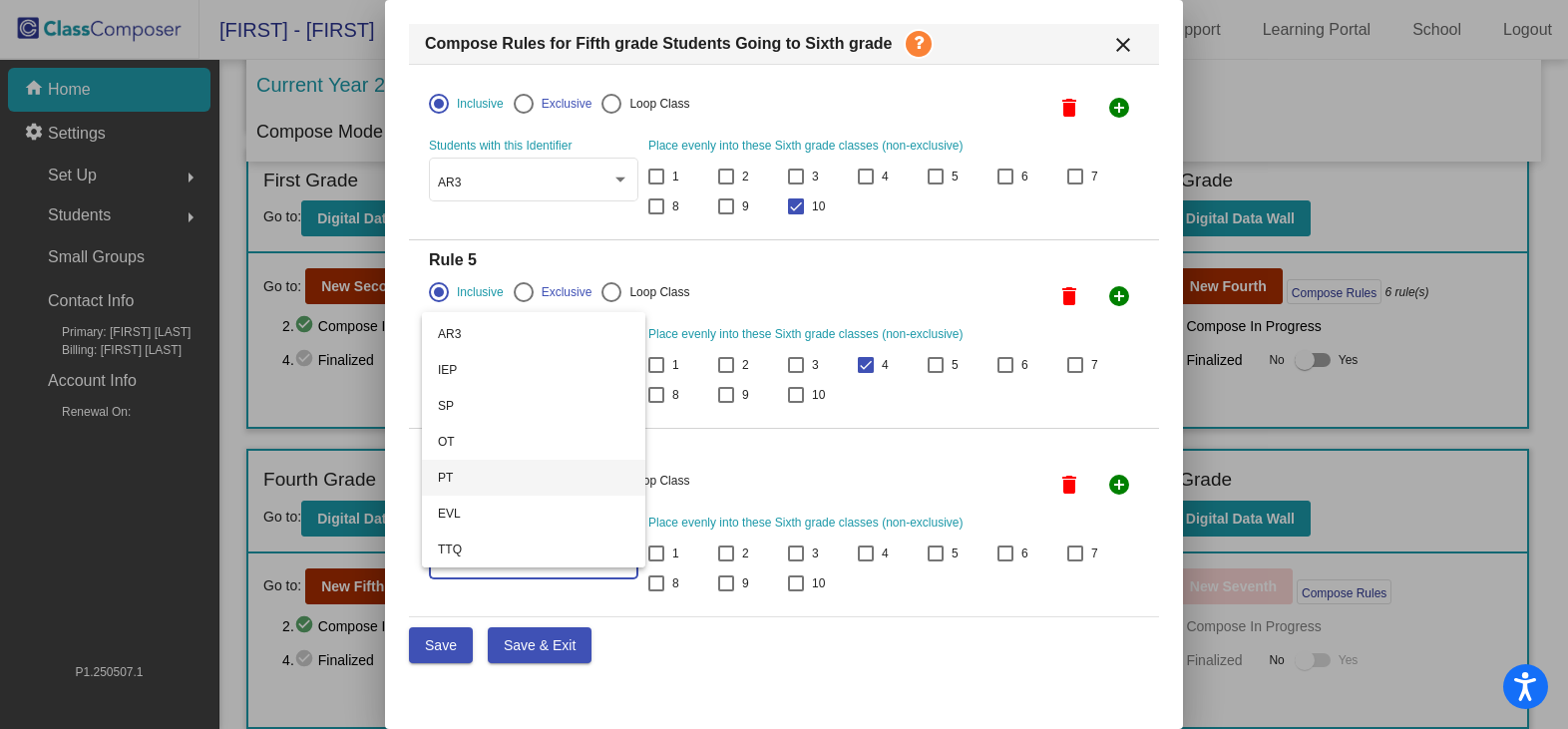 scroll, scrollTop: 499, scrollLeft: 0, axis: vertical 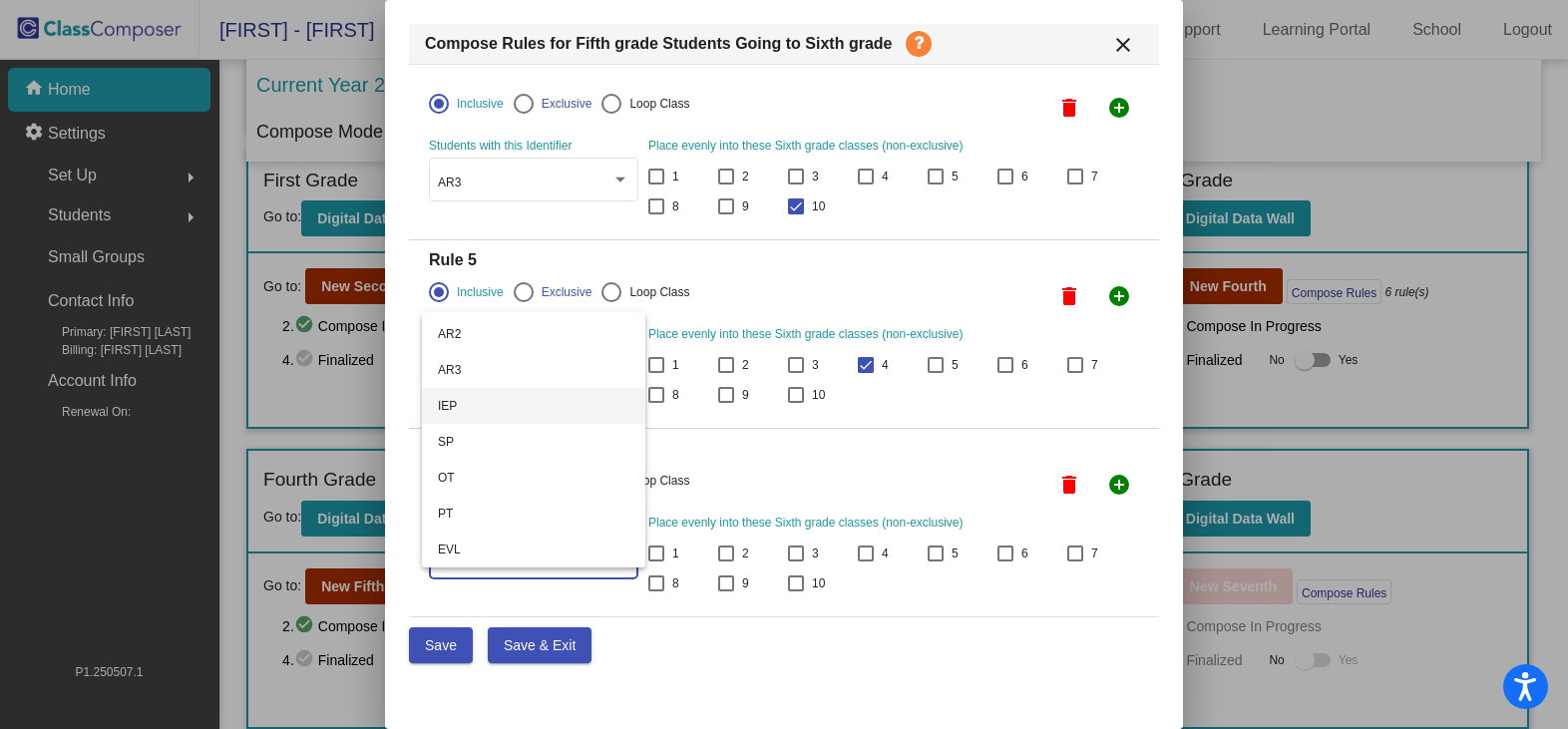 click on "IEP" at bounding box center [534, 406] 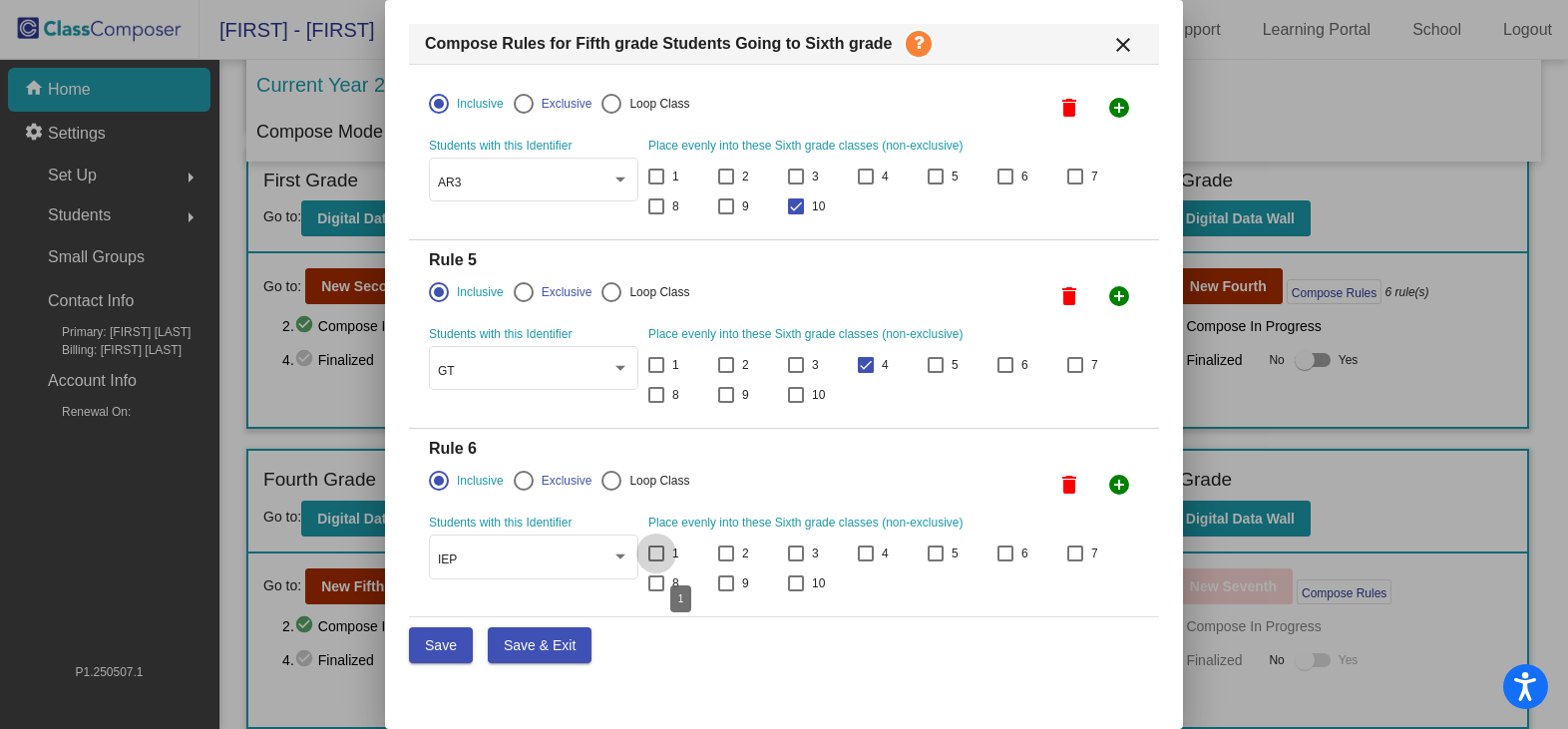 click at bounding box center [656, 553] 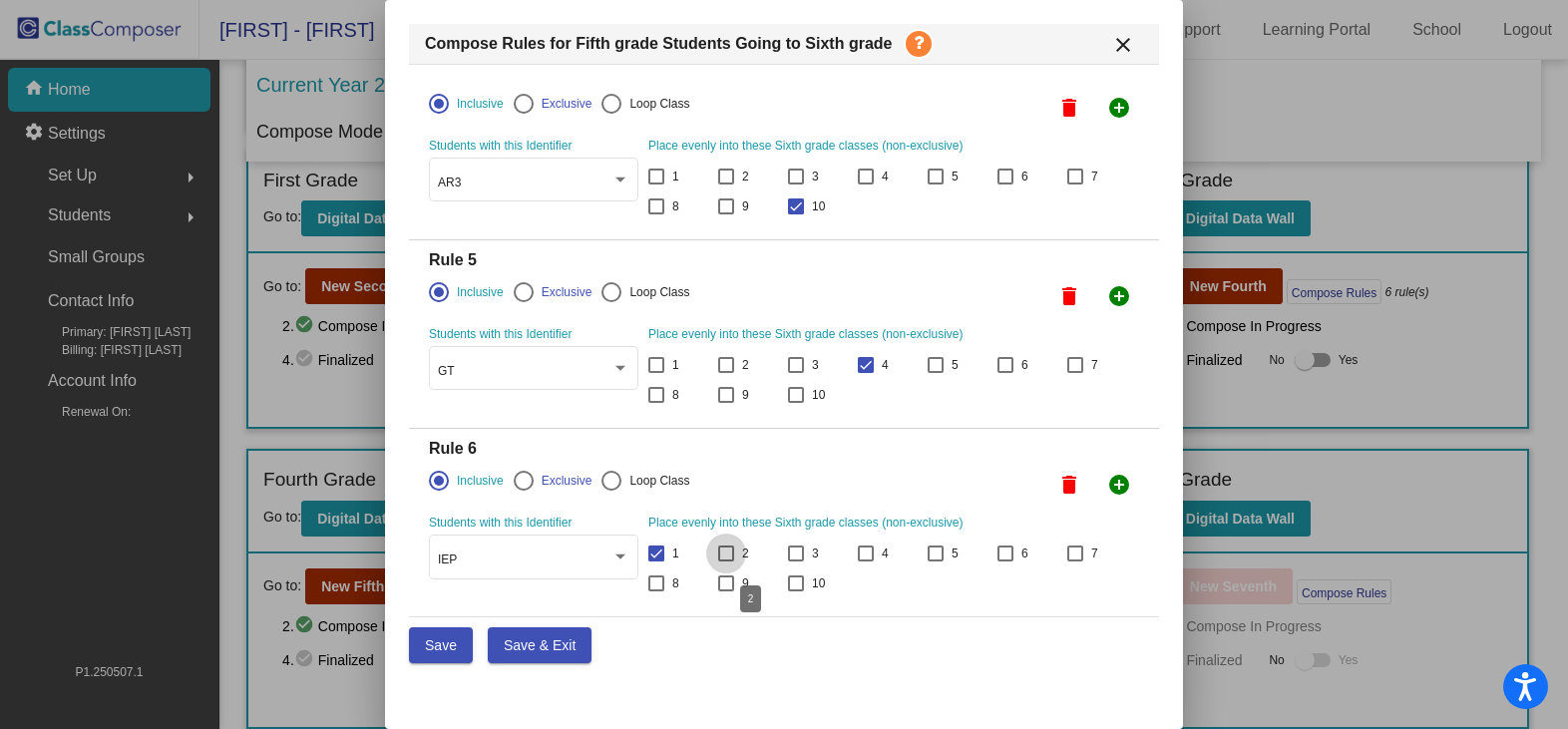 click at bounding box center [726, 553] 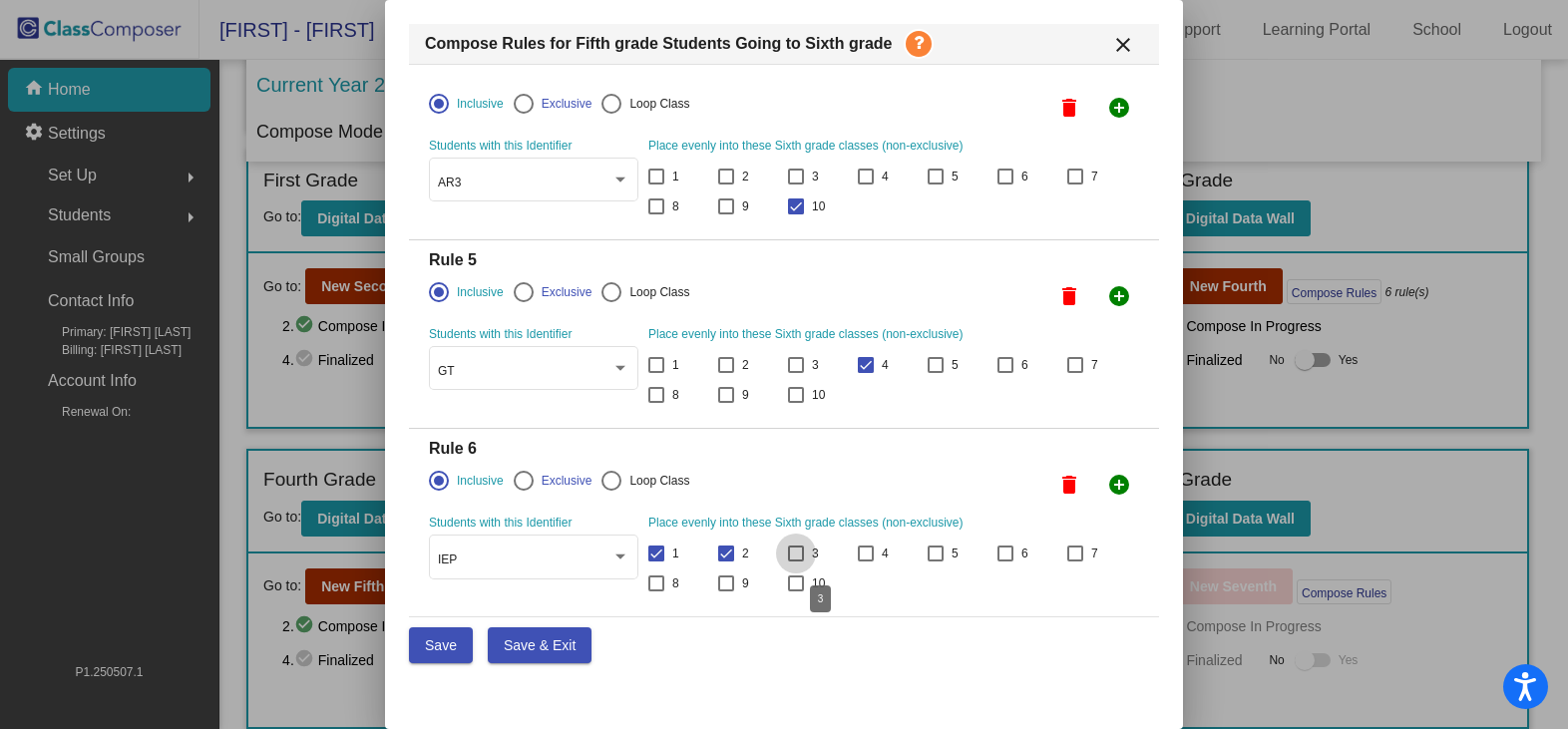 click on "3" at bounding box center (803, 553) 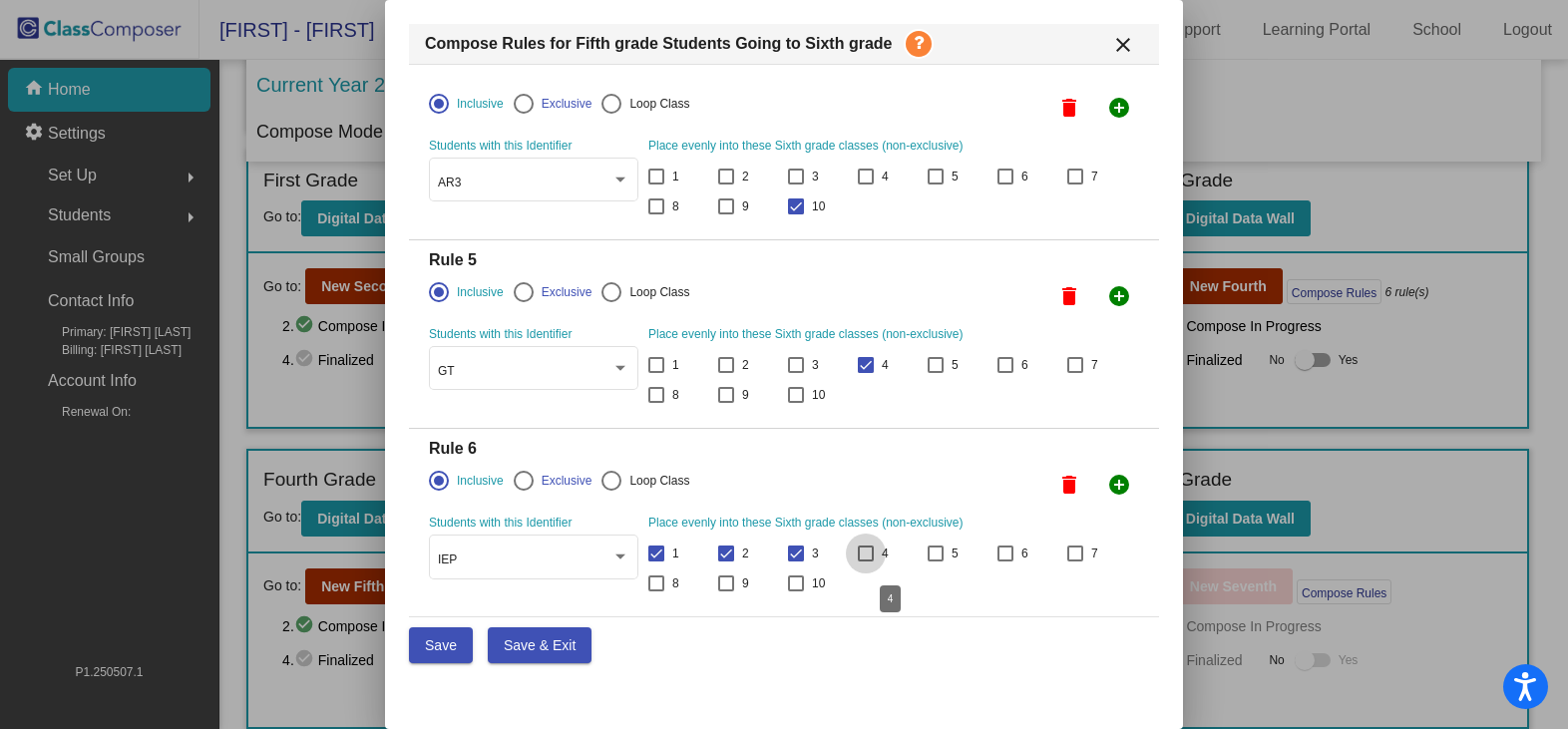 click at bounding box center (866, 553) 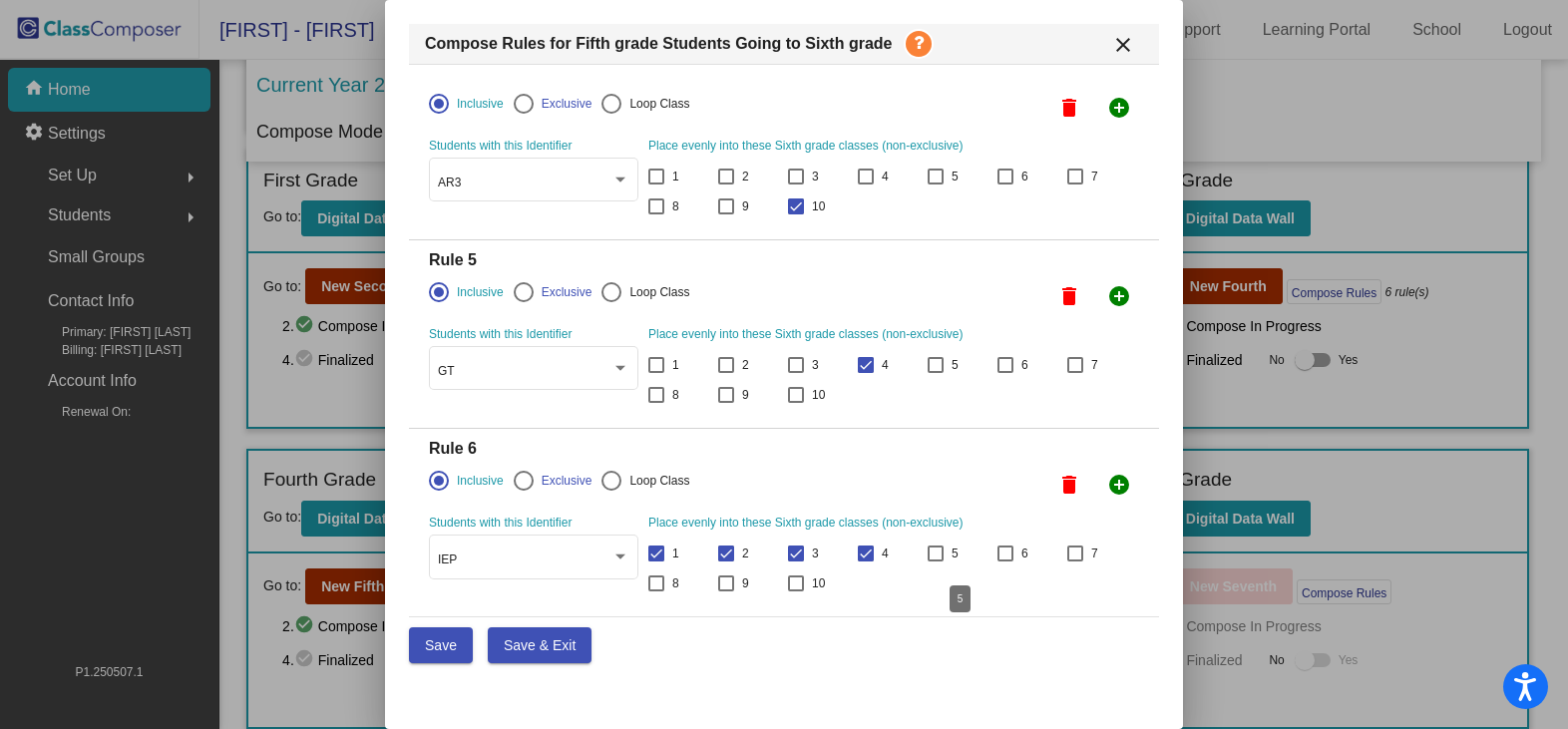 click at bounding box center (936, 553) 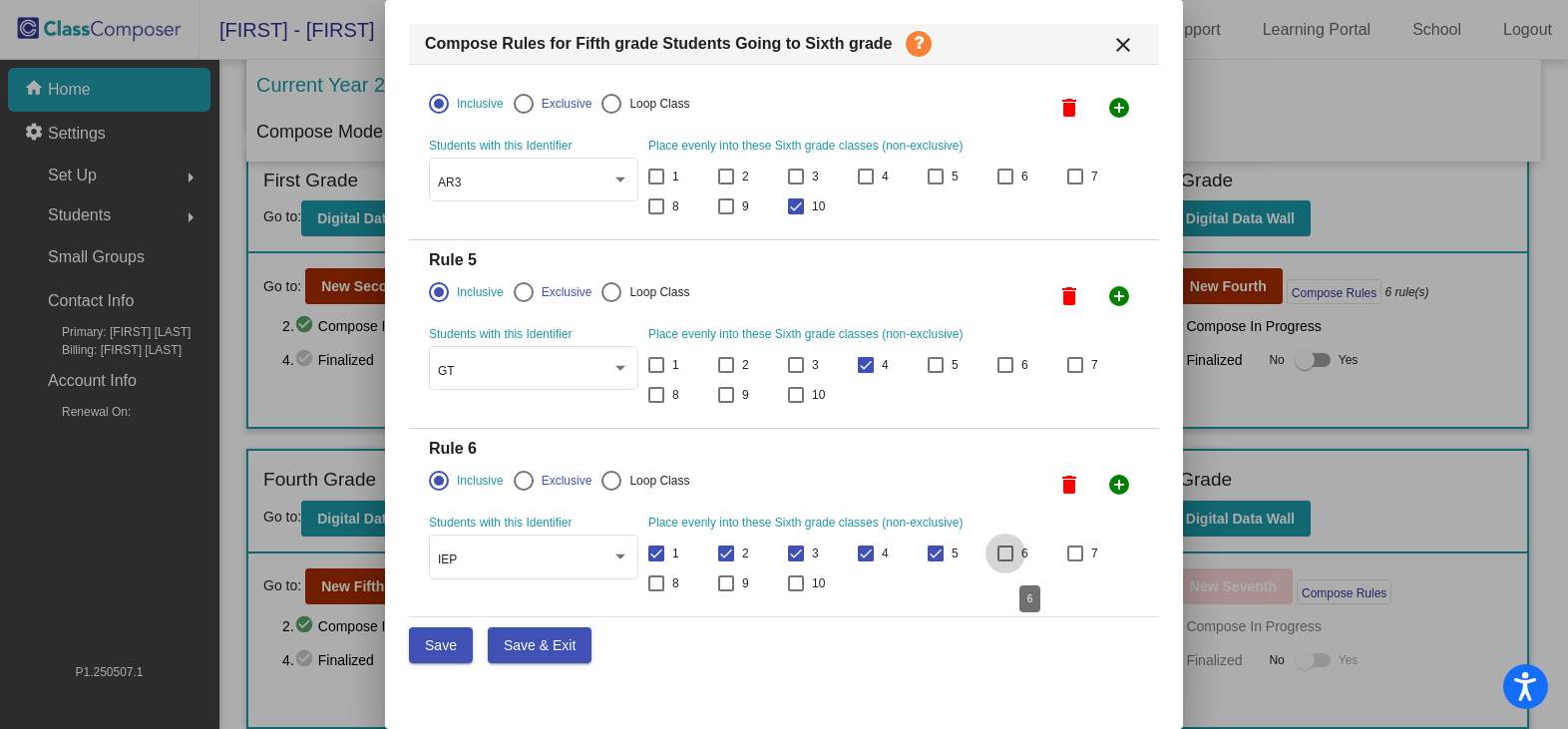 click at bounding box center (1005, 553) 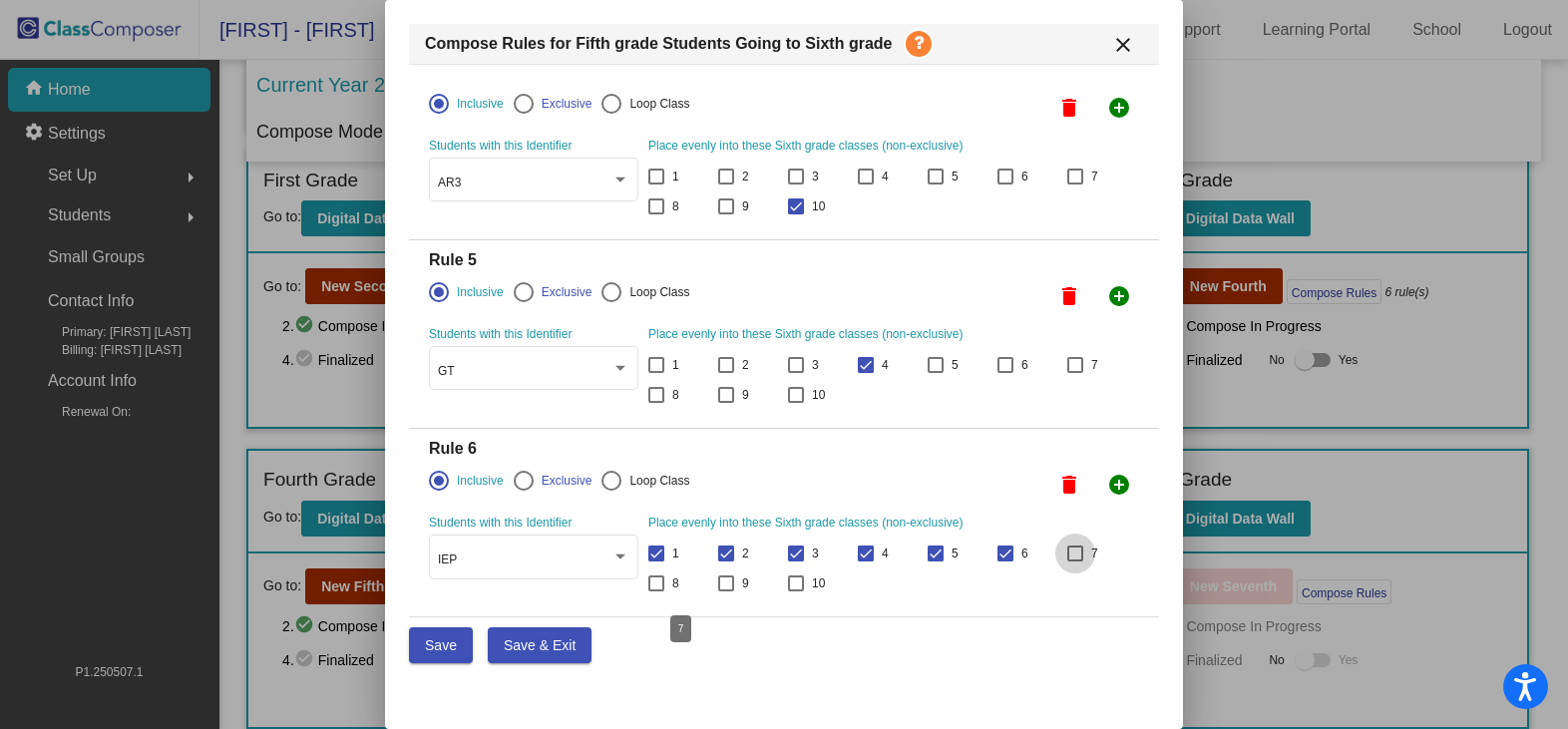 click at bounding box center (1075, 553) 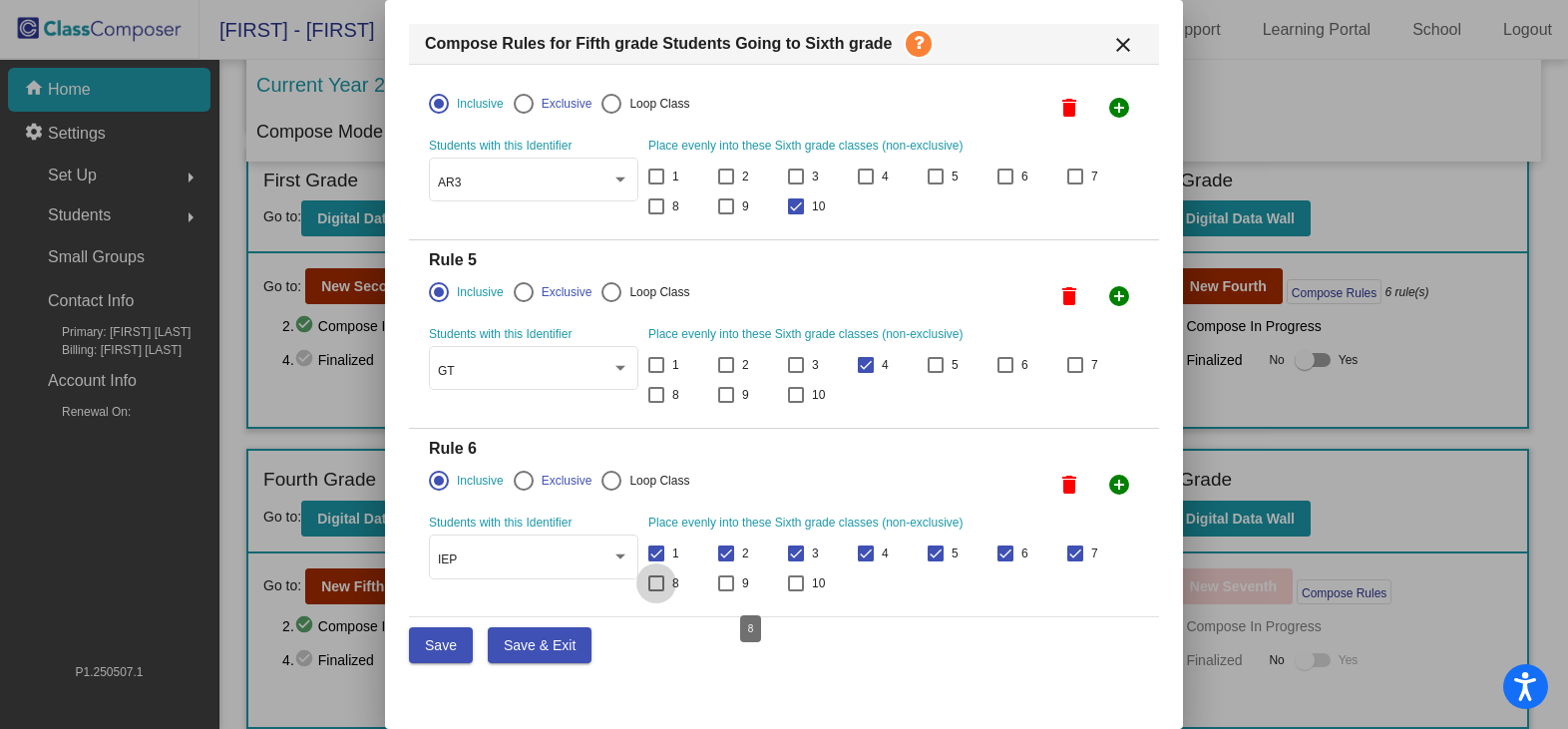 click at bounding box center (656, 583) 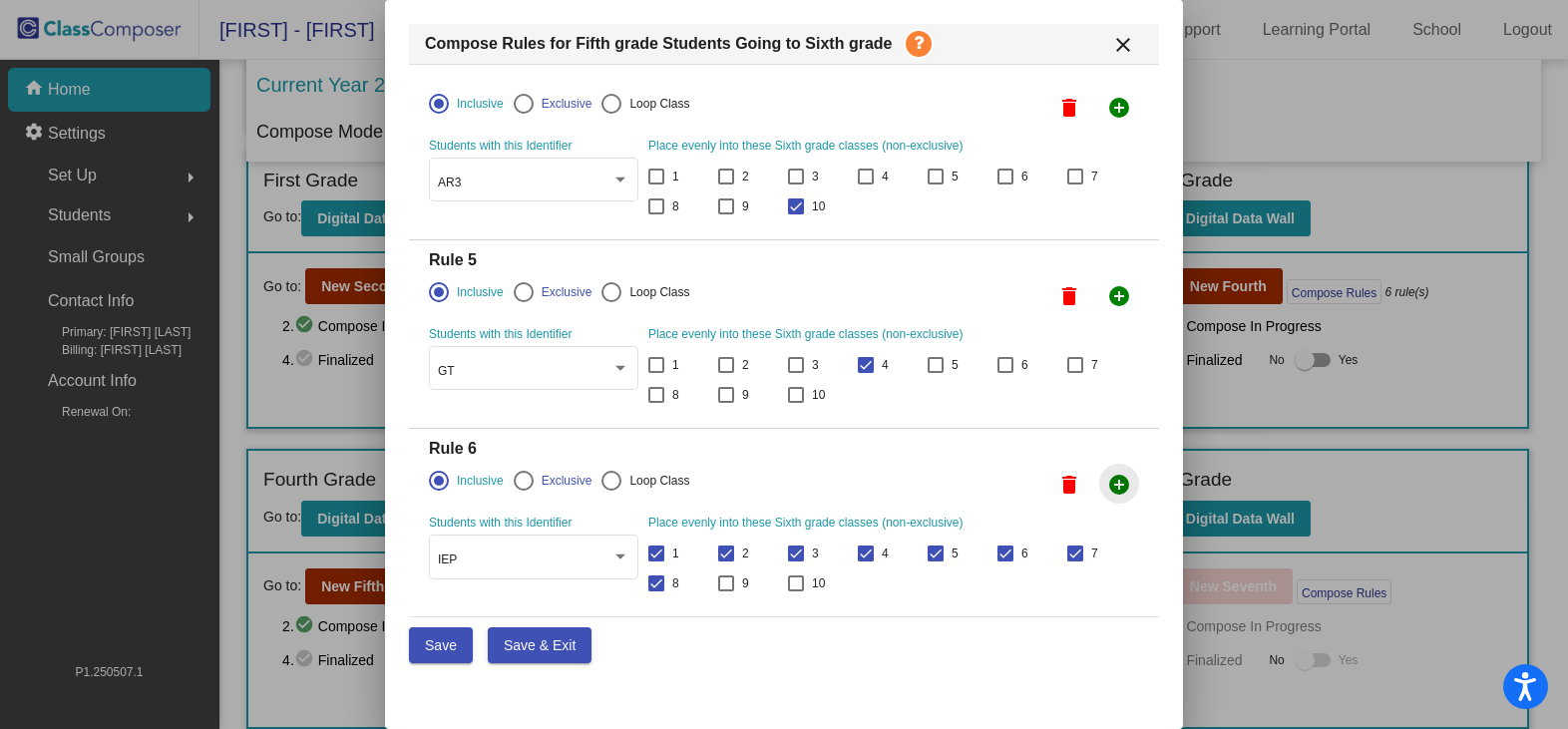 click on "add_circle" at bounding box center (1119, 485) 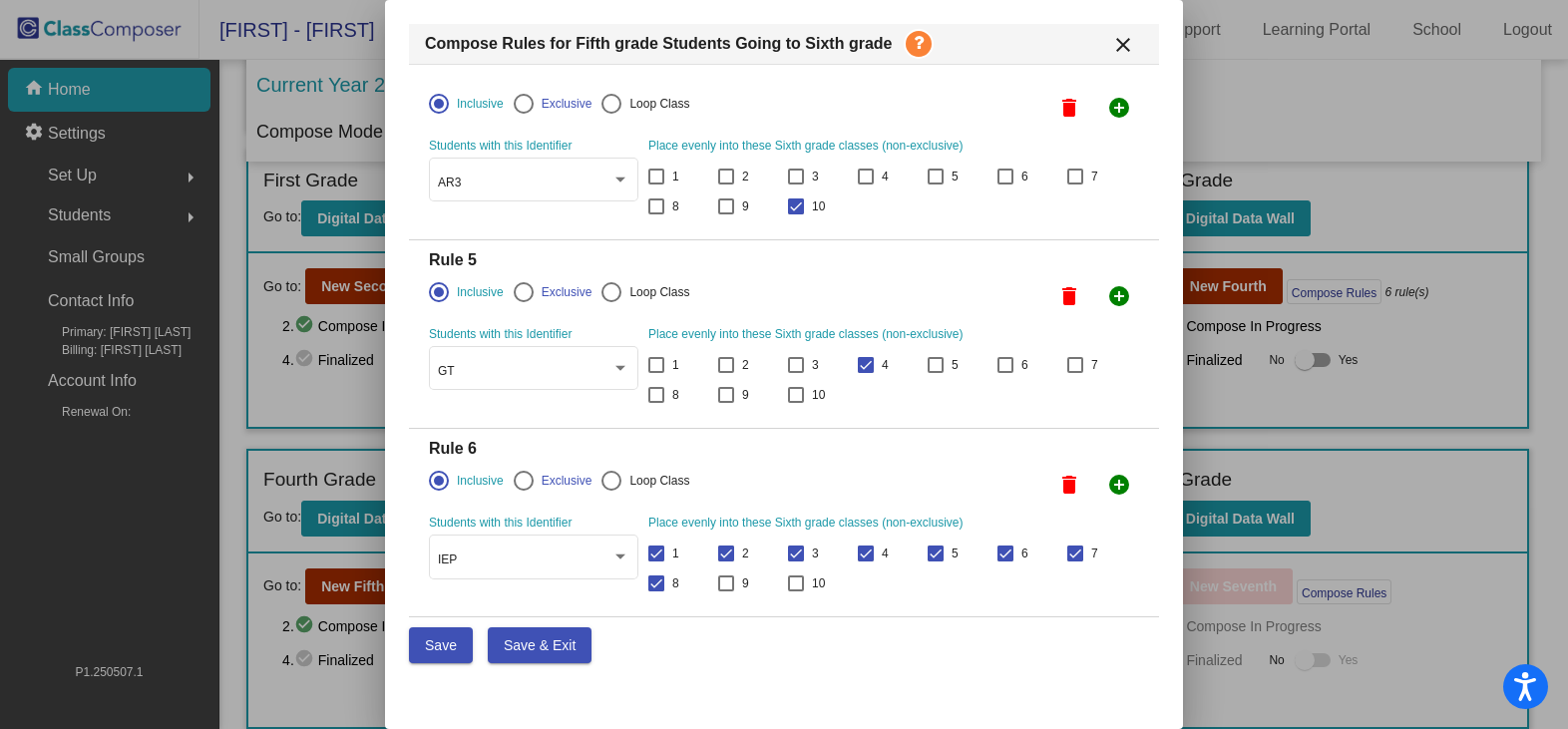 scroll, scrollTop: 796, scrollLeft: 0, axis: vertical 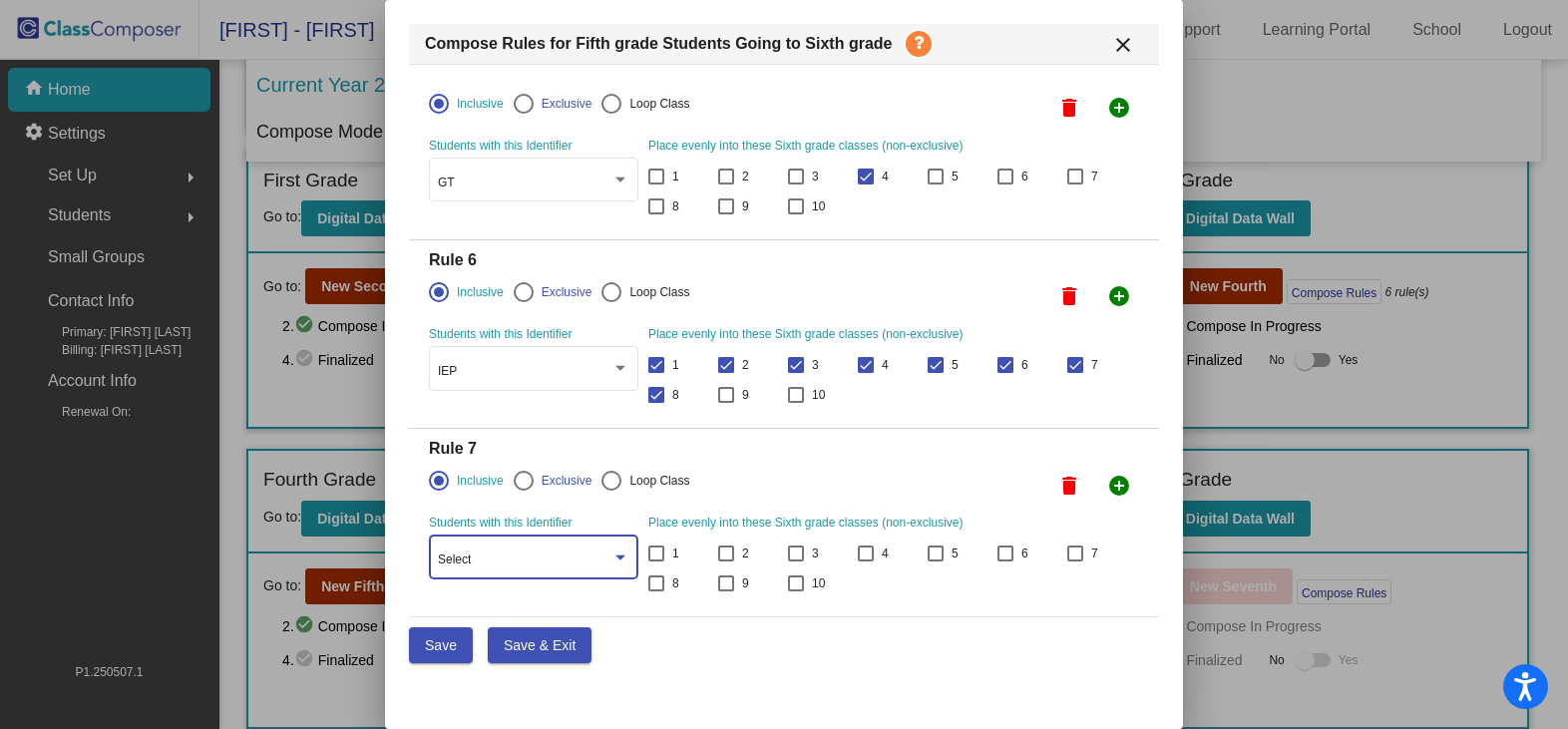 click on "Select" at bounding box center (525, 560) 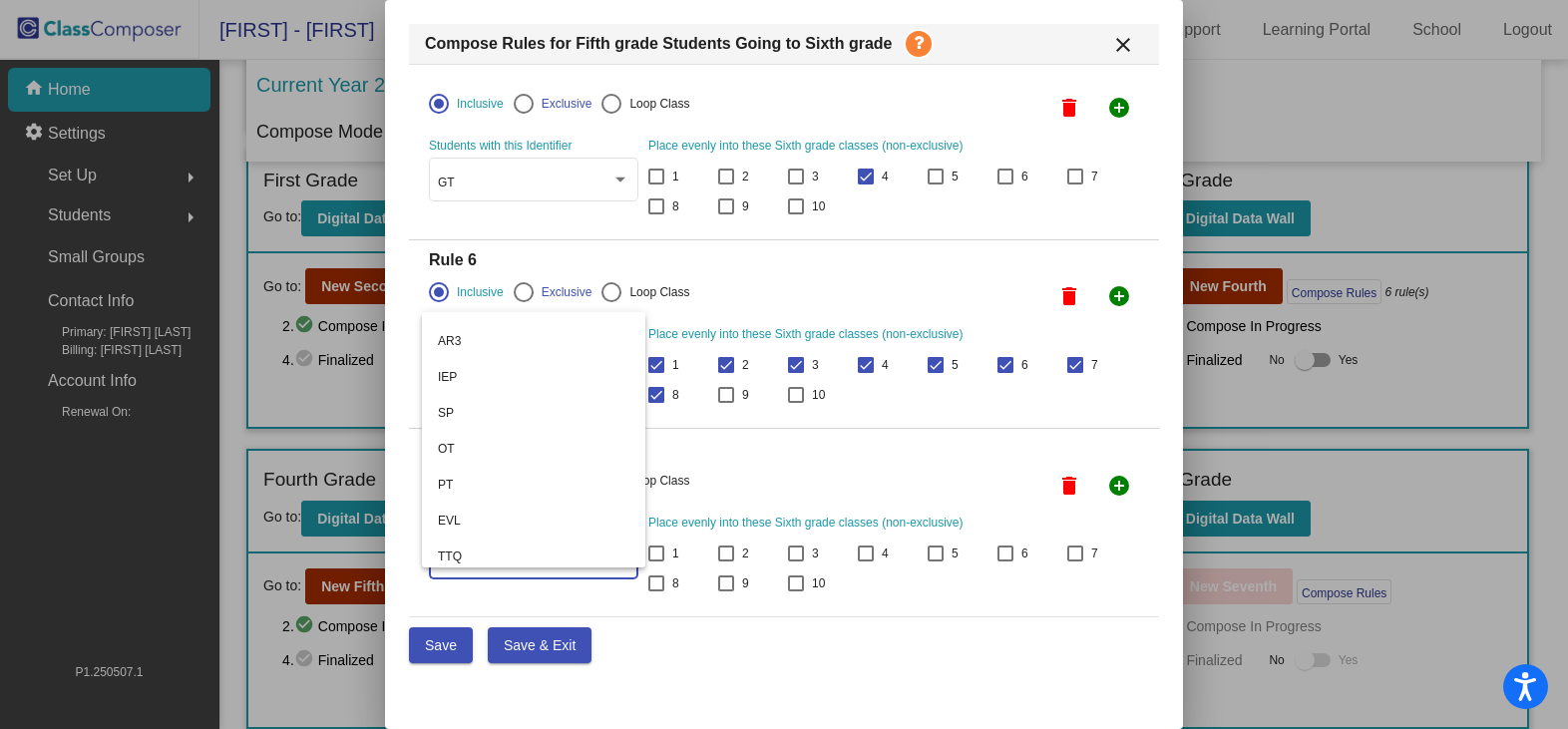 scroll, scrollTop: 929, scrollLeft: 0, axis: vertical 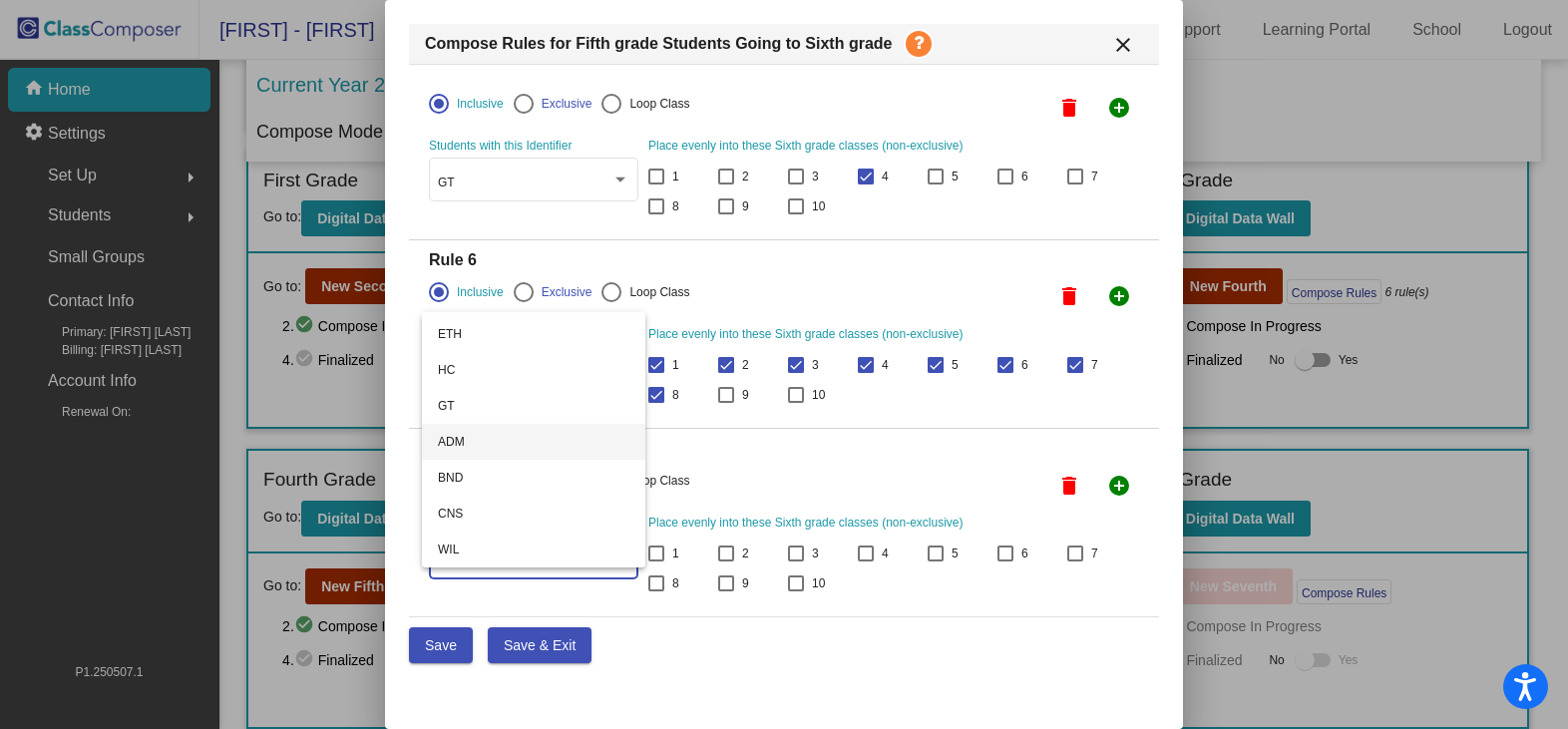 click on "ADM" at bounding box center [534, 442] 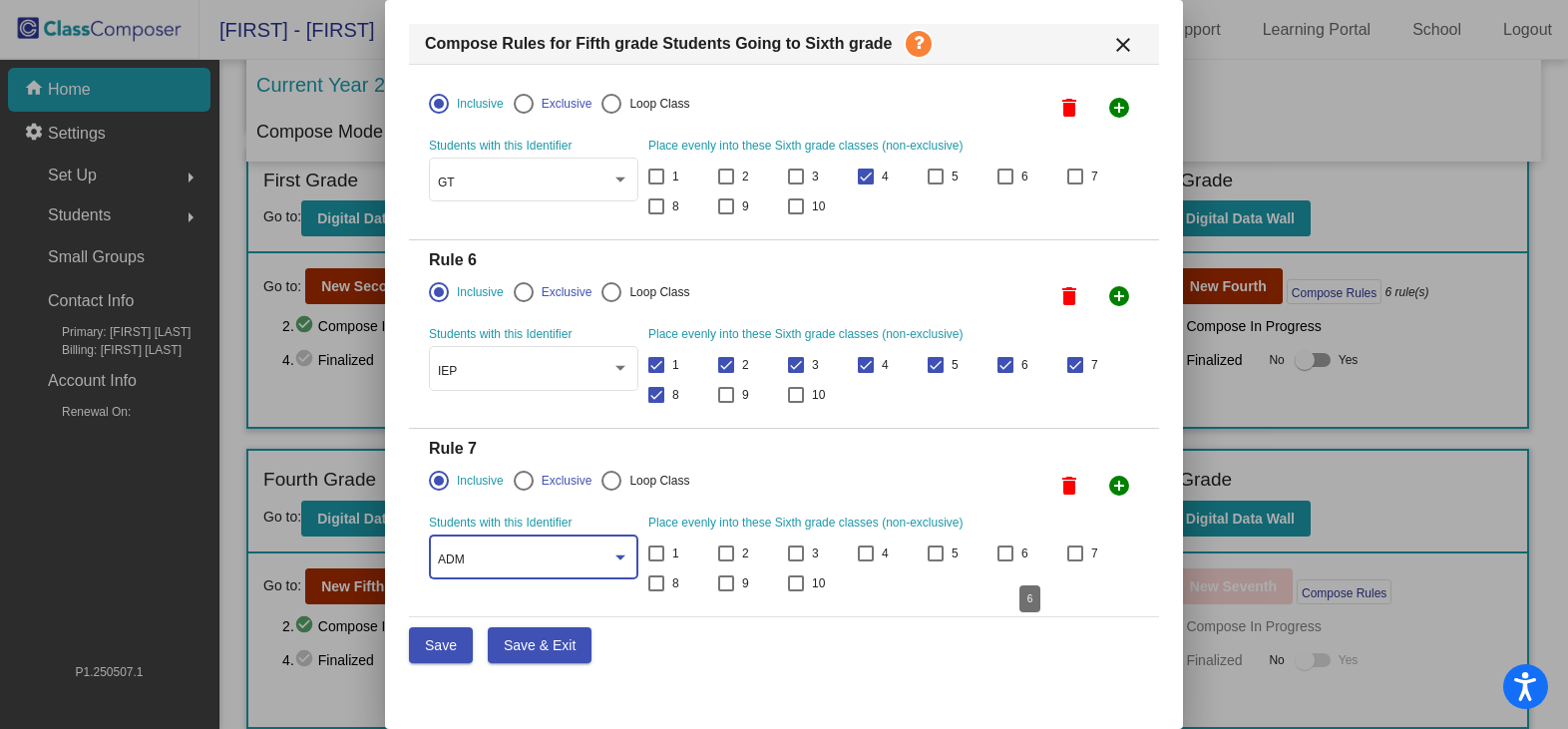 click at bounding box center [1005, 553] 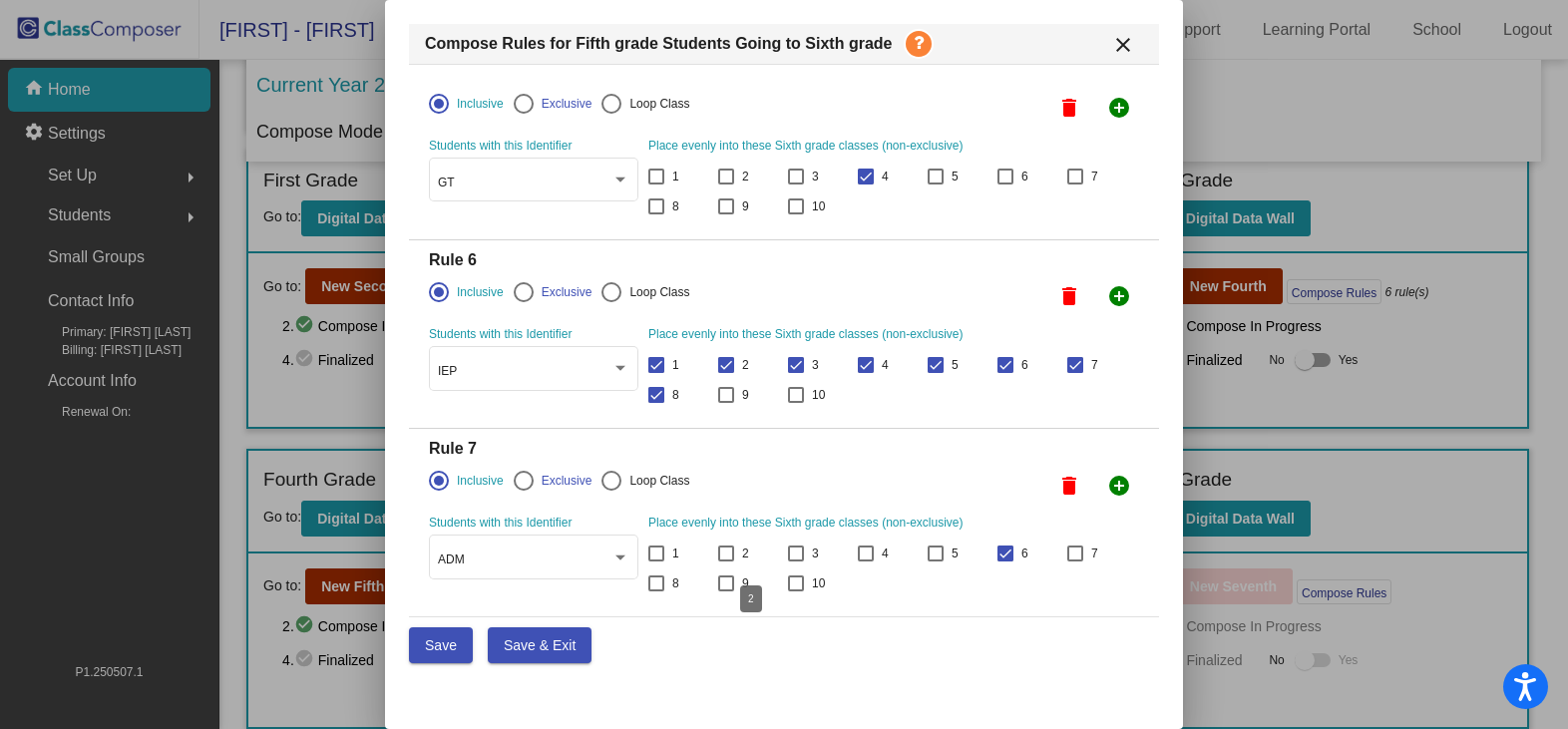 click at bounding box center [726, 553] 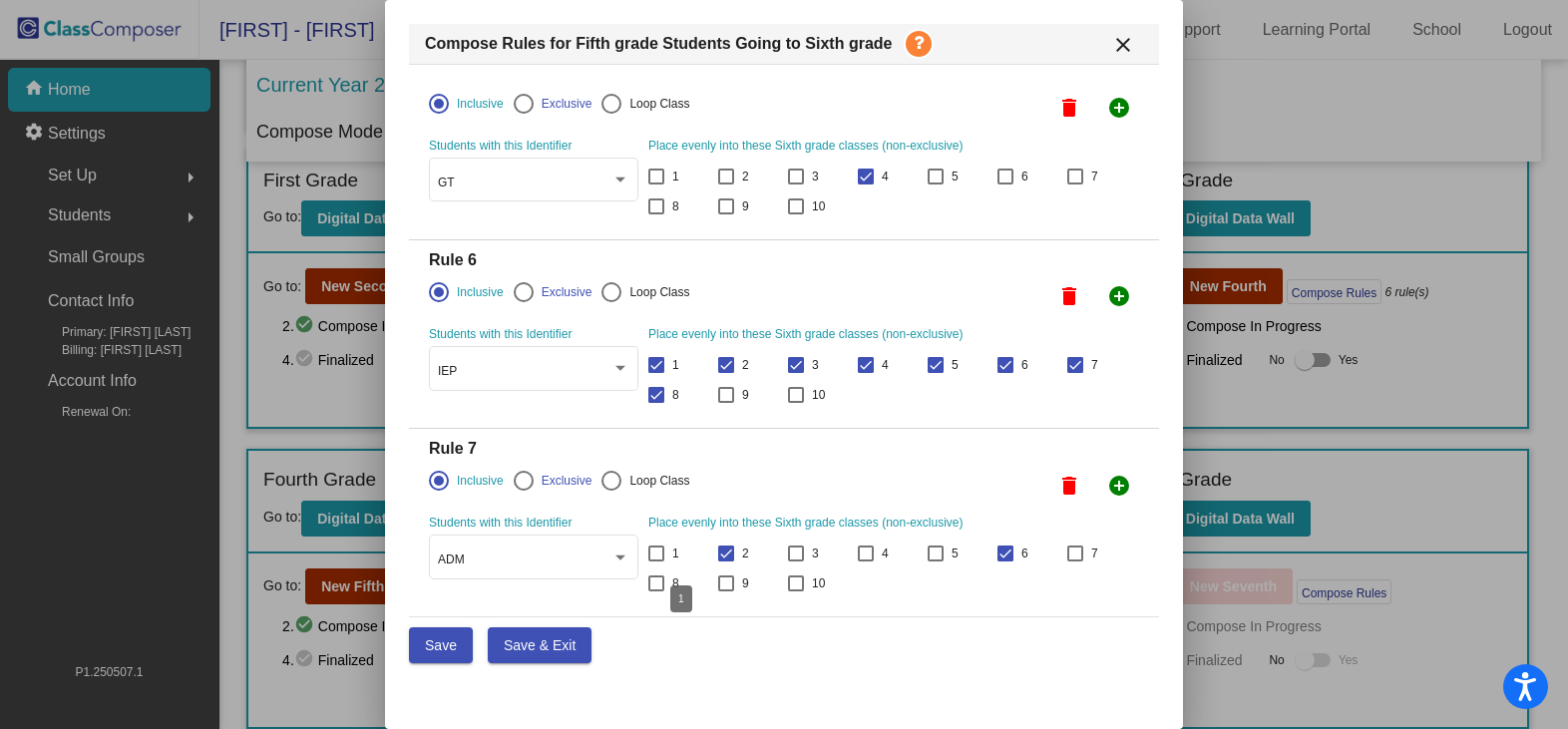 click on "1" at bounding box center [663, 553] 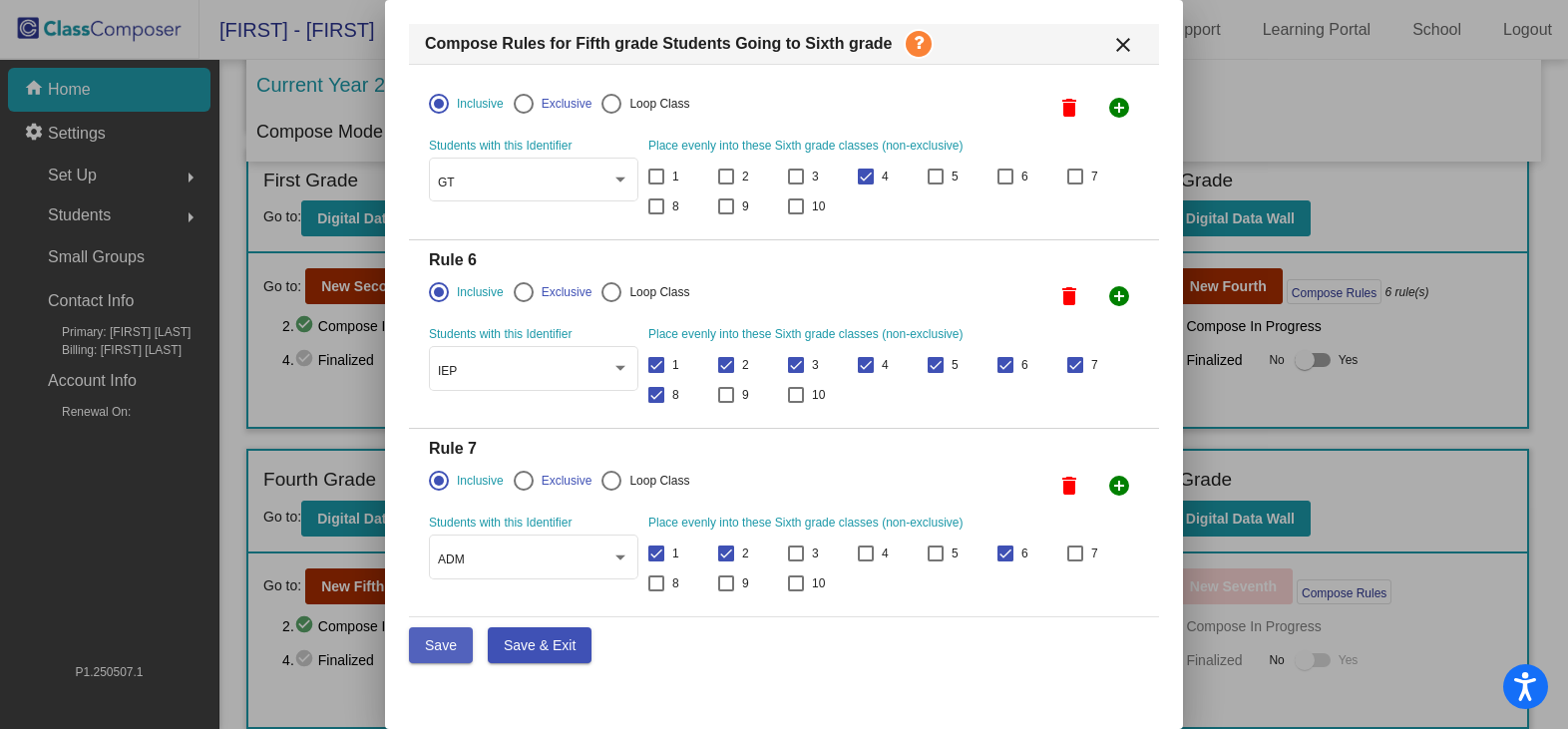 click on "Save" at bounding box center [441, 645] 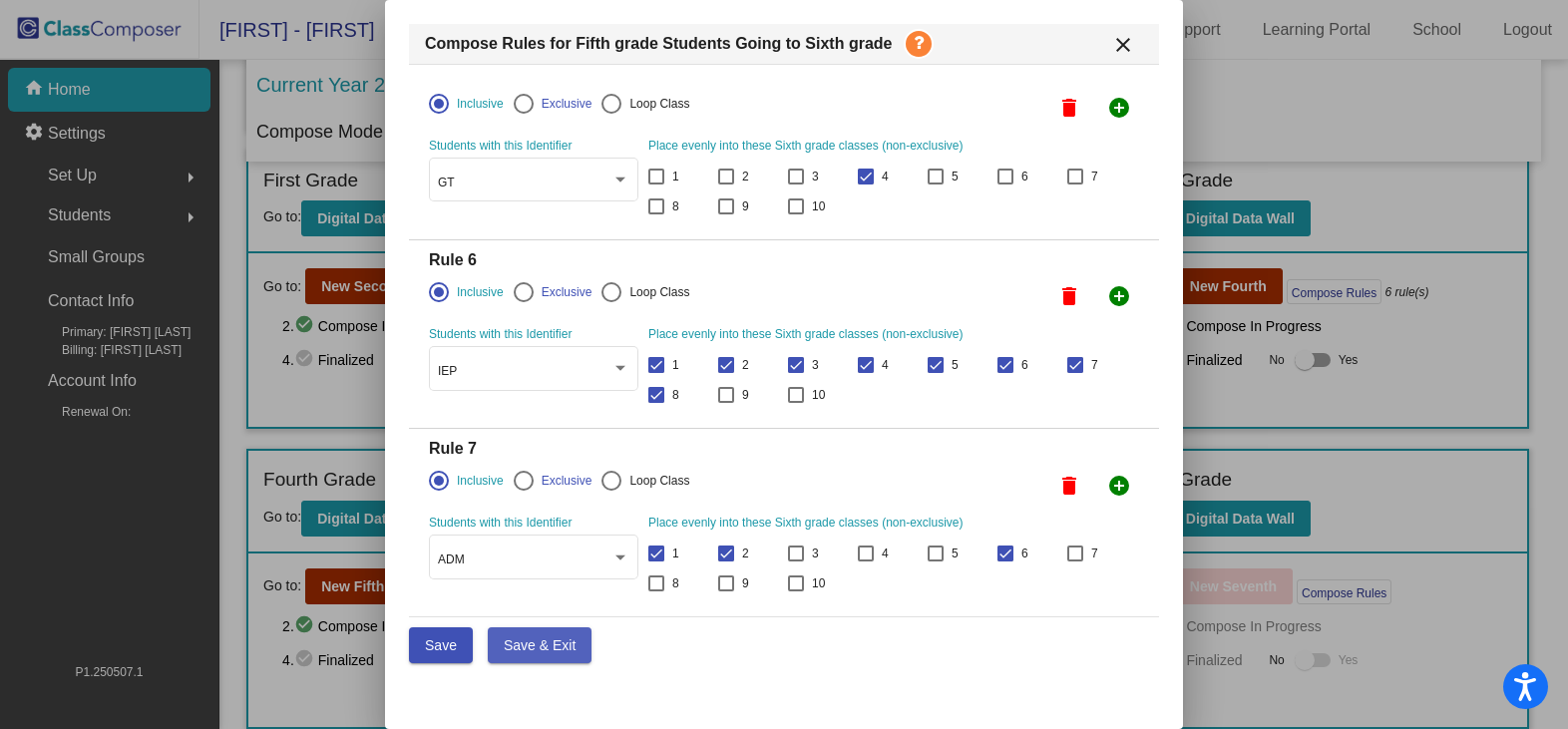 click on "Save & Exit" at bounding box center [540, 645] 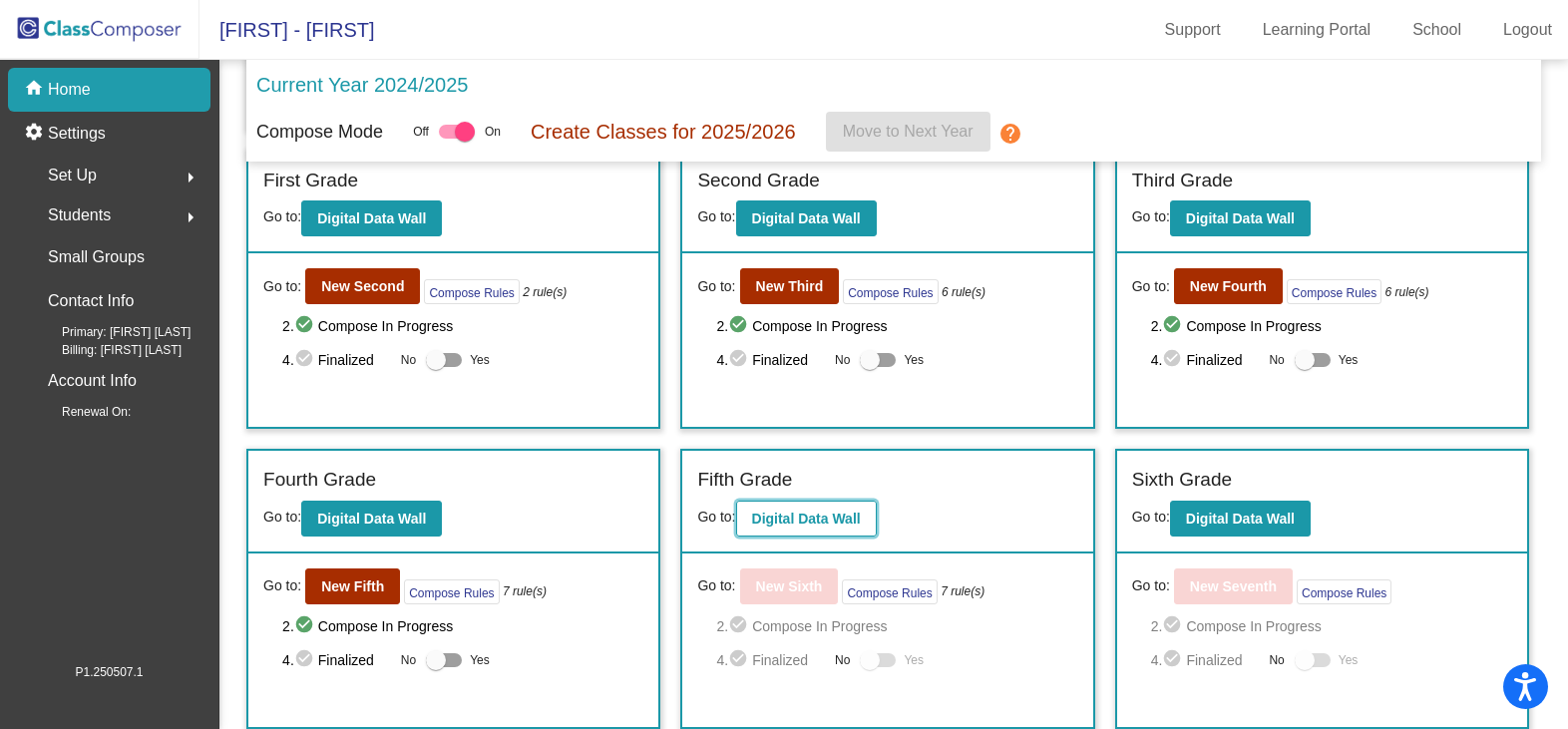 click on "Digital Data Wall" 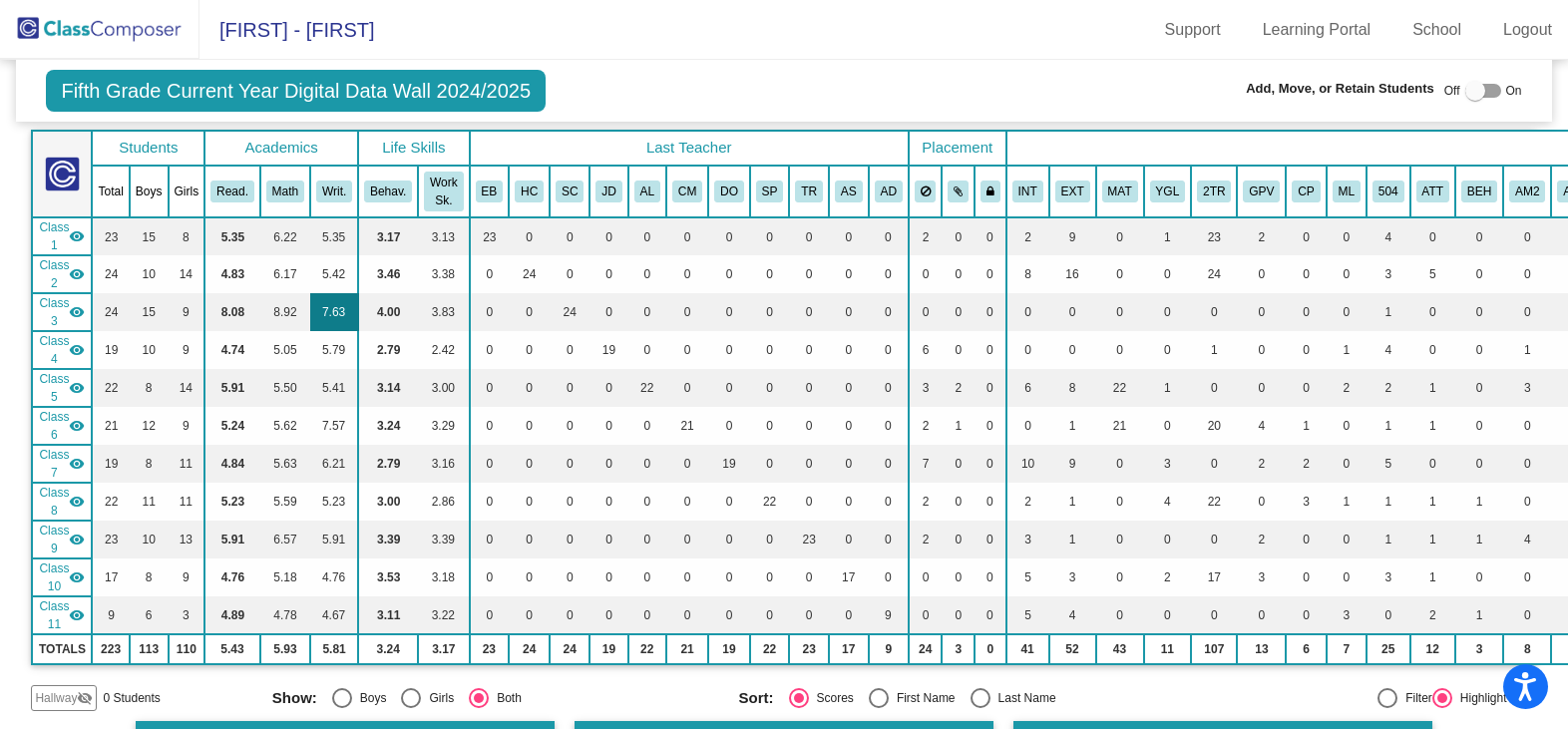 scroll, scrollTop: 0, scrollLeft: 0, axis: both 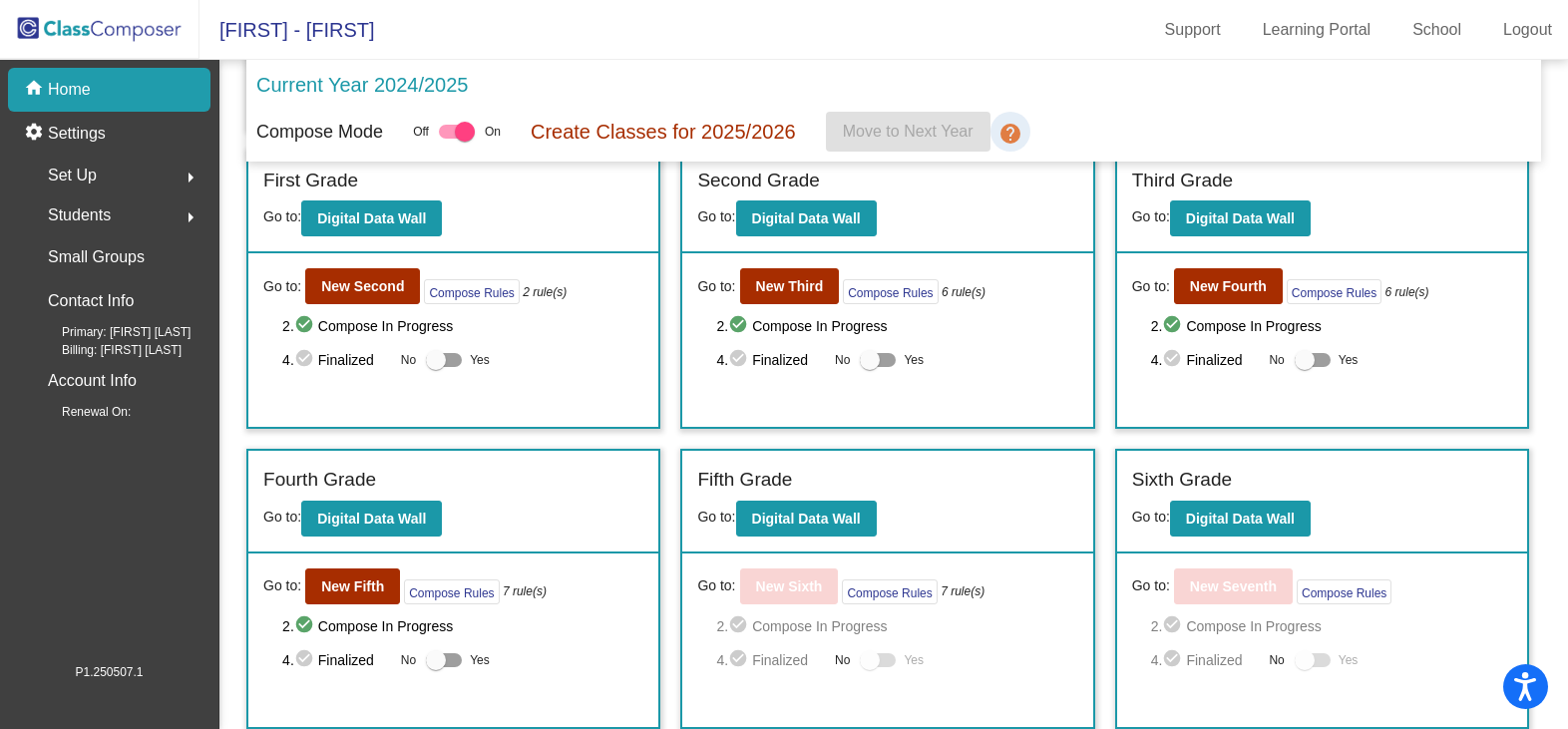 click on "help" 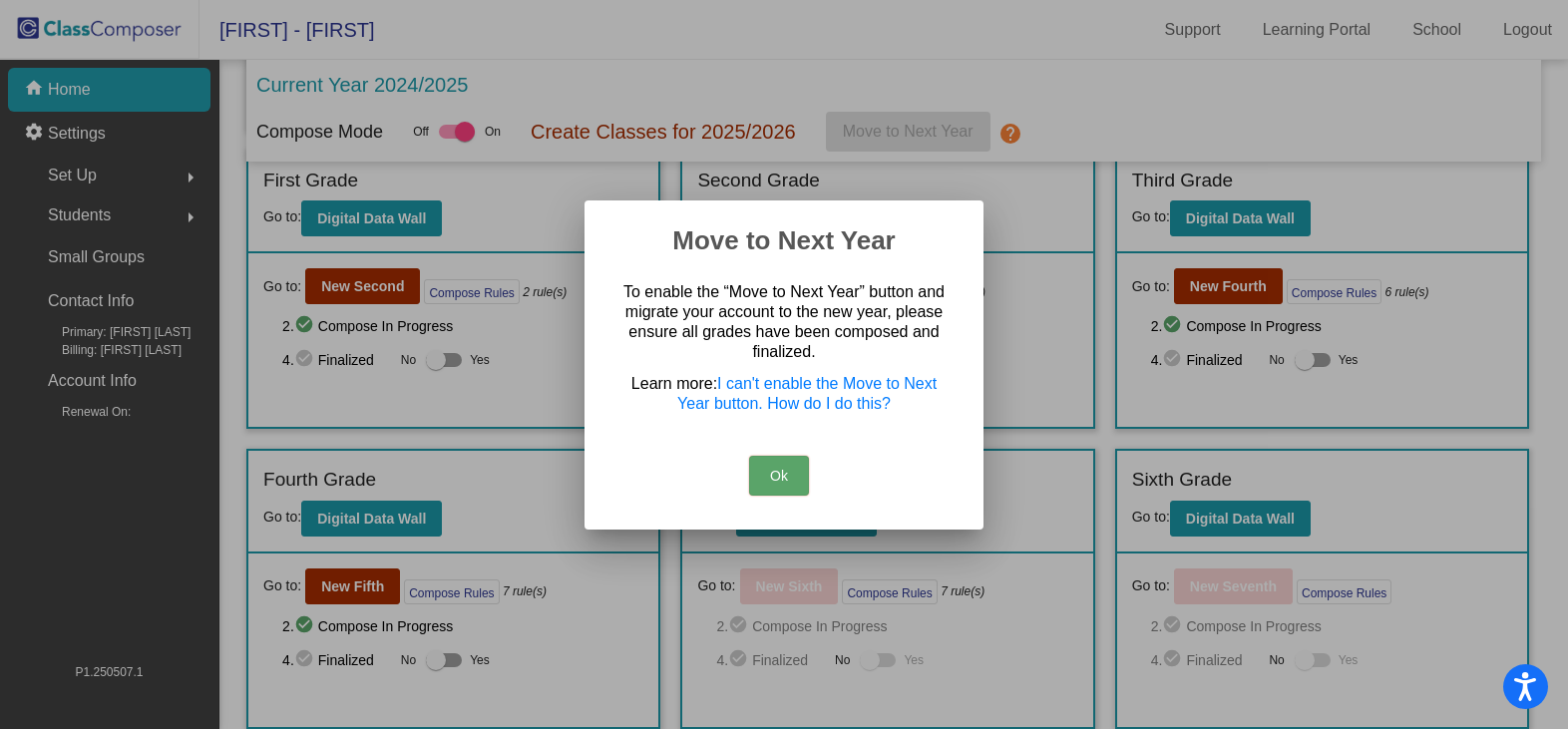 click on "Ok" at bounding box center [784, 471] 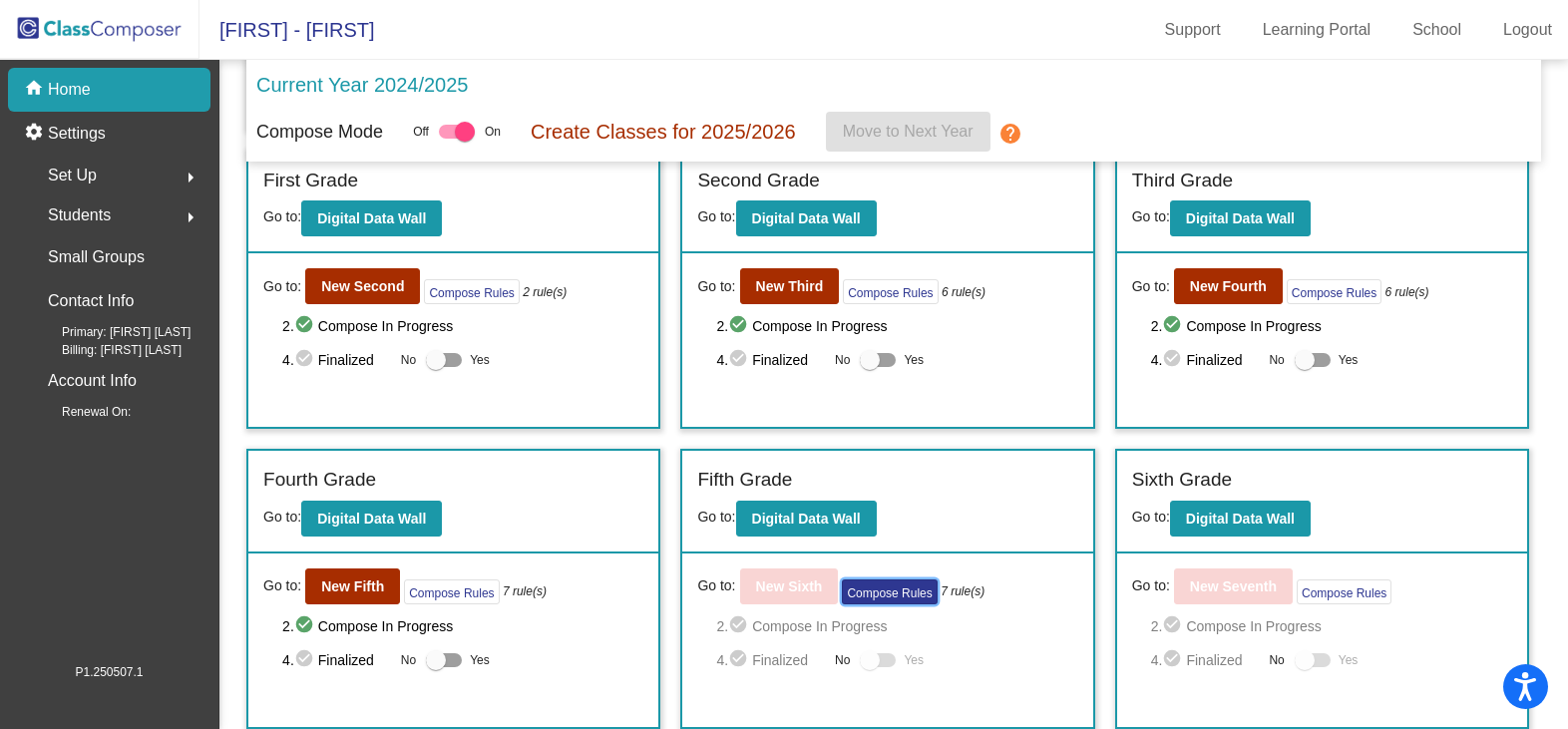 click on "Compose Rules" 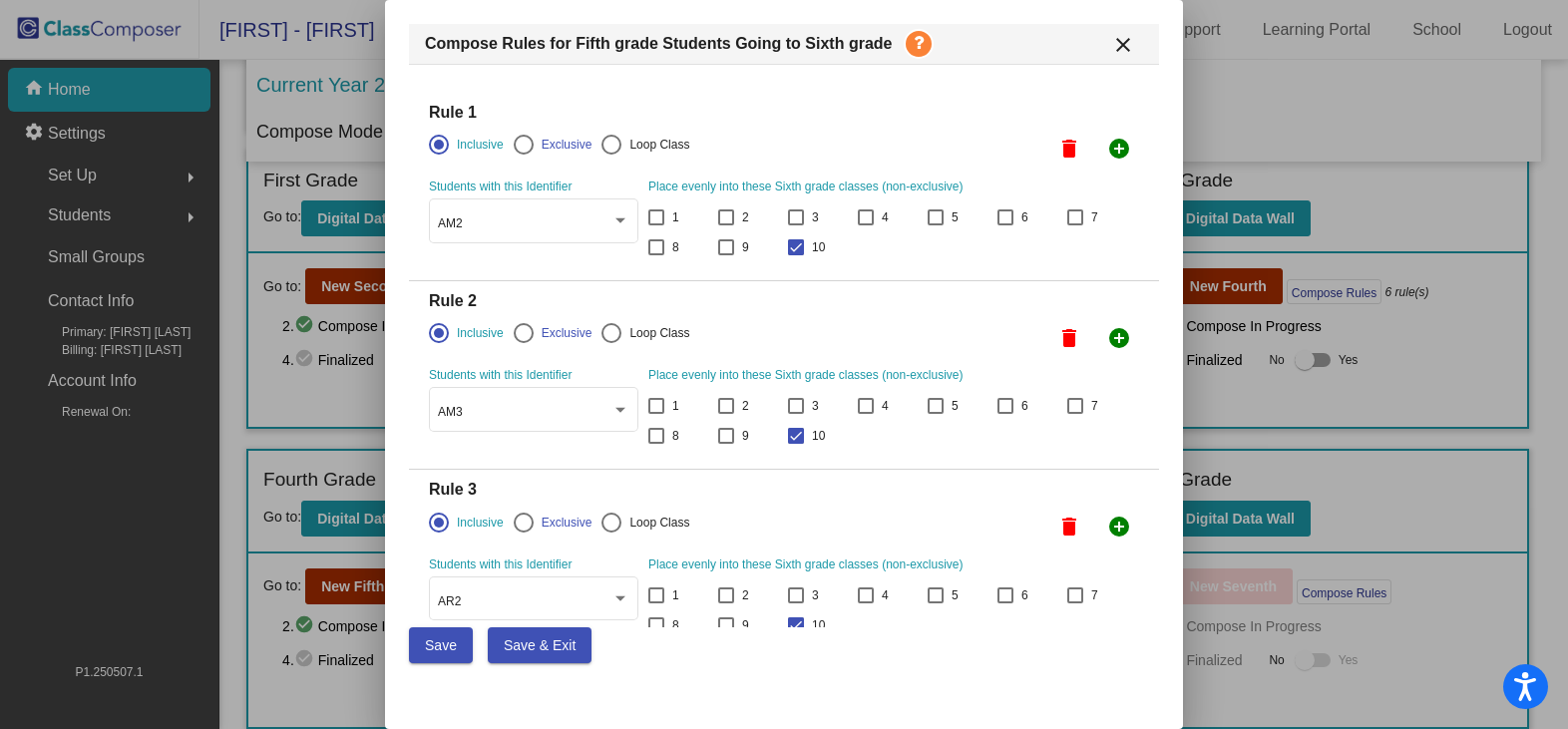 click at bounding box center [919, 44] 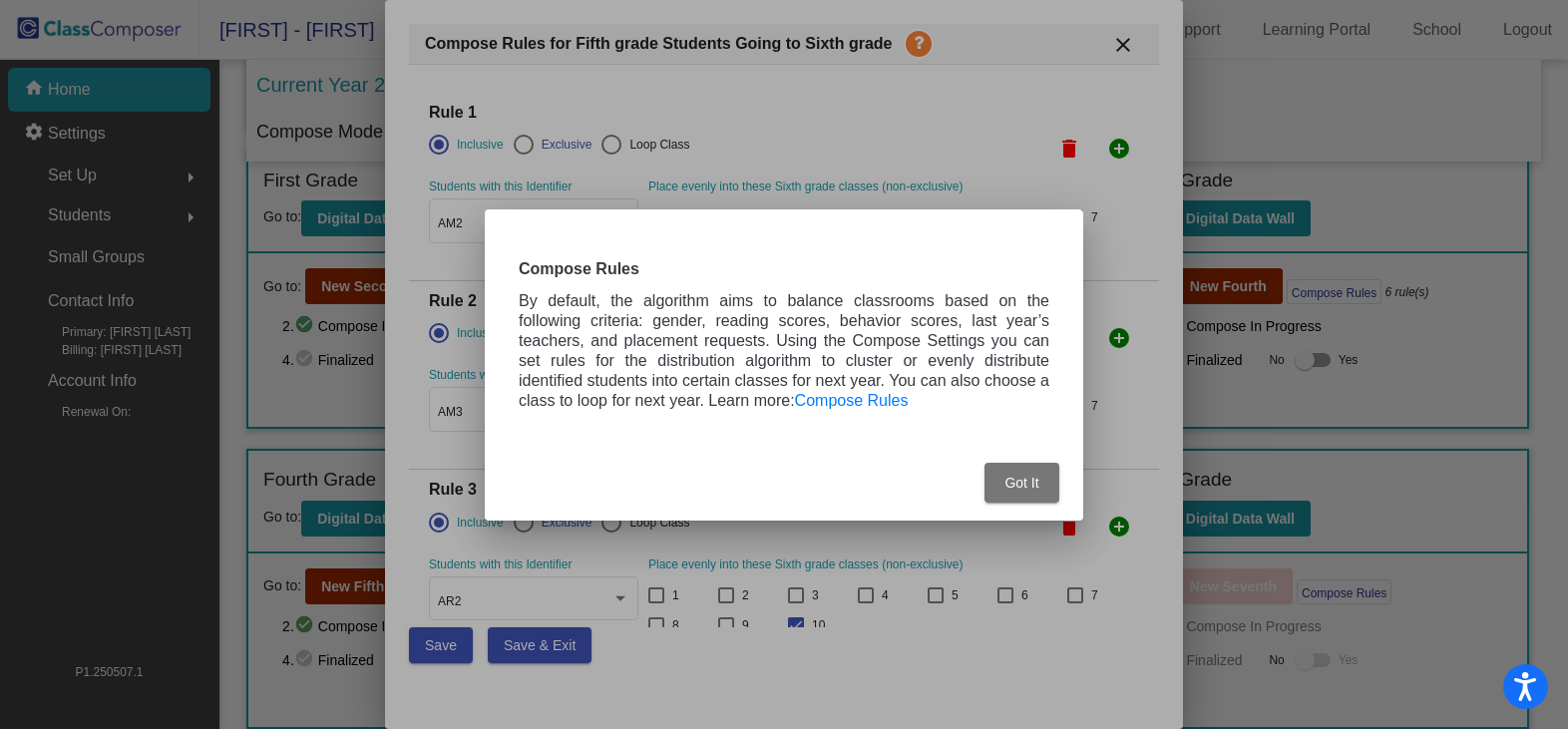 click on "Got It" at bounding box center (1021, 483) 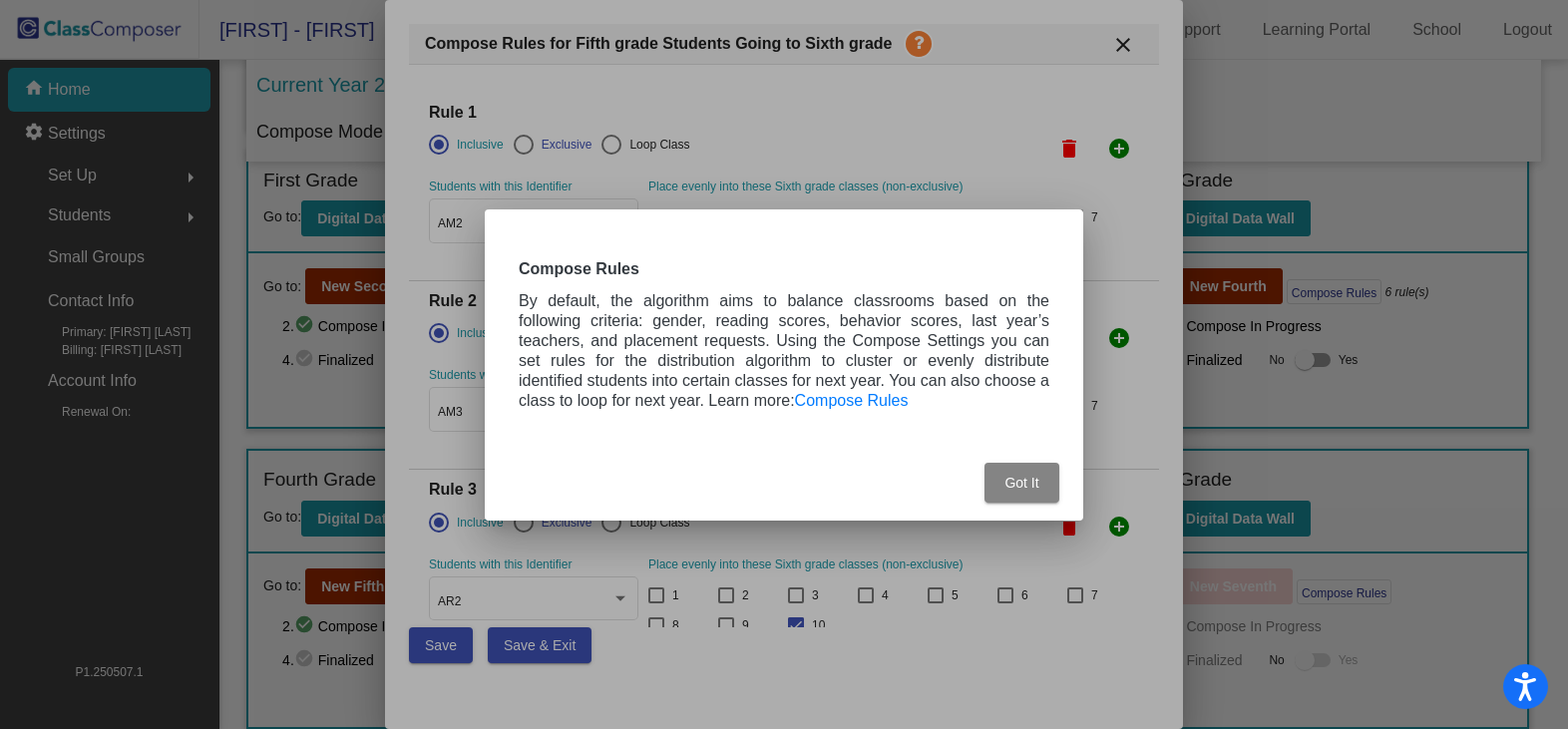 click on "Got It" at bounding box center [1021, 483] 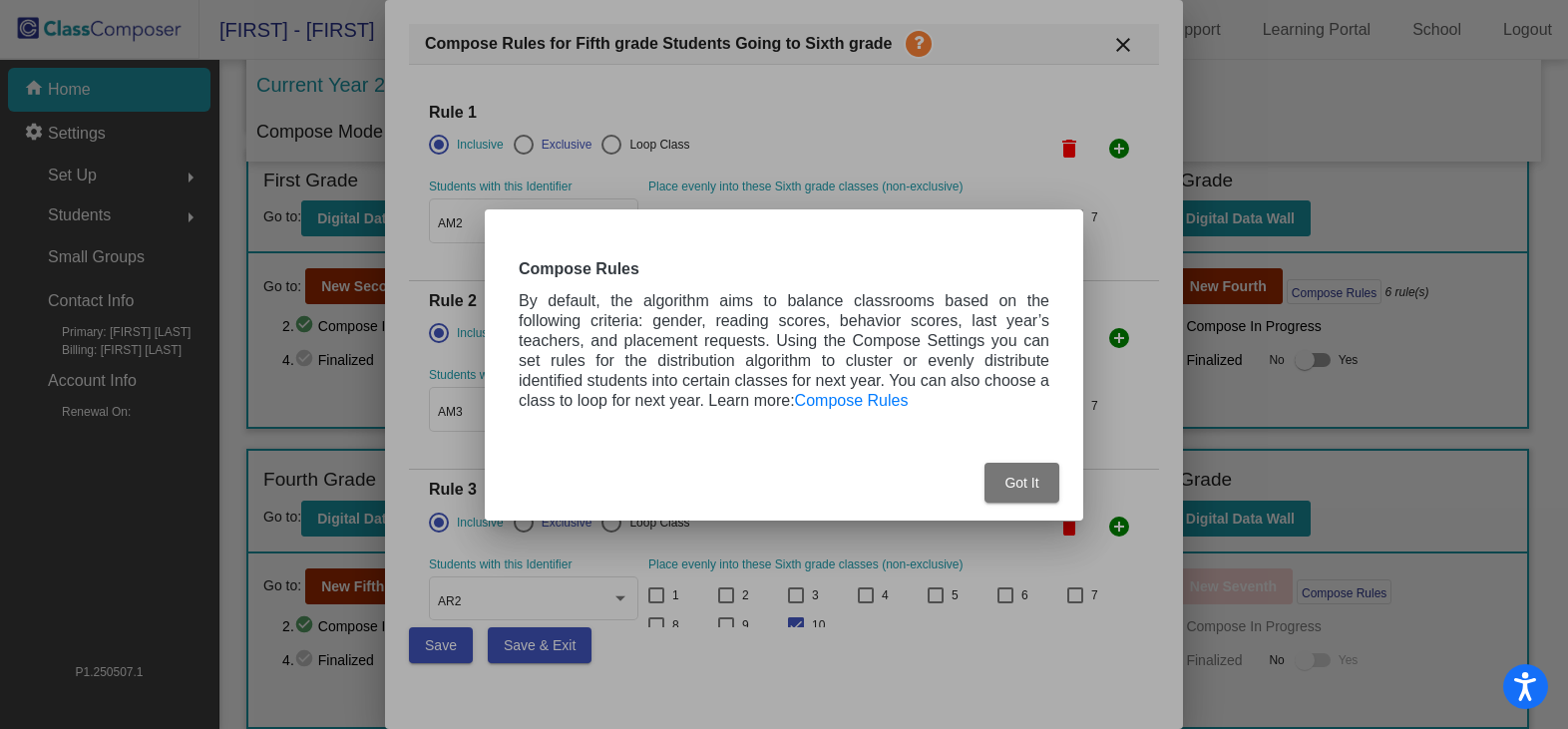 click at bounding box center (784, 364) 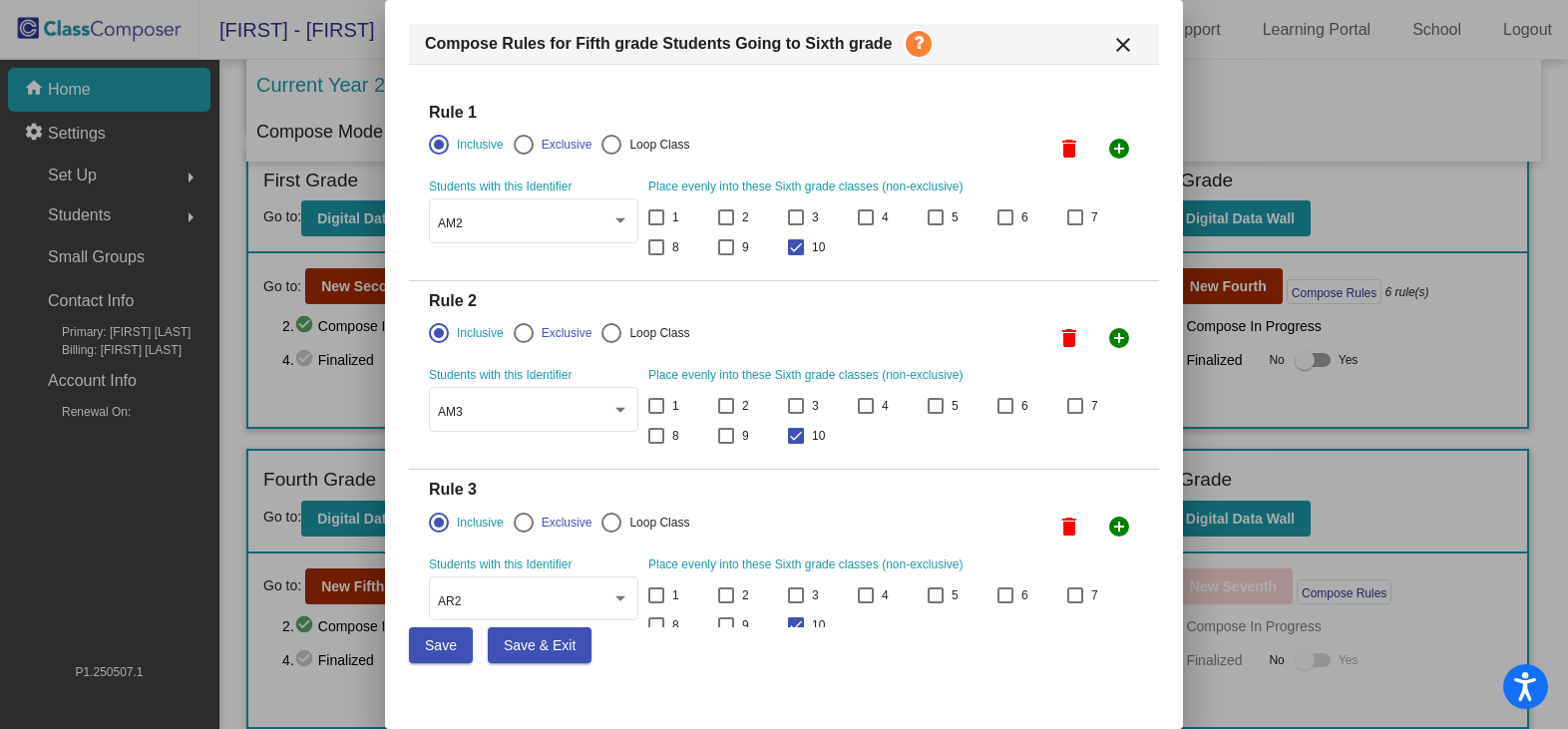 click on "Save & Exit" at bounding box center (540, 645) 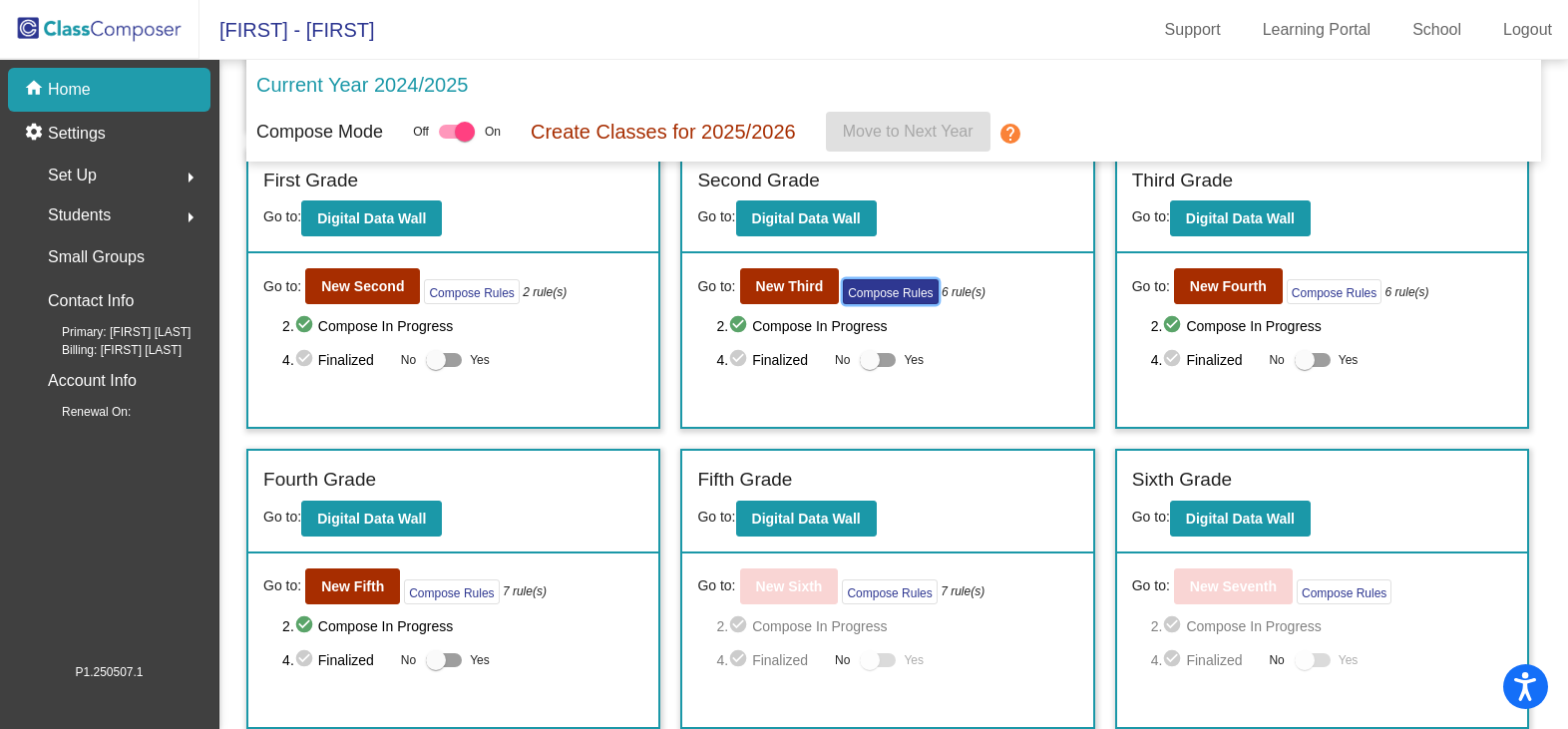 click on "Compose Rules" 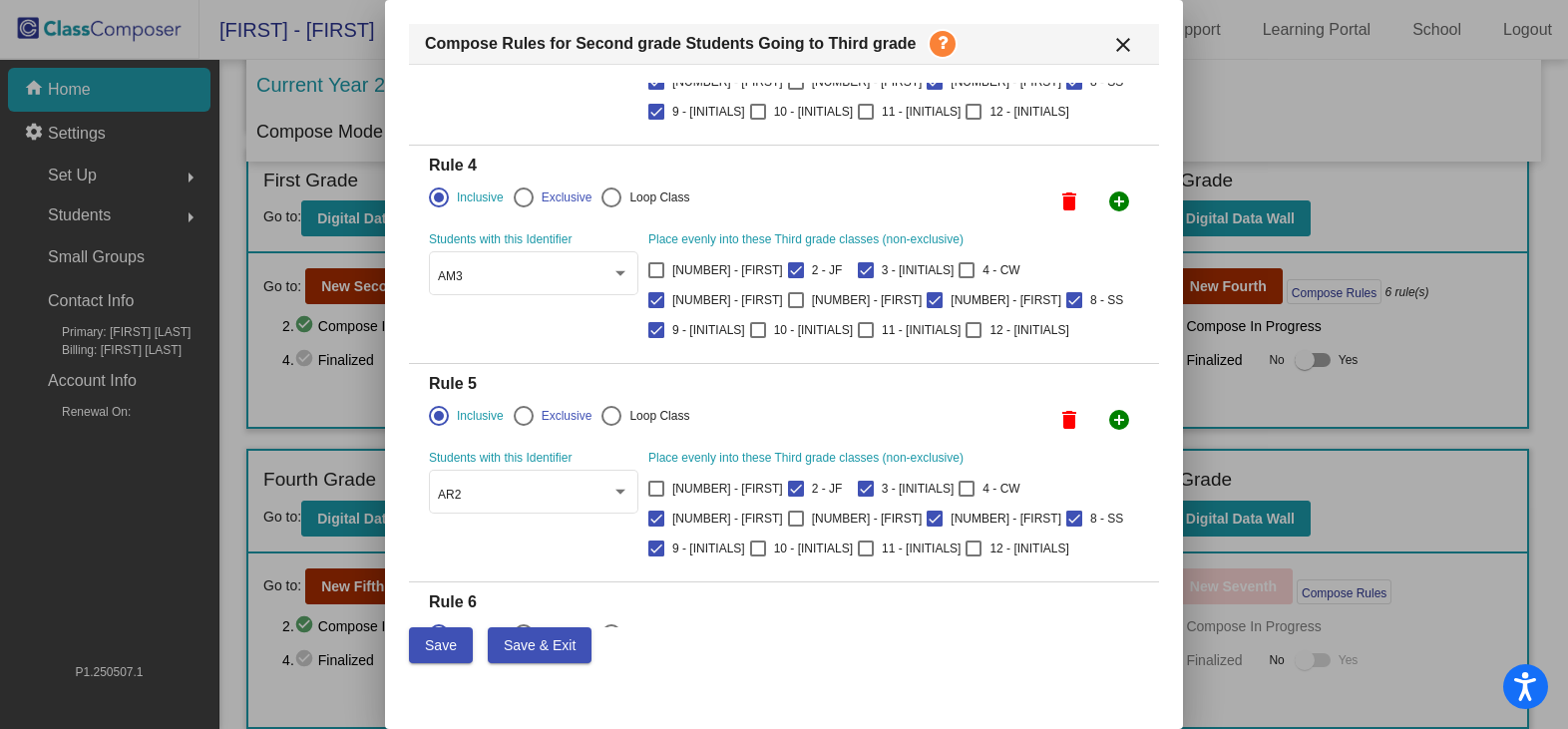 scroll, scrollTop: 607, scrollLeft: 0, axis: vertical 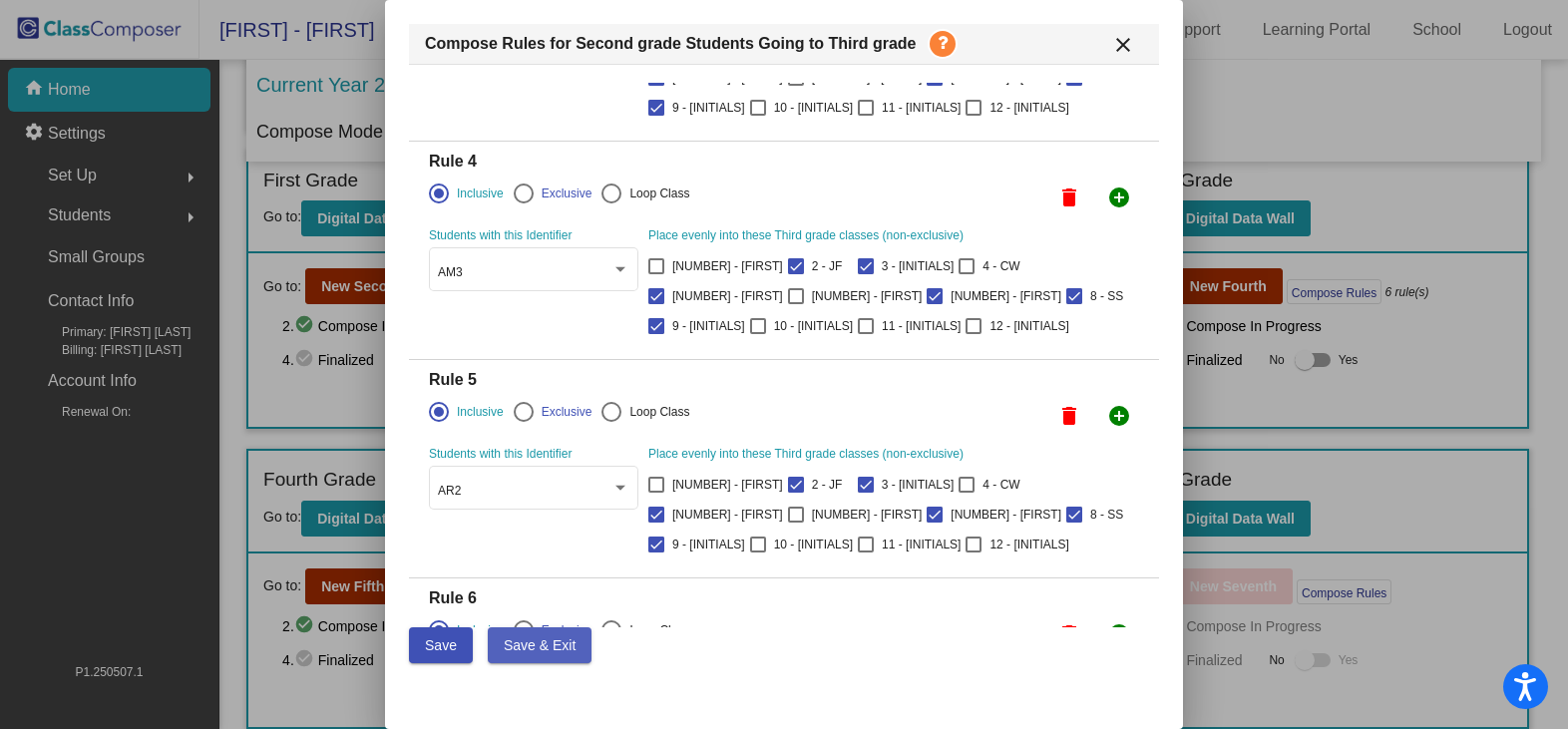 click on "Save & Exit" at bounding box center (540, 645) 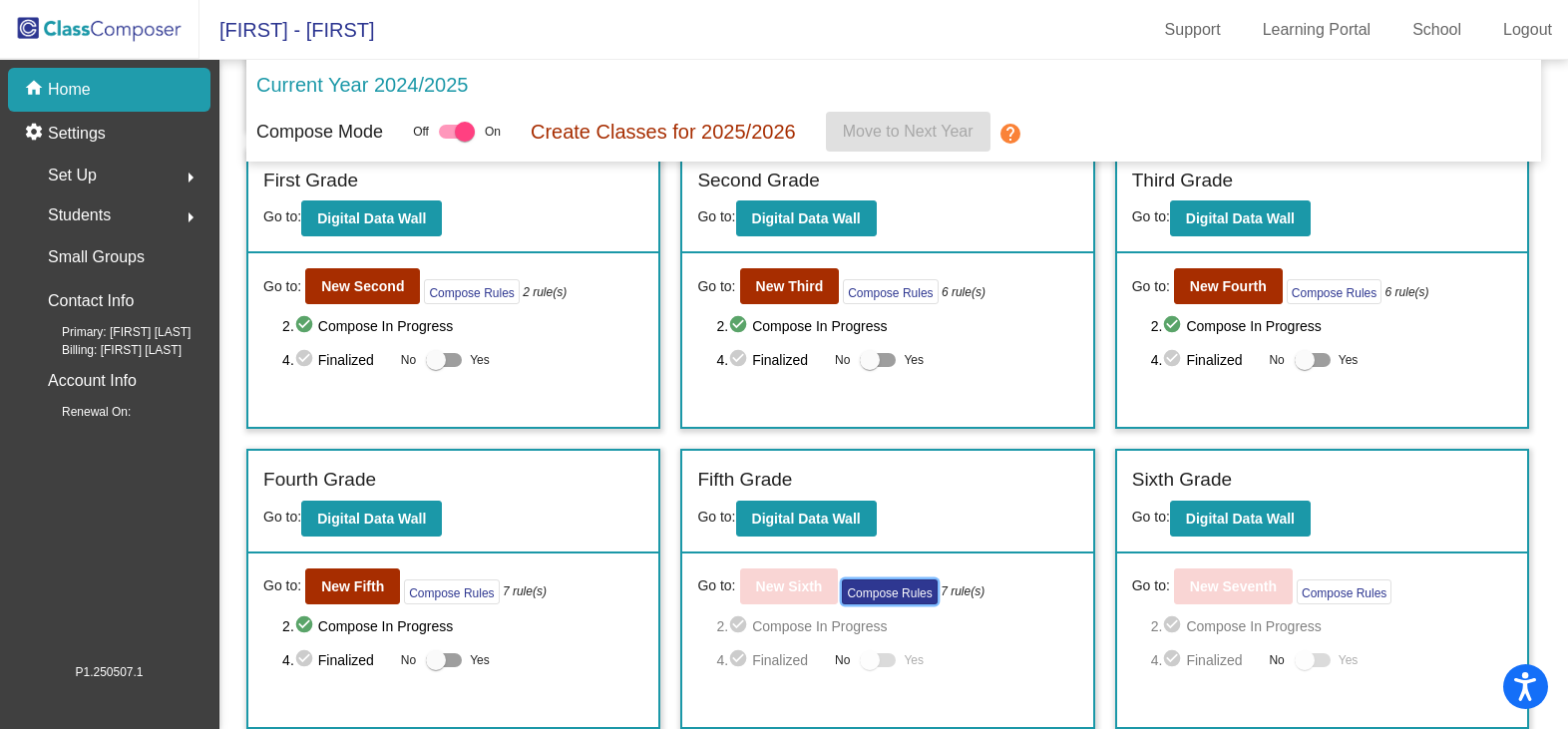 click on "Compose Rules" 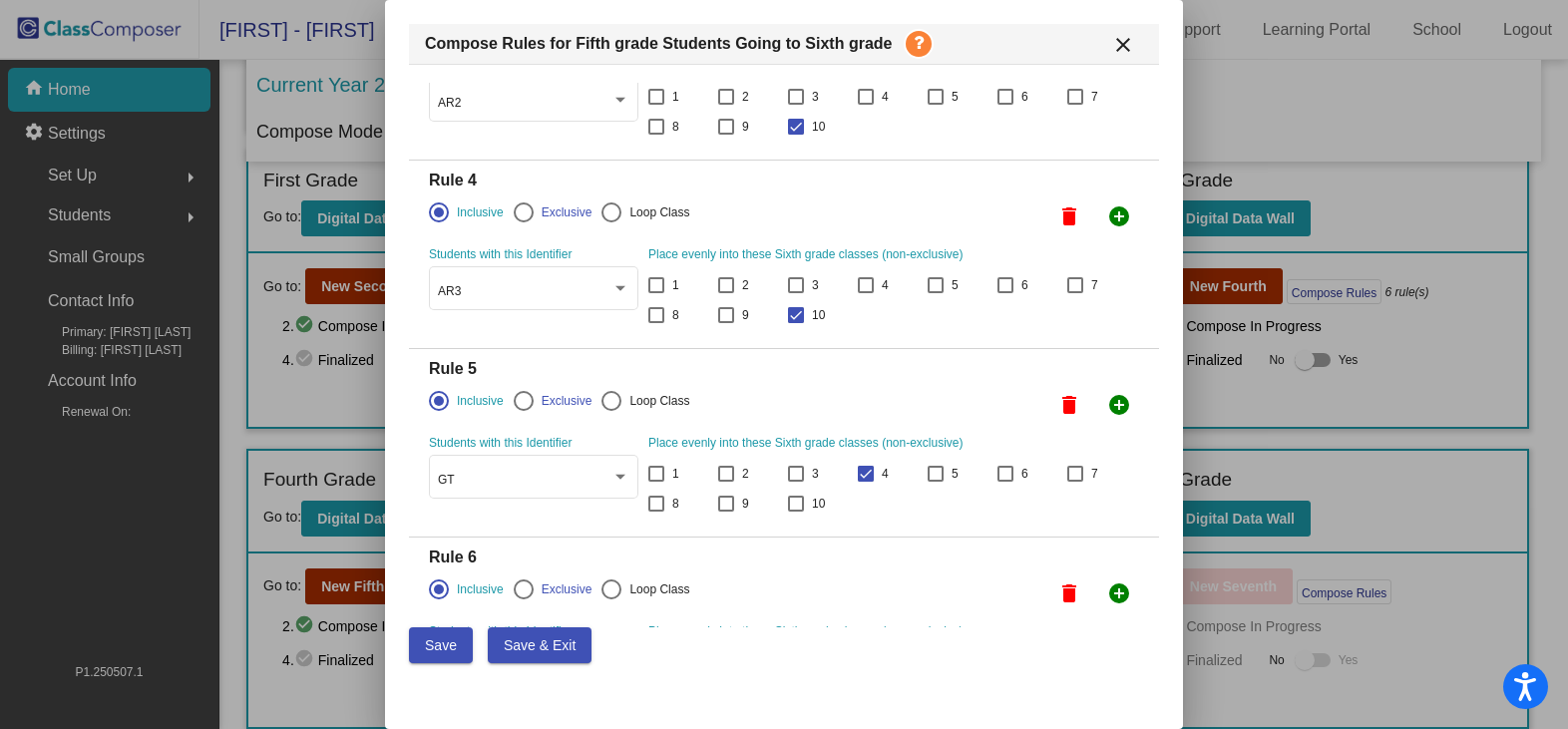 scroll, scrollTop: 497, scrollLeft: 0, axis: vertical 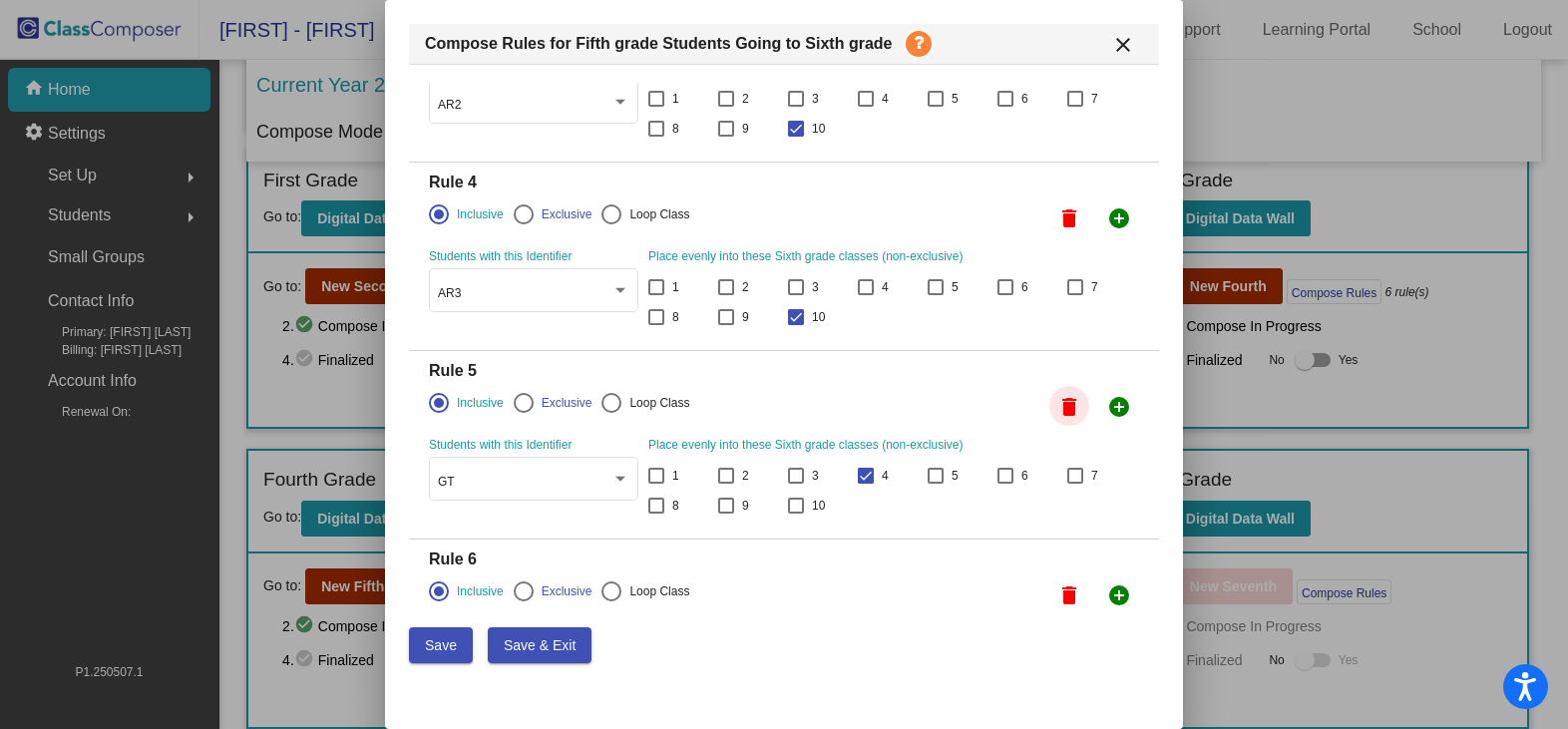 click on "delete" at bounding box center [1069, 407] 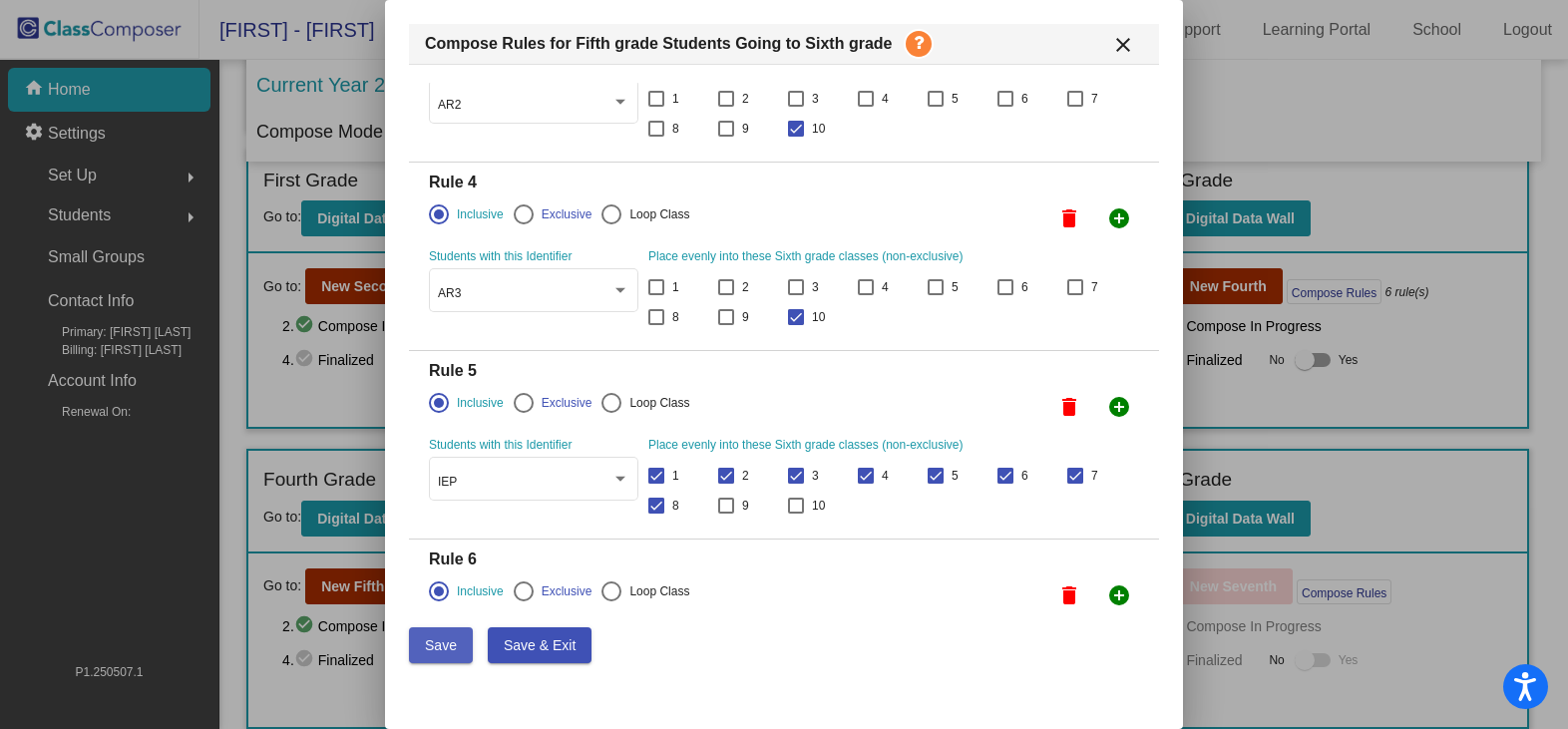 click on "Save" at bounding box center [441, 645] 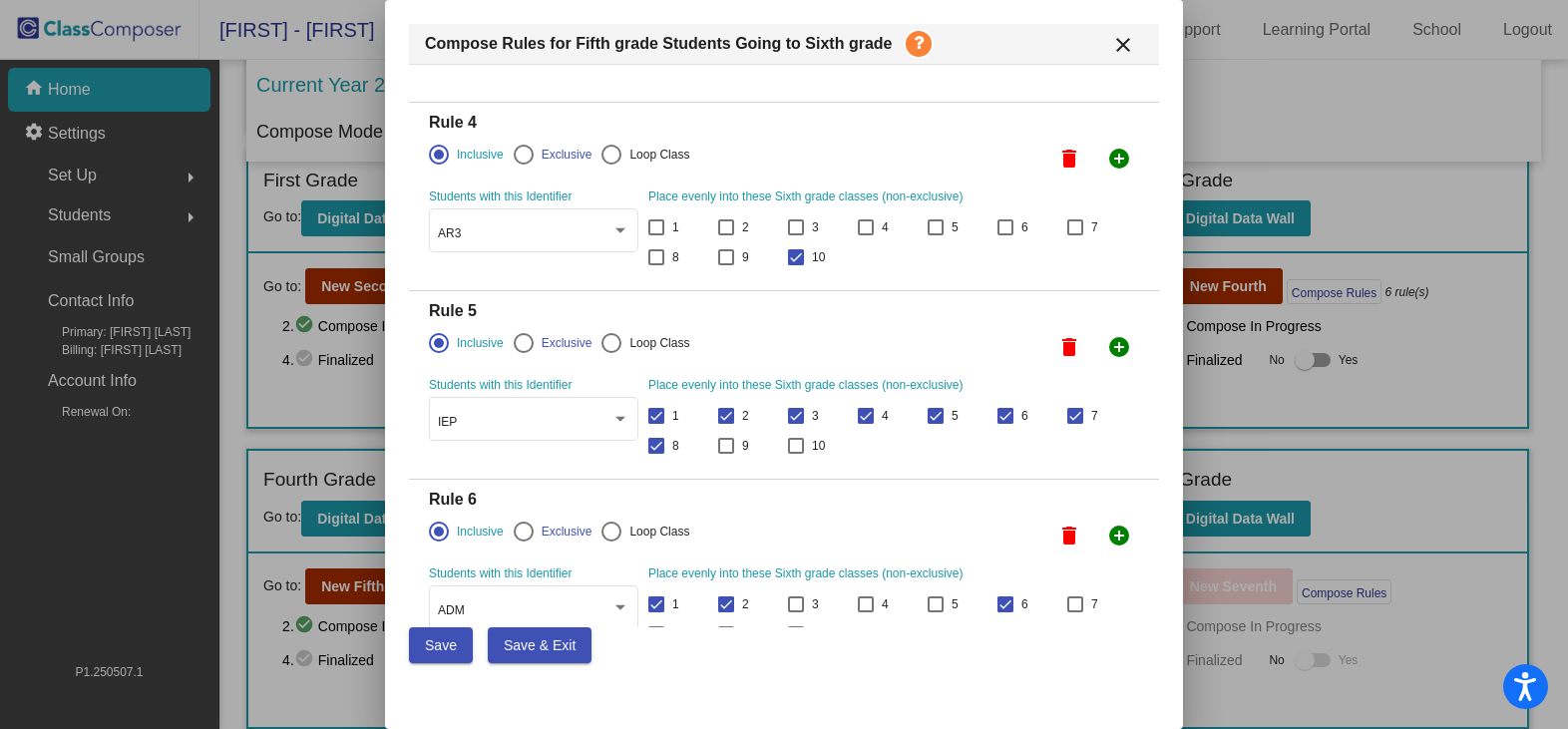 scroll, scrollTop: 607, scrollLeft: 0, axis: vertical 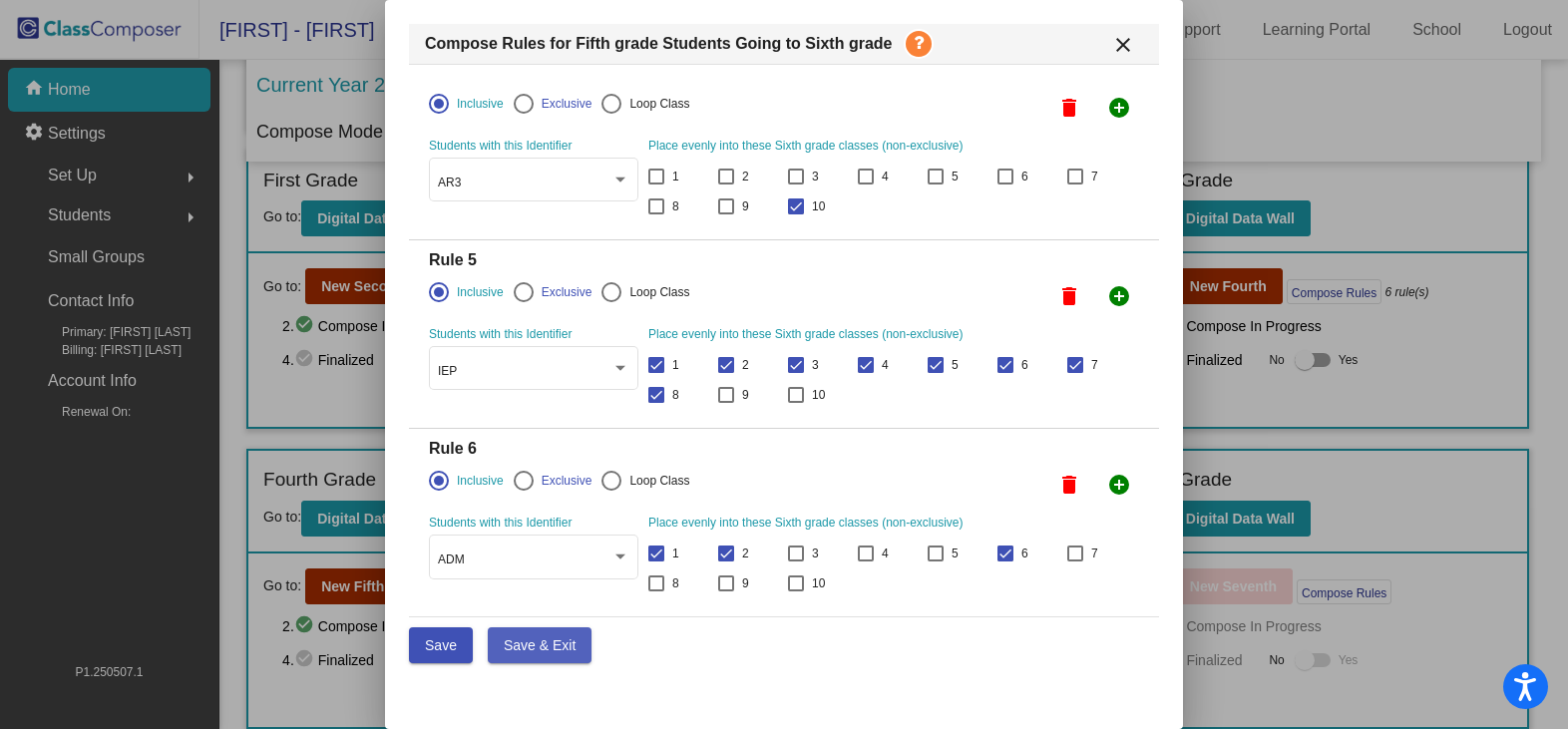 click on "Save & Exit" at bounding box center (540, 645) 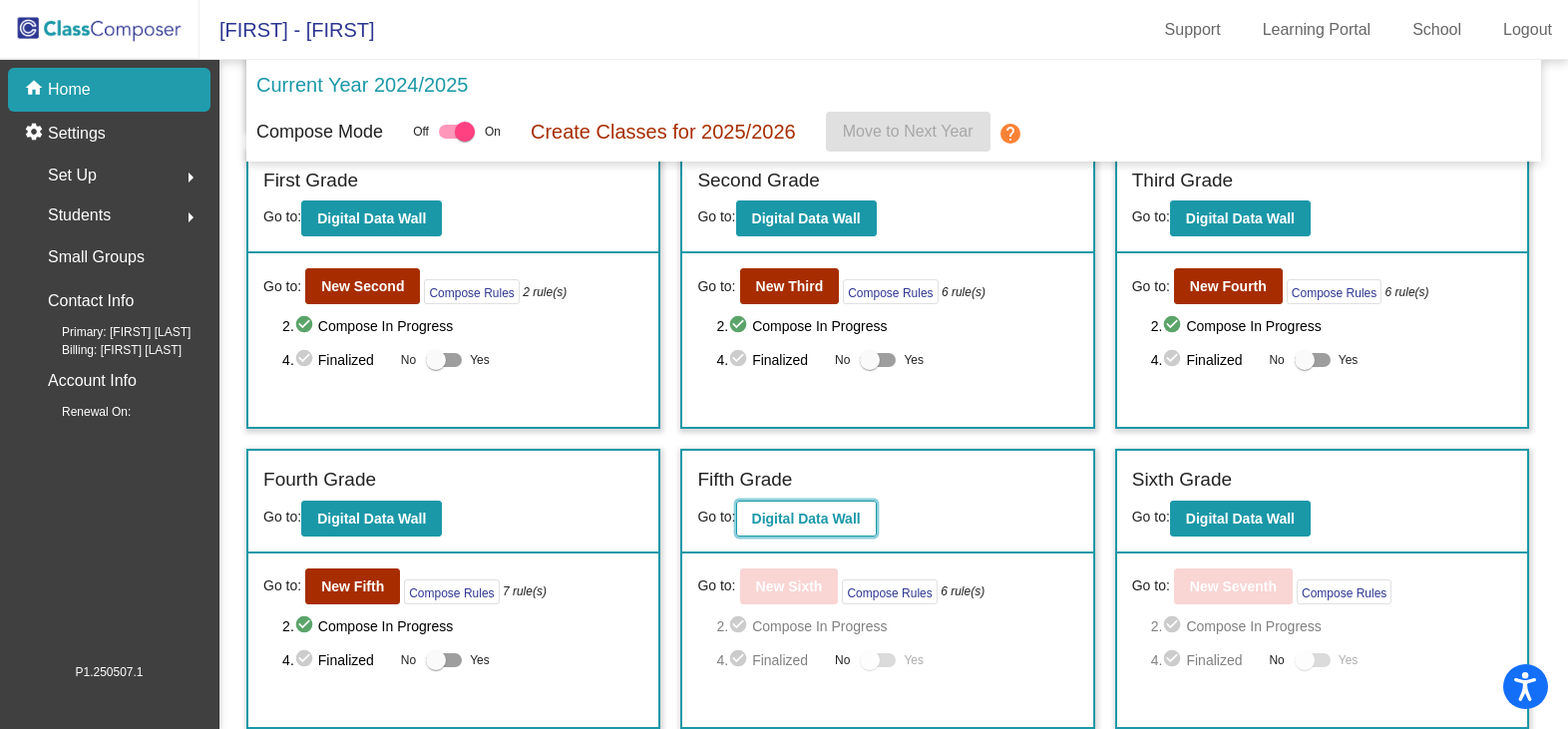 click on "Digital Data Wall" 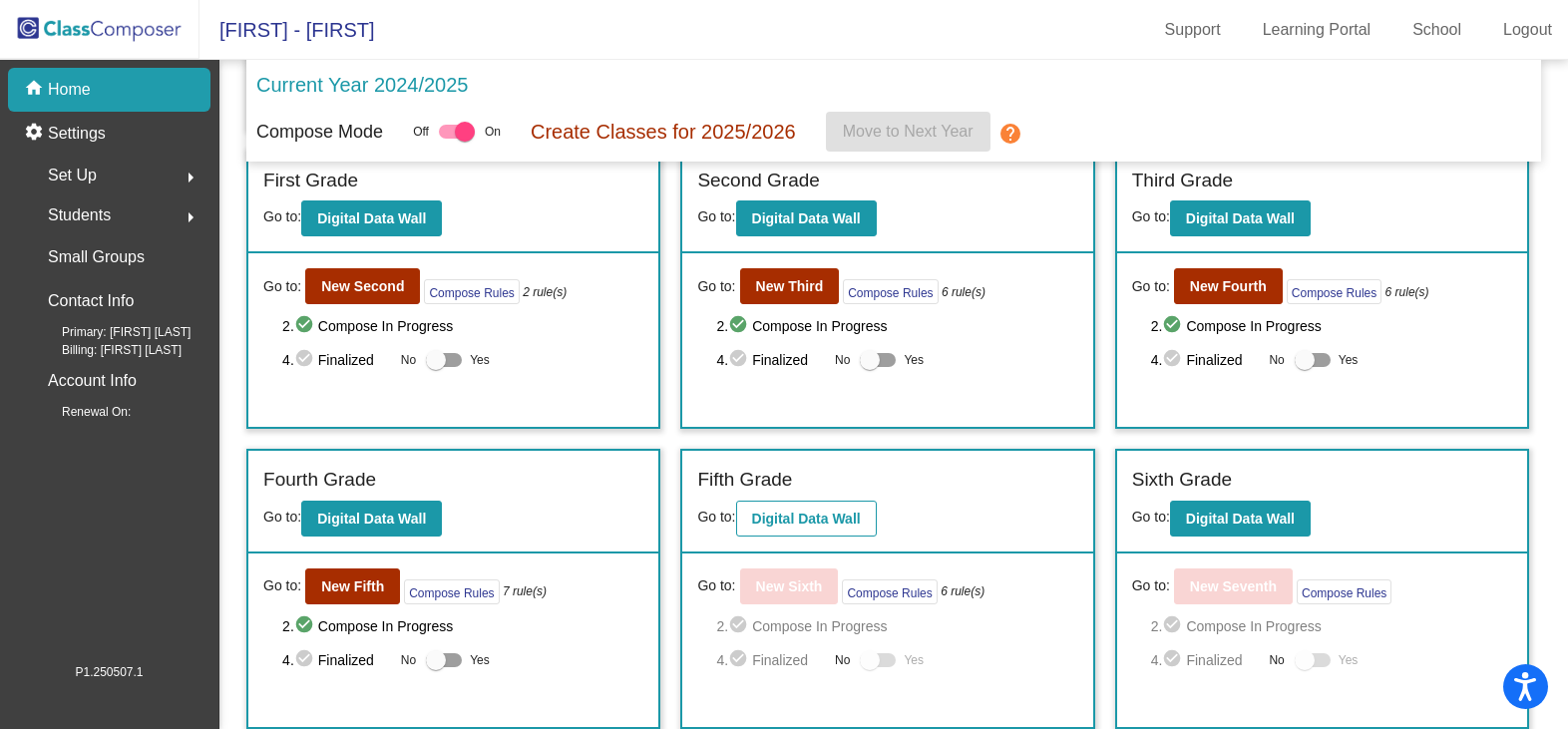 scroll, scrollTop: 0, scrollLeft: 0, axis: both 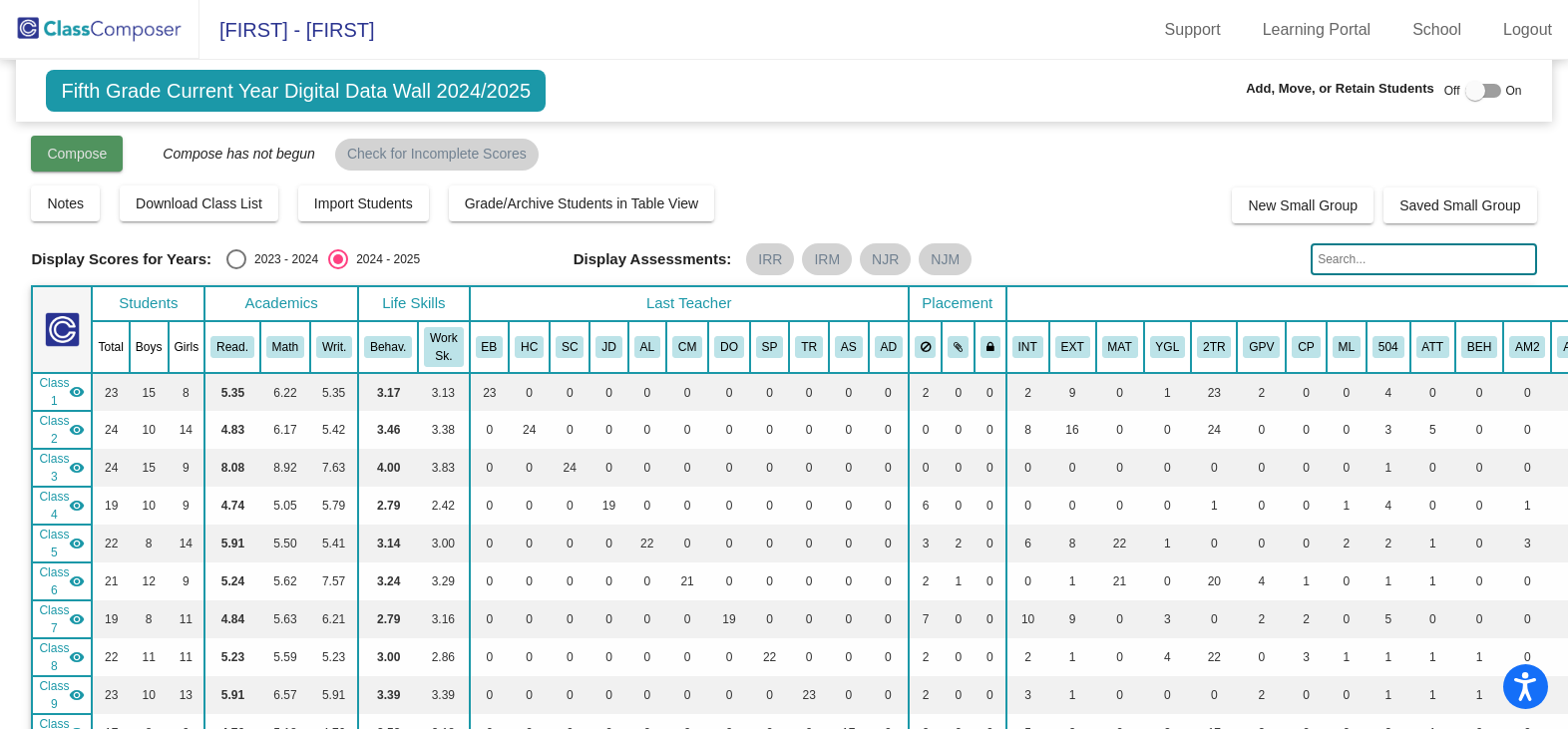 click on "Compose" 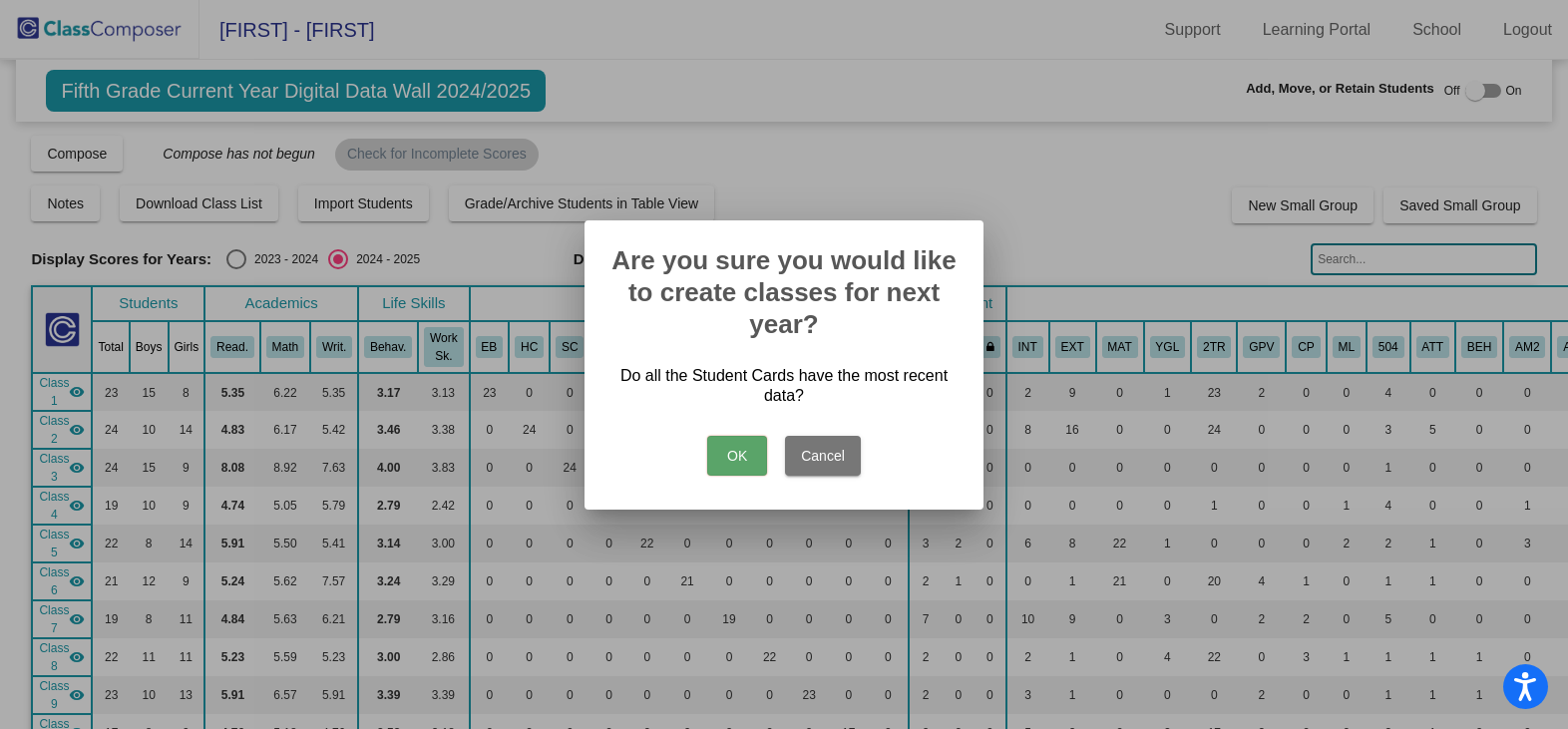 click on "OK" at bounding box center [737, 456] 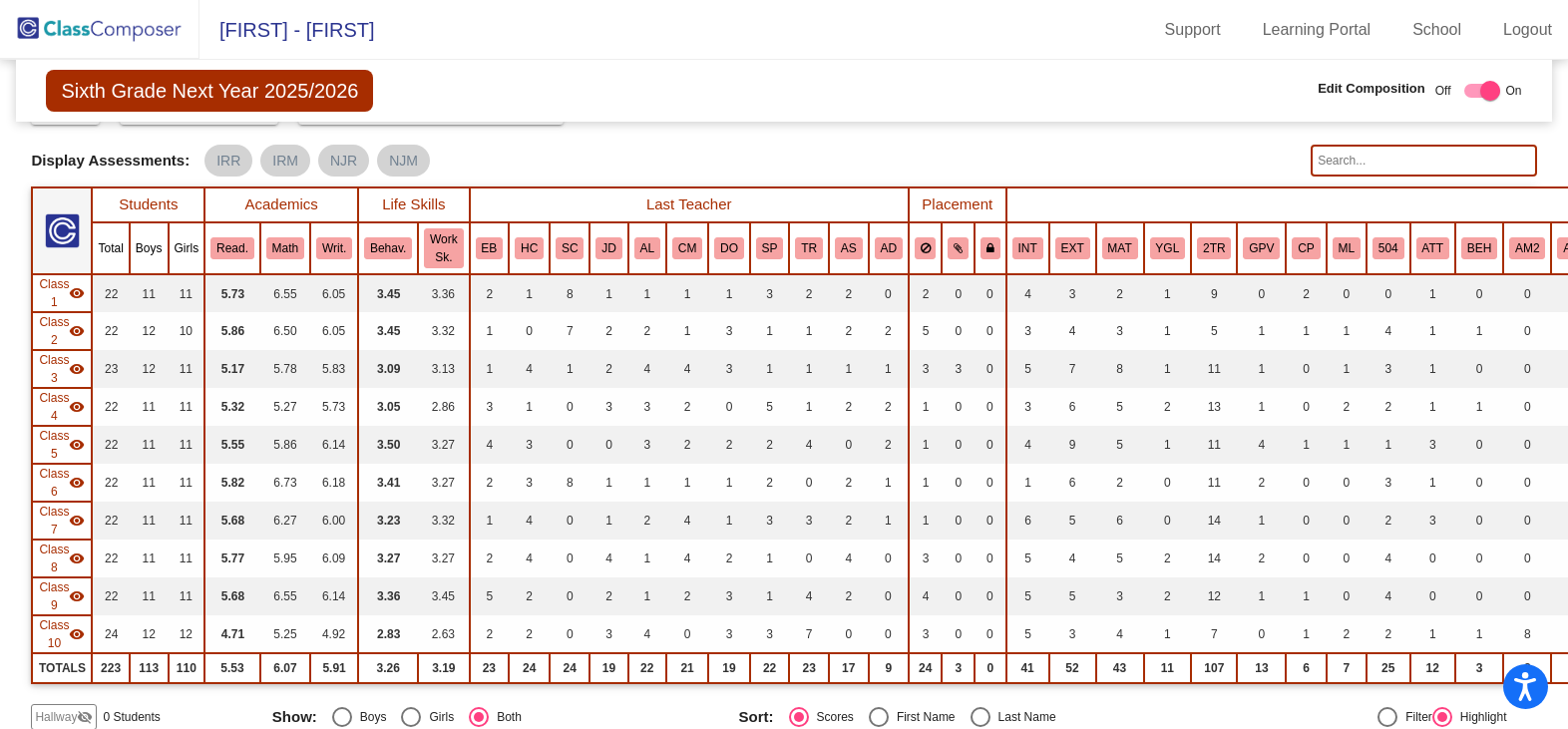 scroll, scrollTop: 0, scrollLeft: 0, axis: both 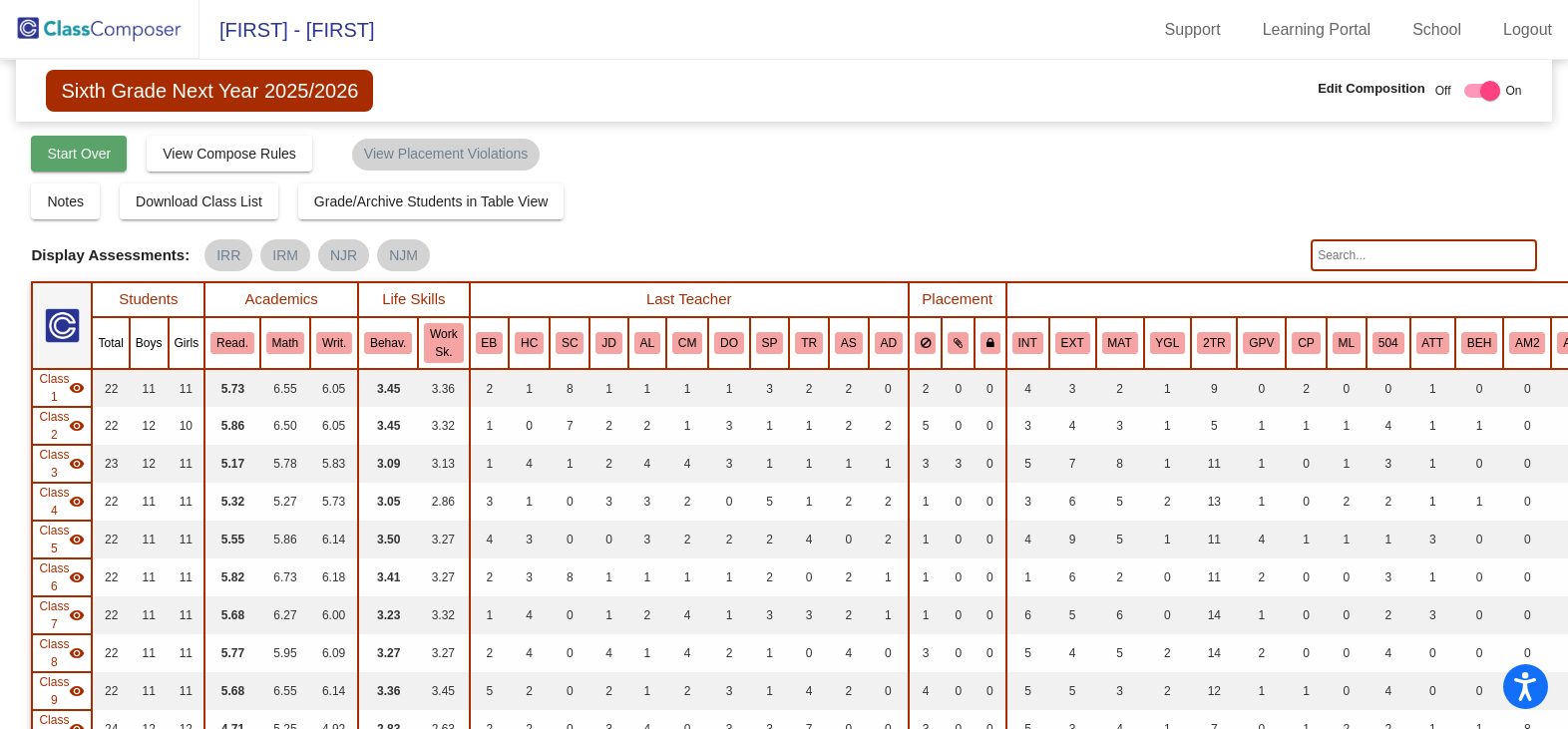 click on "Start Over" 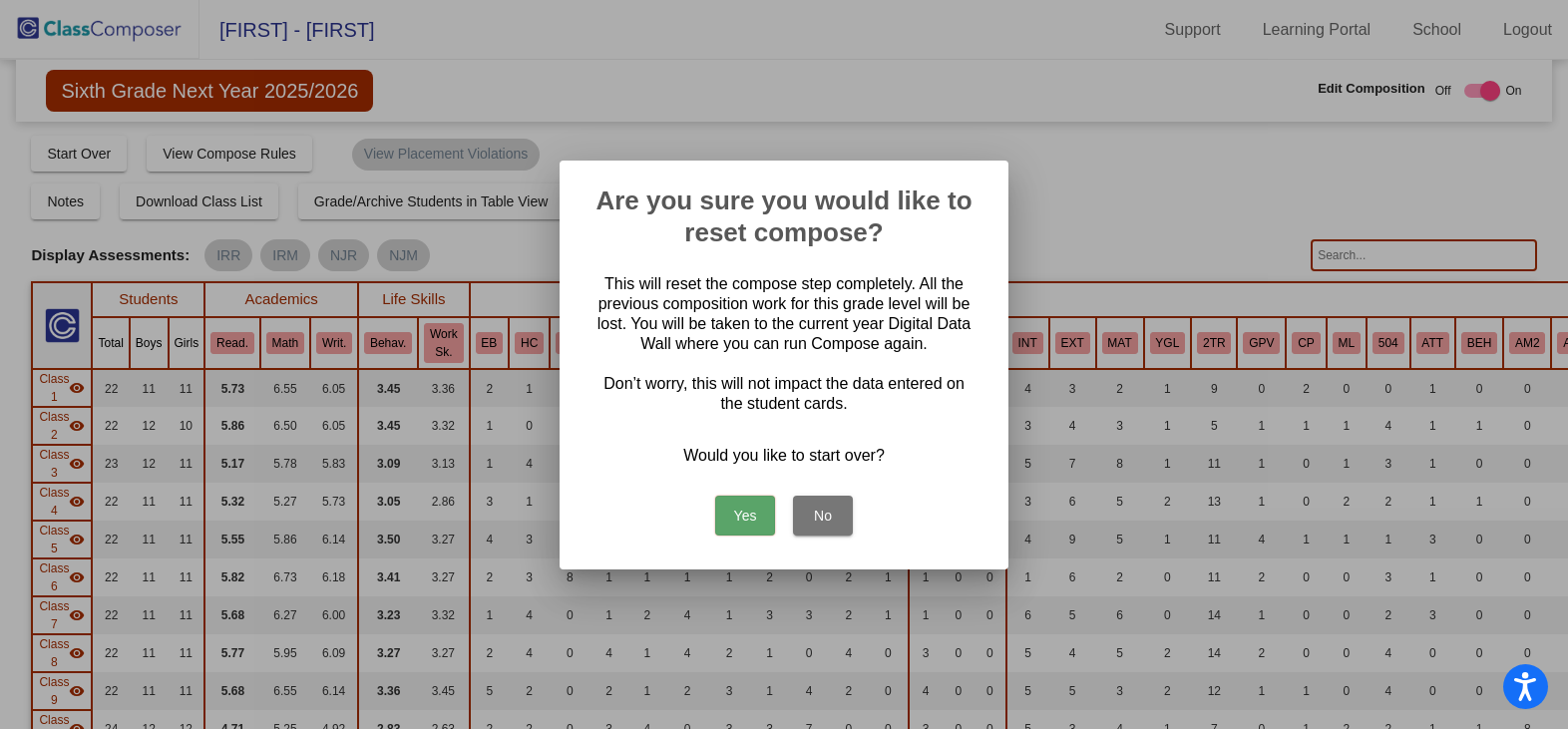 click on "Yes" at bounding box center (745, 516) 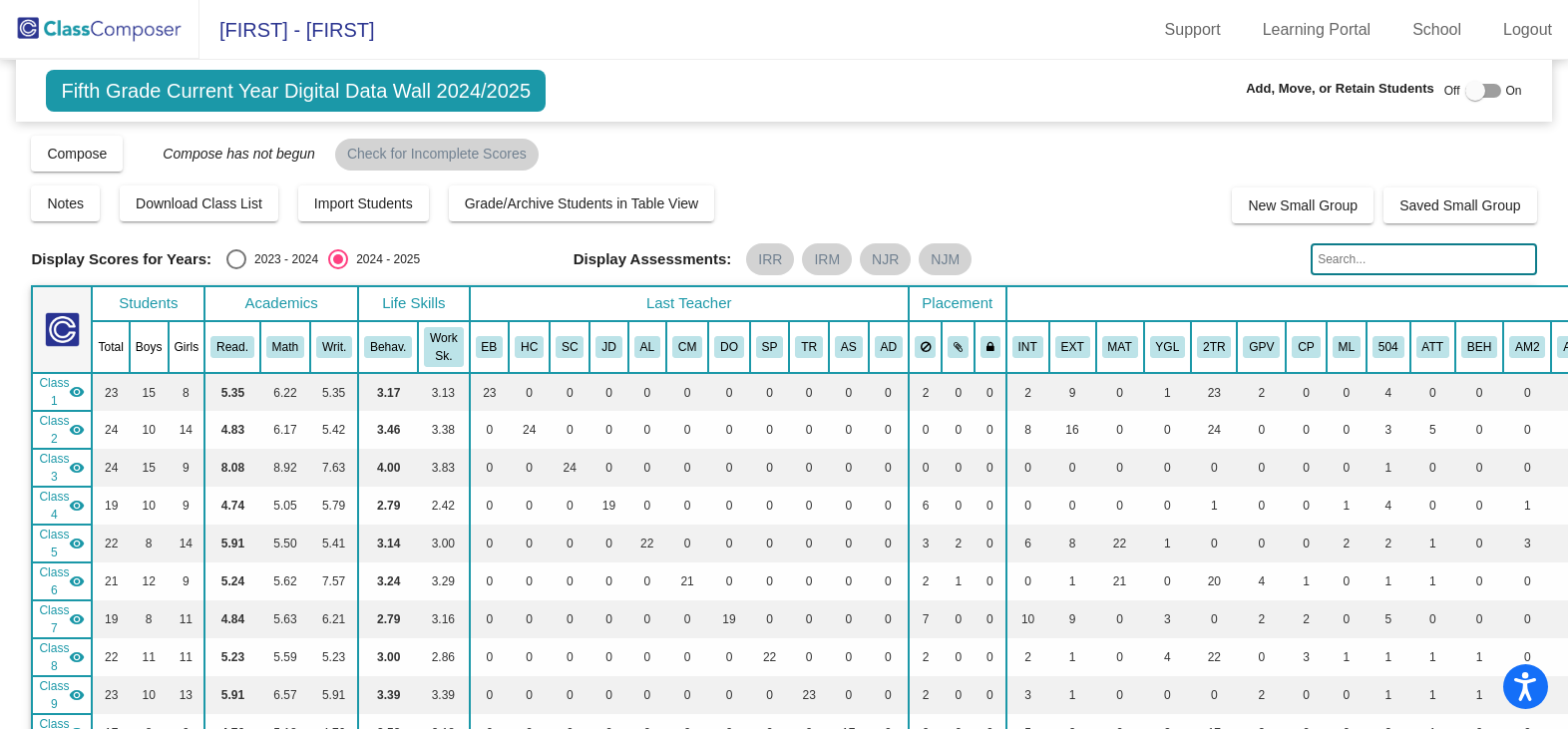 click 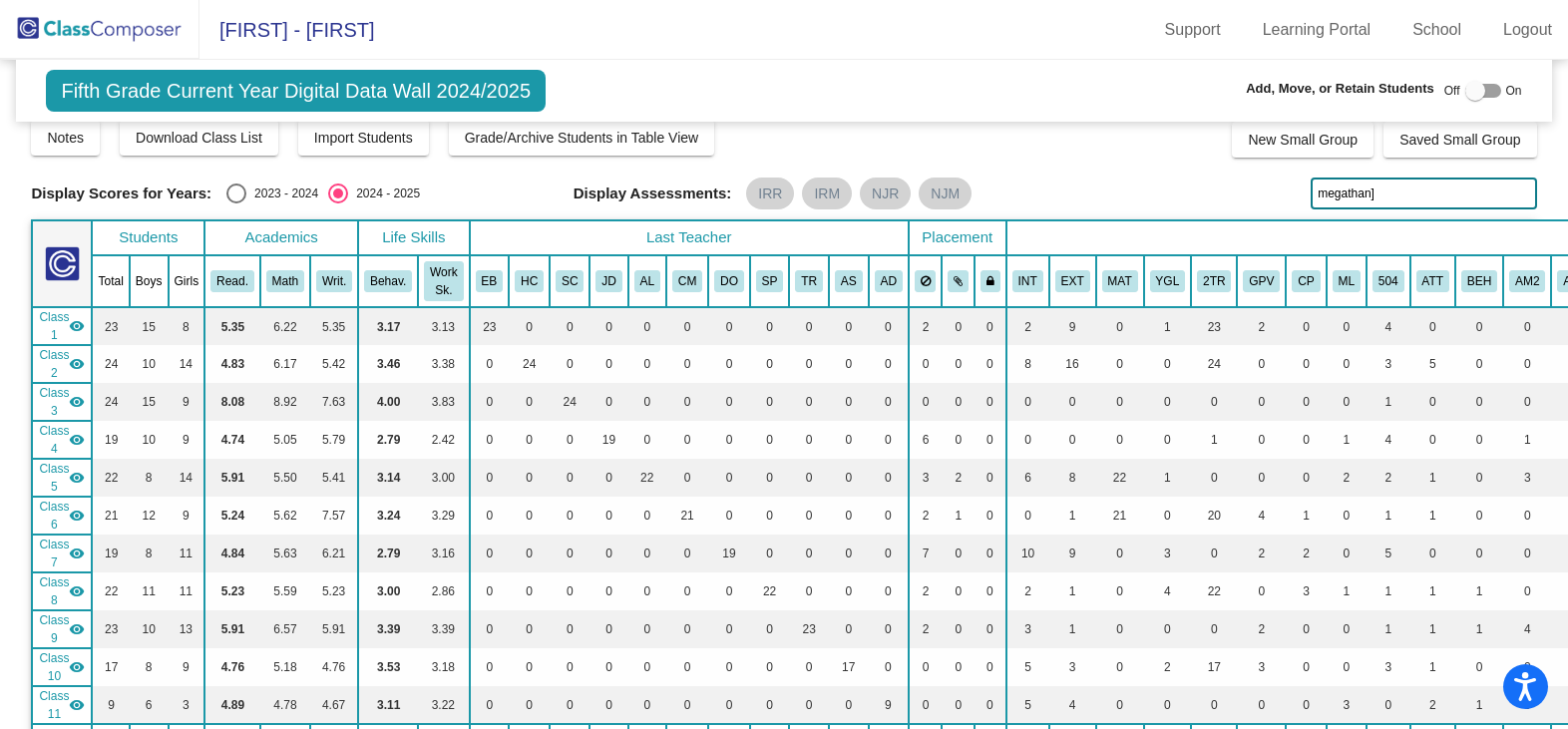scroll, scrollTop: 0, scrollLeft: 0, axis: both 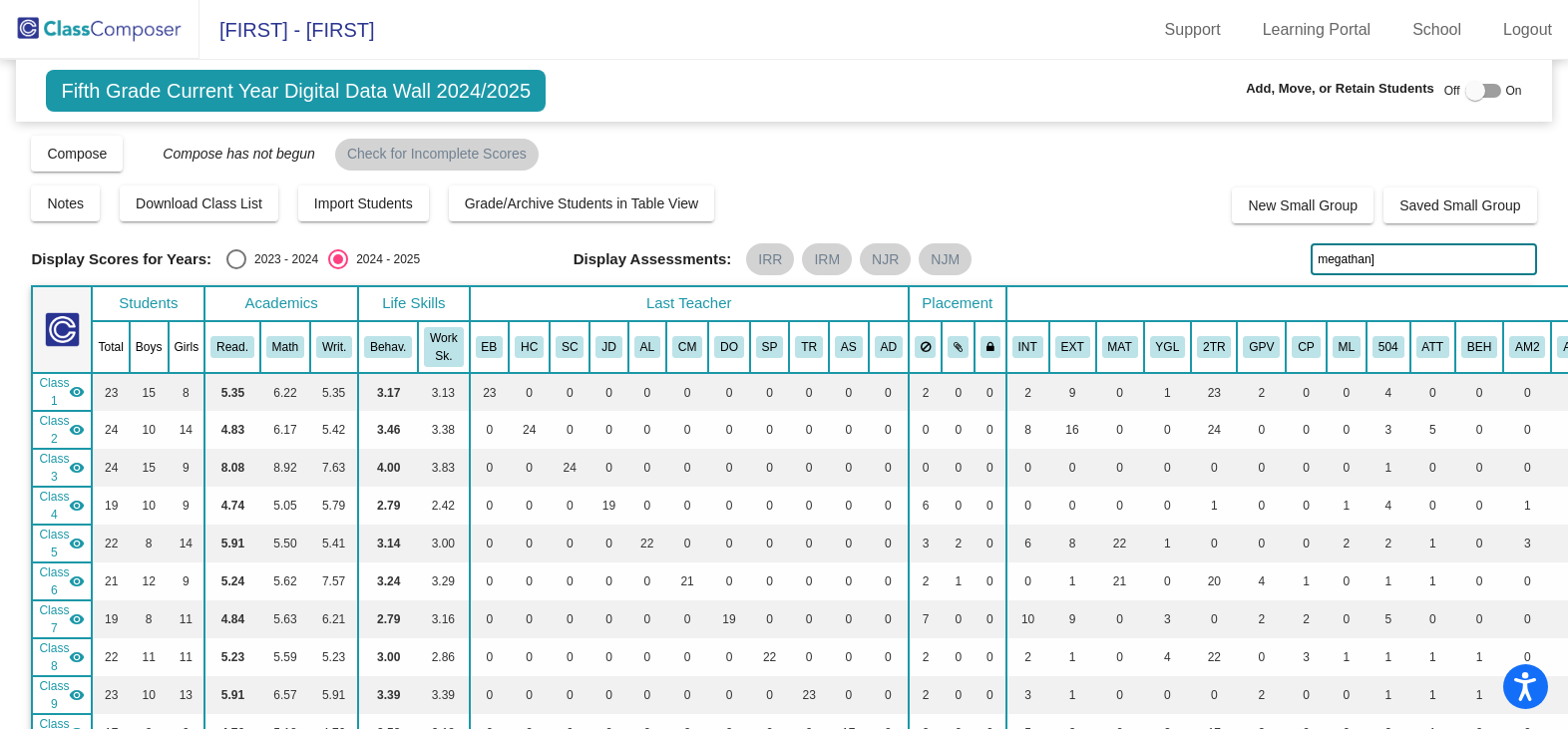 drag, startPoint x: 1406, startPoint y: 254, endPoint x: 1221, endPoint y: 244, distance: 185.27007 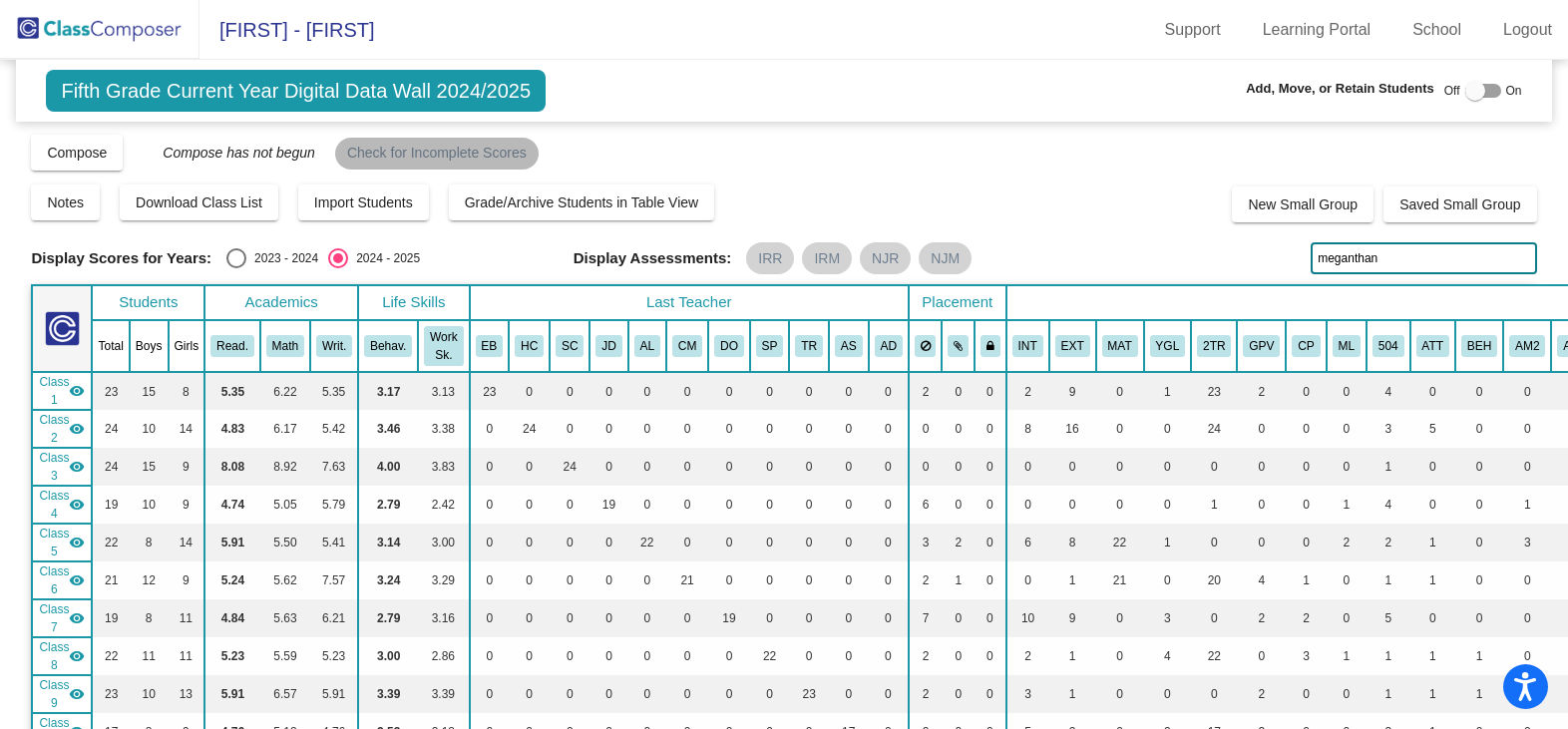 scroll, scrollTop: 0, scrollLeft: 0, axis: both 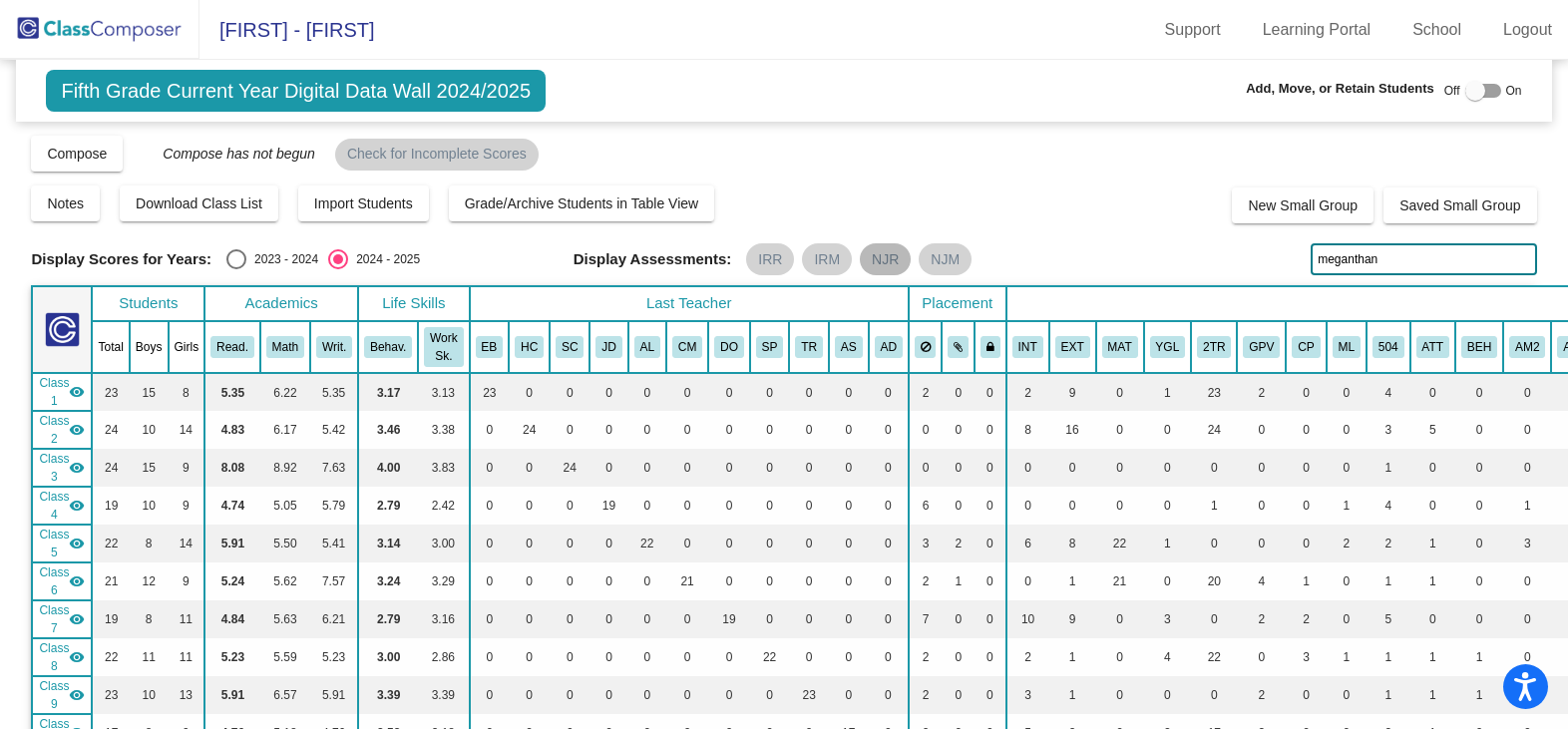 drag, startPoint x: 1423, startPoint y: 259, endPoint x: 882, endPoint y: 243, distance: 541.23655 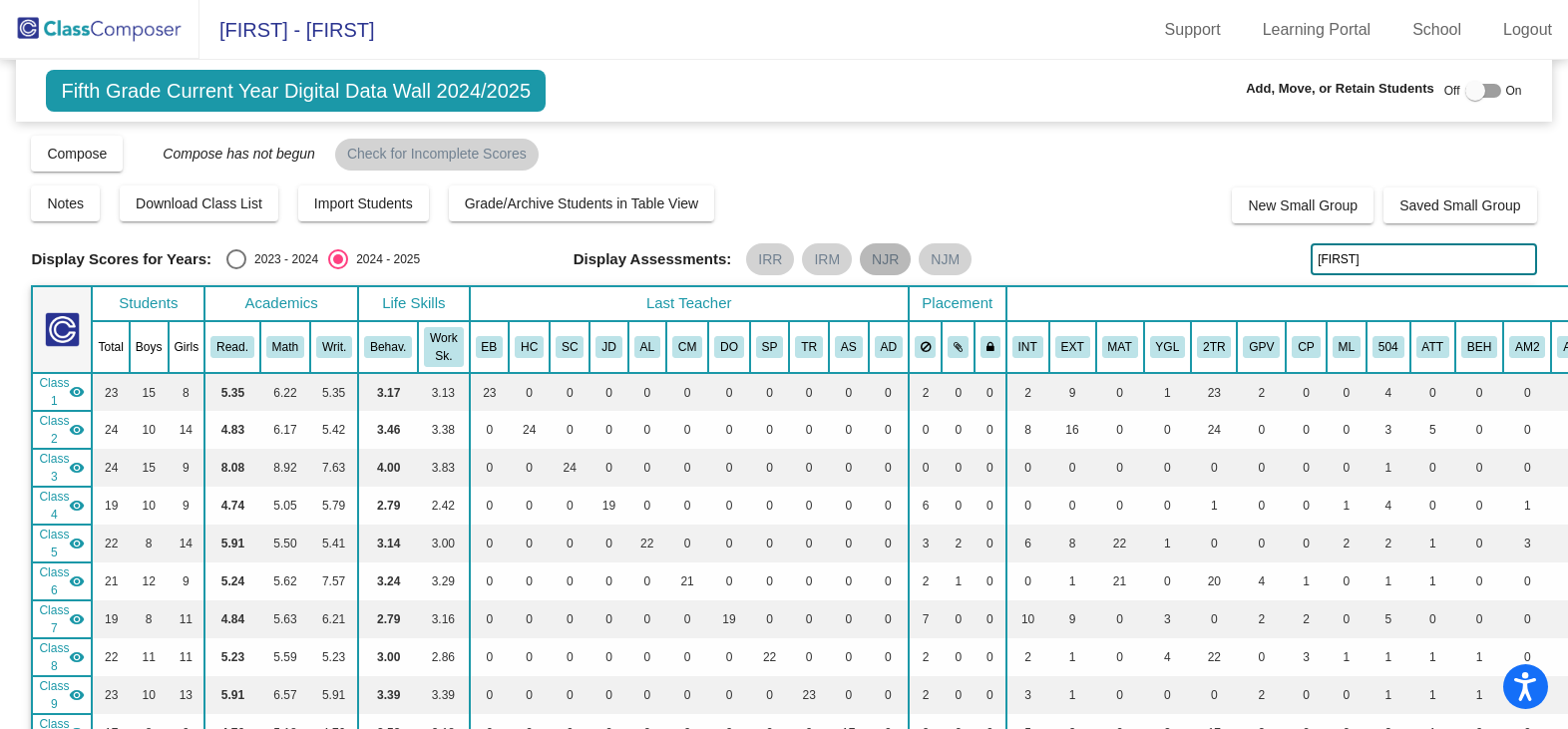 type on "dak" 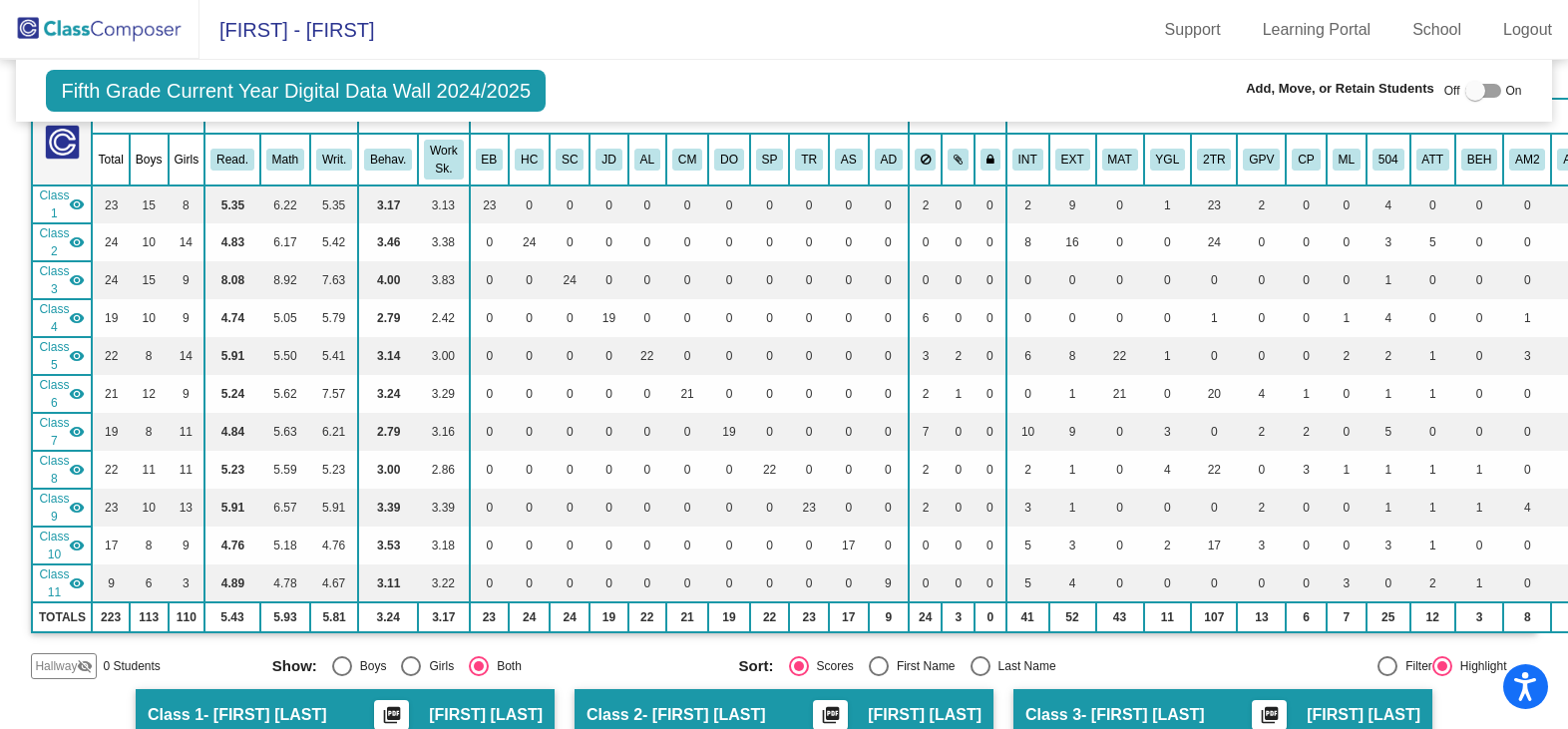 scroll, scrollTop: 0, scrollLeft: 0, axis: both 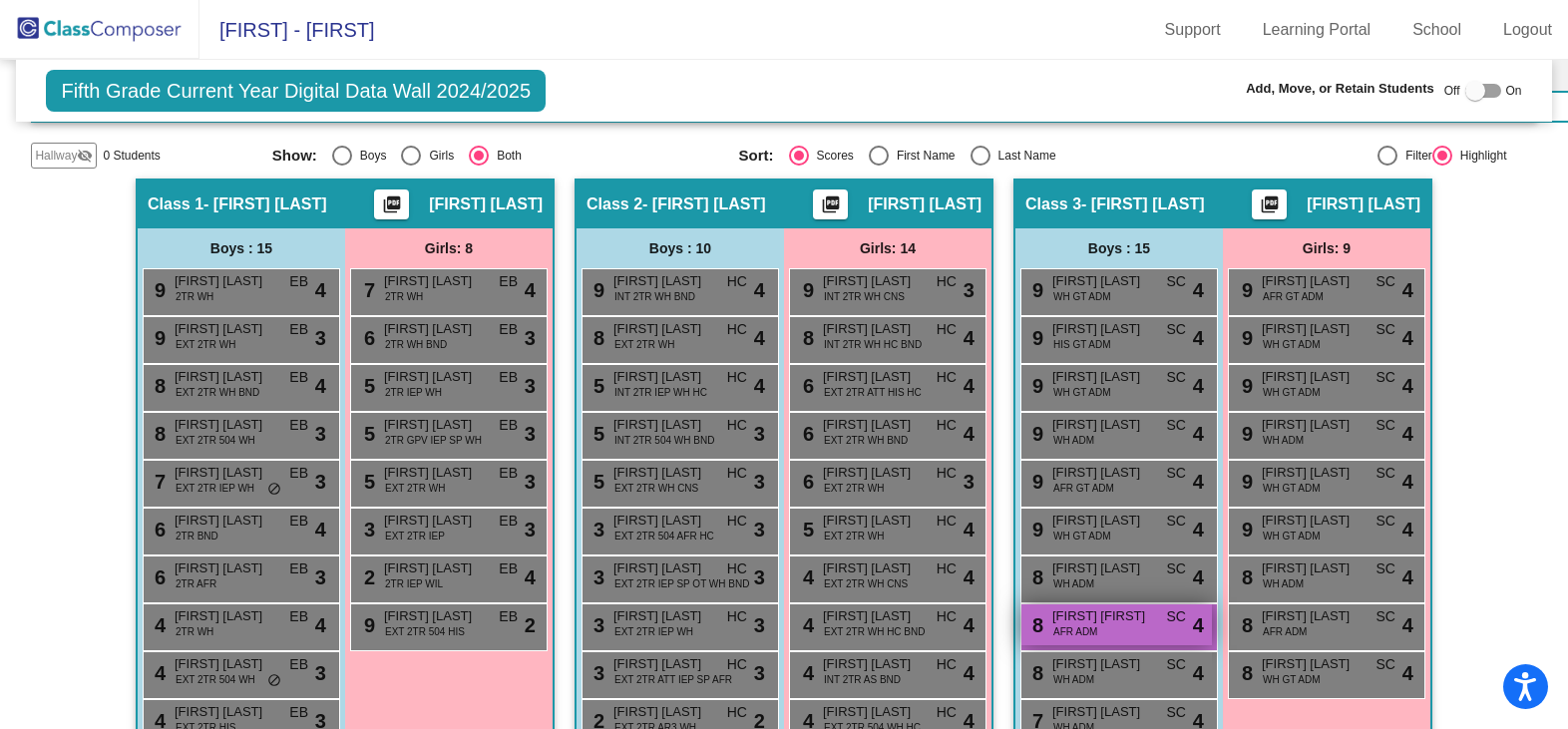 click on "8 Dakshith Meganathan AFR ADM SC lock do_not_disturb_alt 4" at bounding box center [1116, 624] 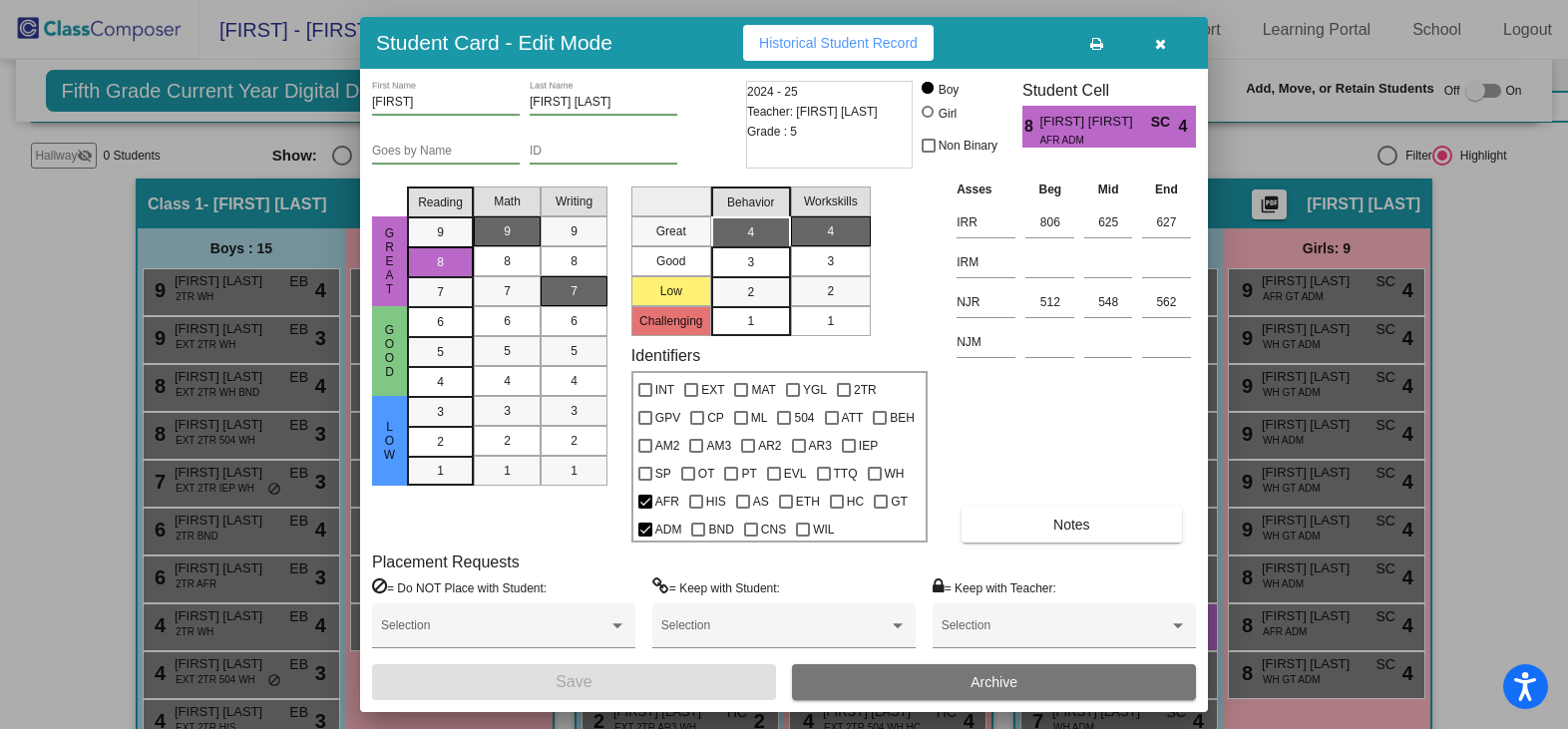 click at bounding box center [1160, 43] 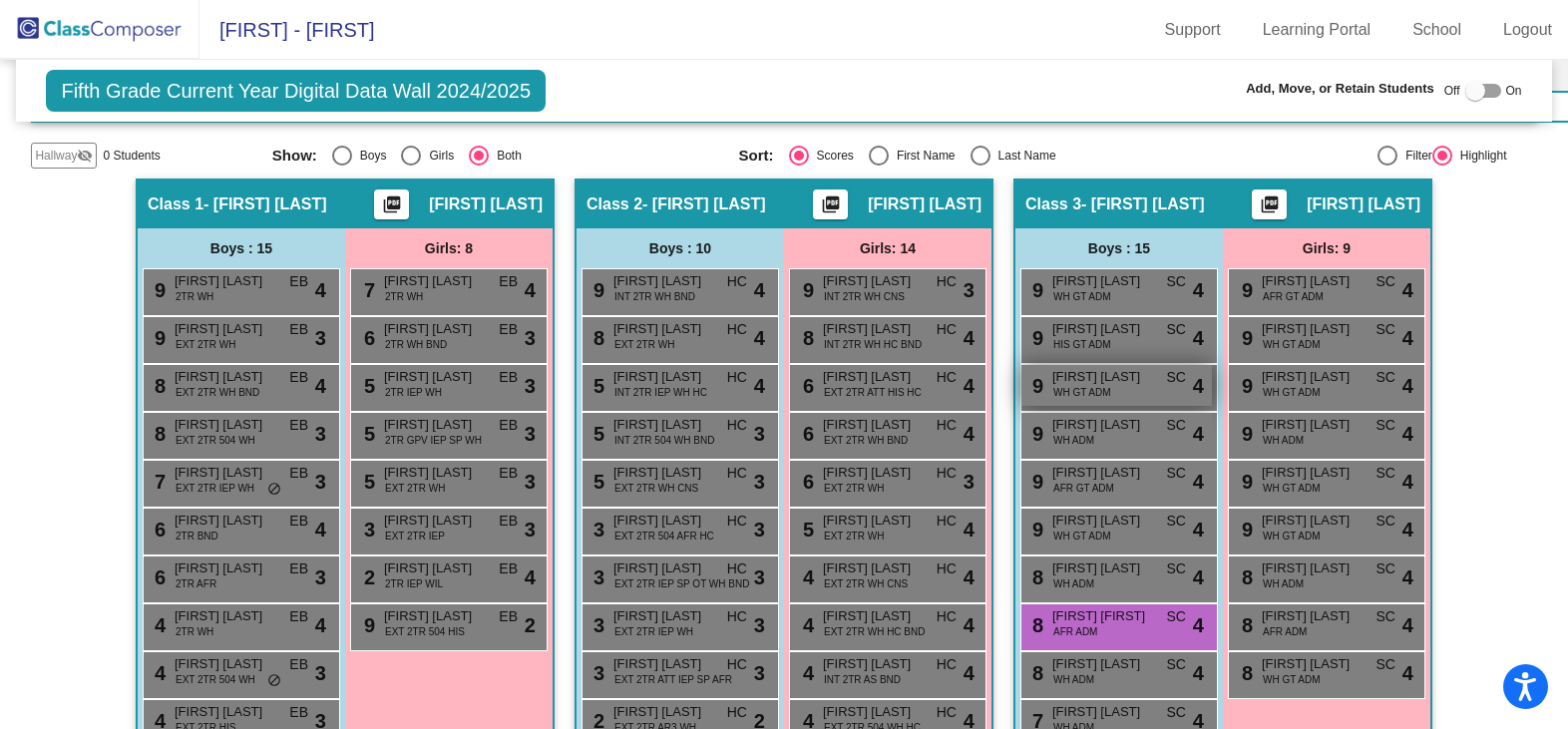 click on "9 Keaton Lesser WH GT ADM SC lock do_not_disturb_alt 4" at bounding box center [1116, 385] 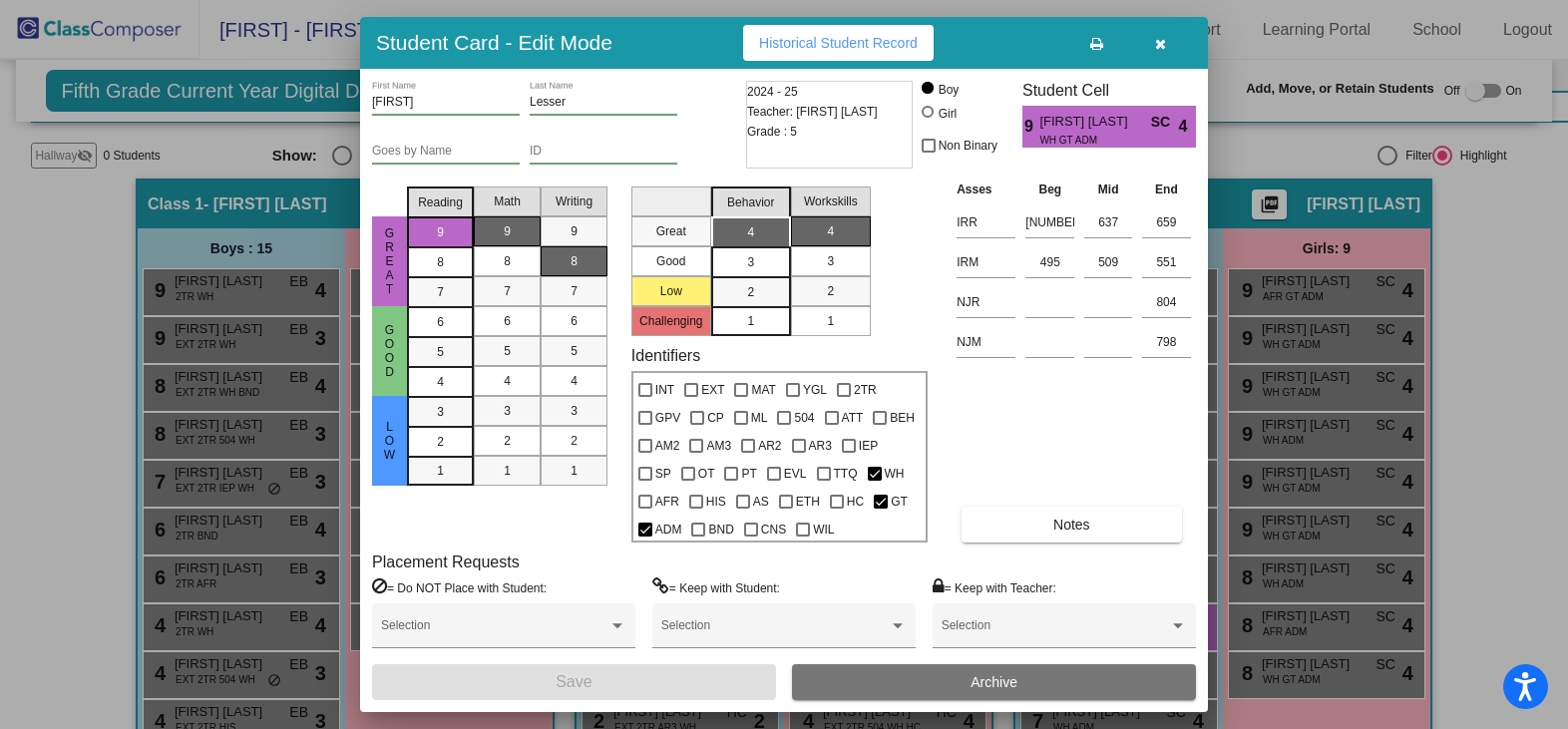 click at bounding box center (1160, 44) 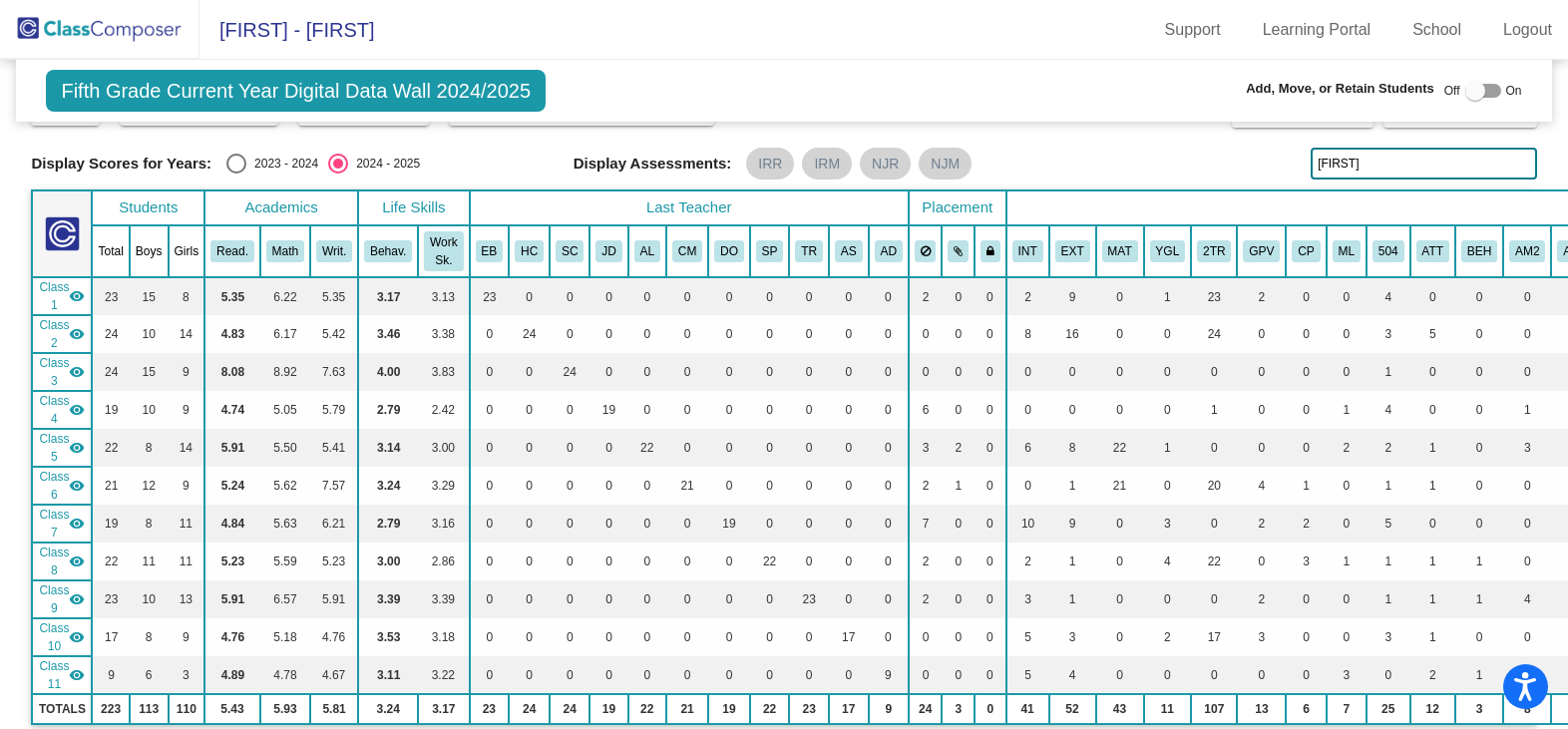 scroll, scrollTop: 0, scrollLeft: 0, axis: both 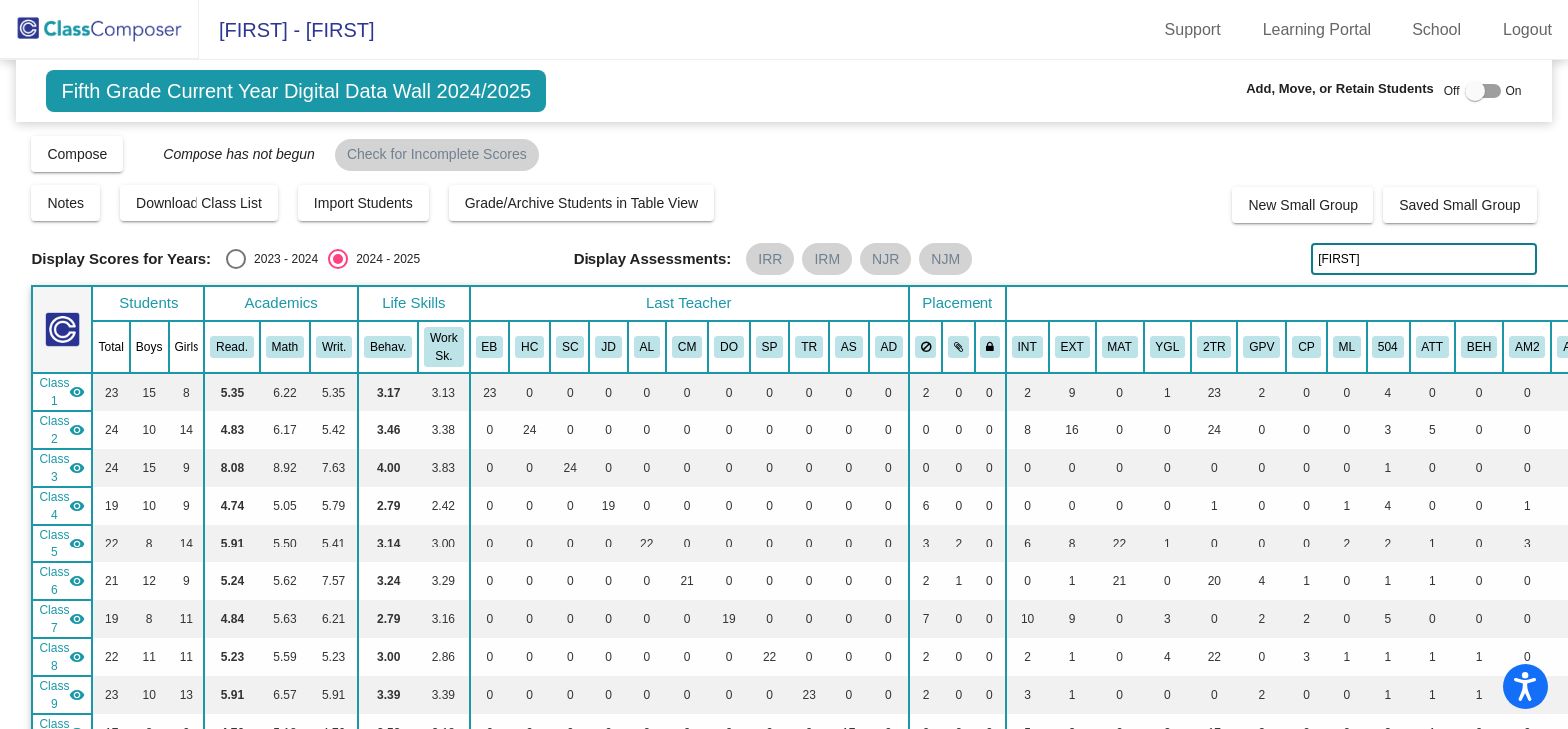 drag, startPoint x: 1380, startPoint y: 267, endPoint x: 1132, endPoint y: 254, distance: 248.34049 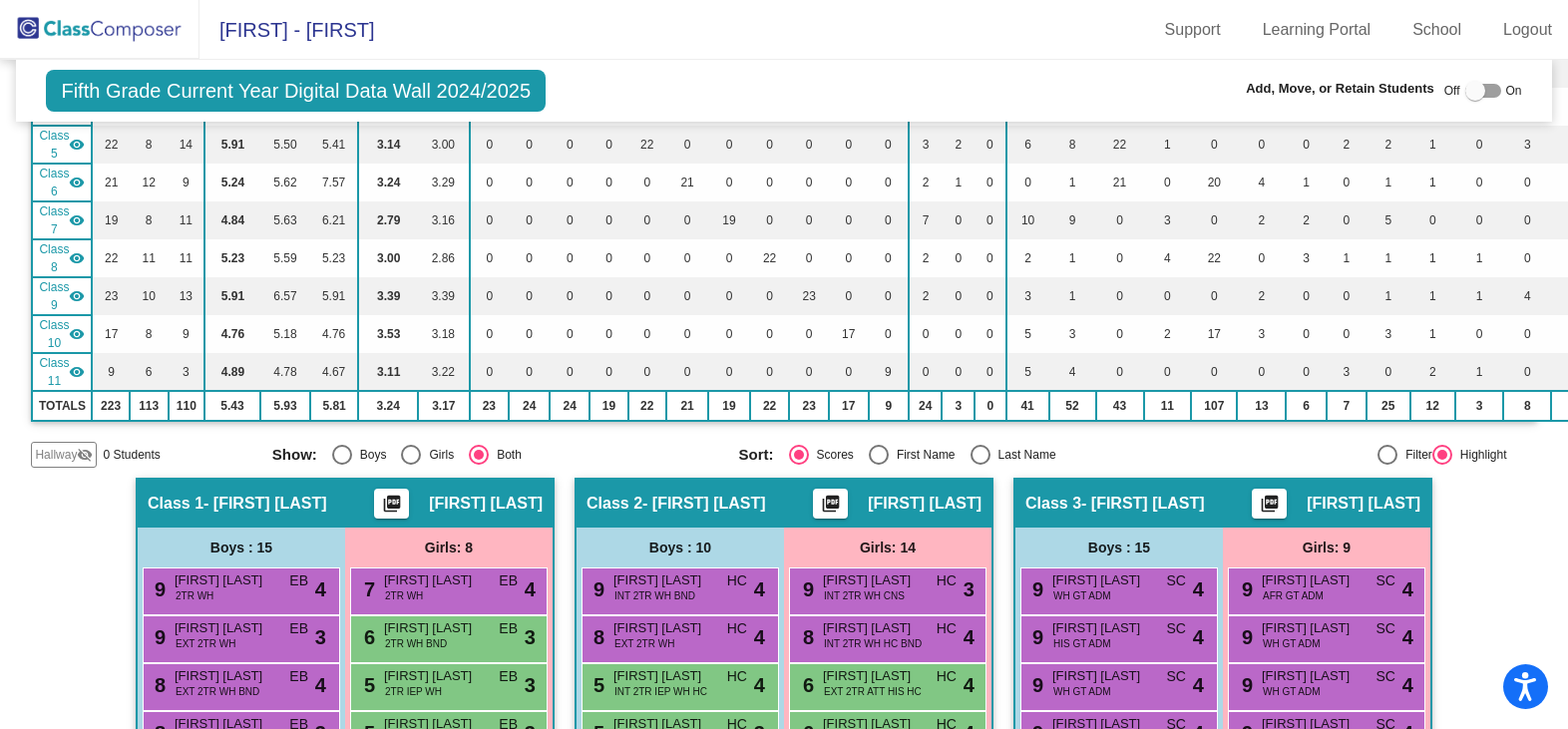 scroll, scrollTop: 0, scrollLeft: 0, axis: both 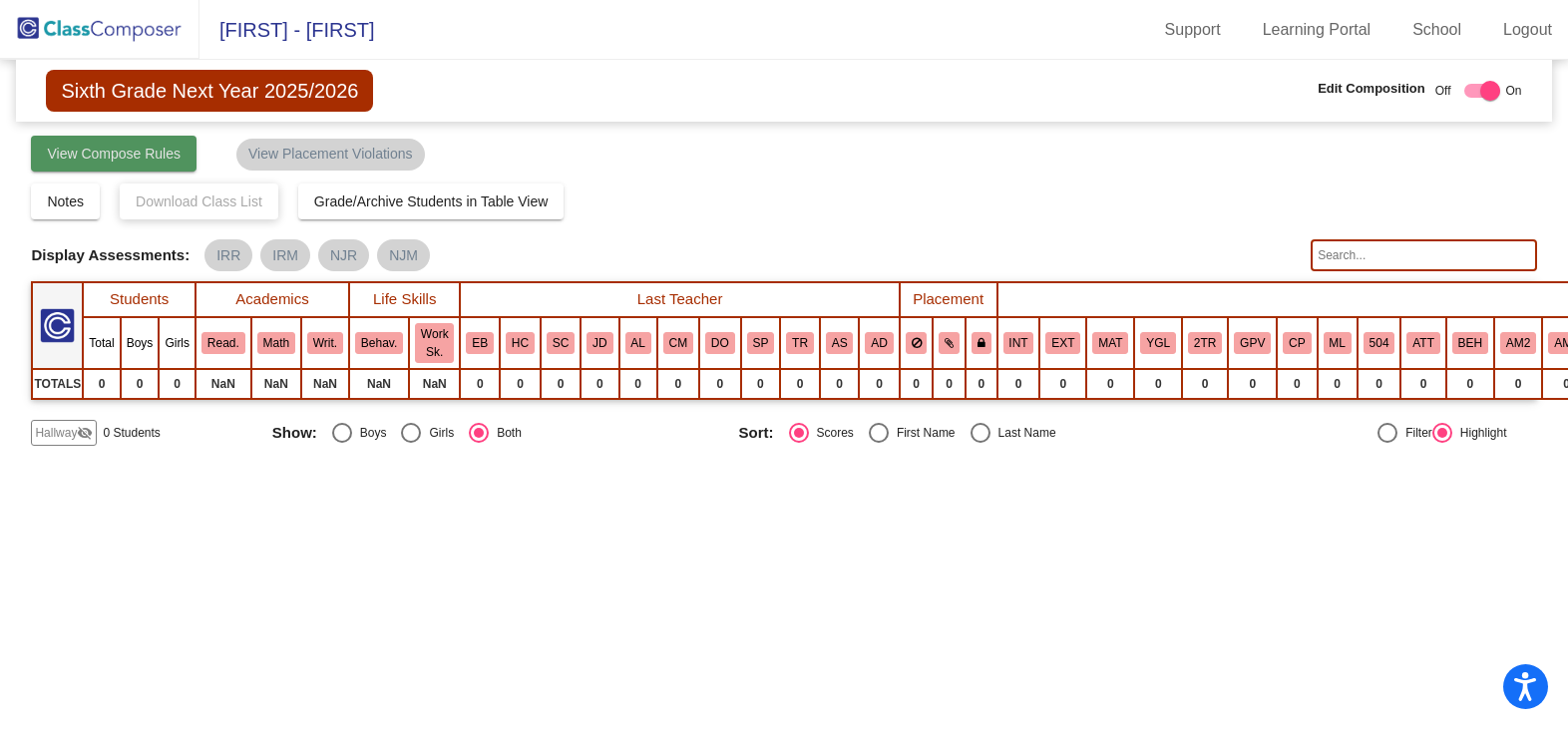 click on "View Compose Rules" 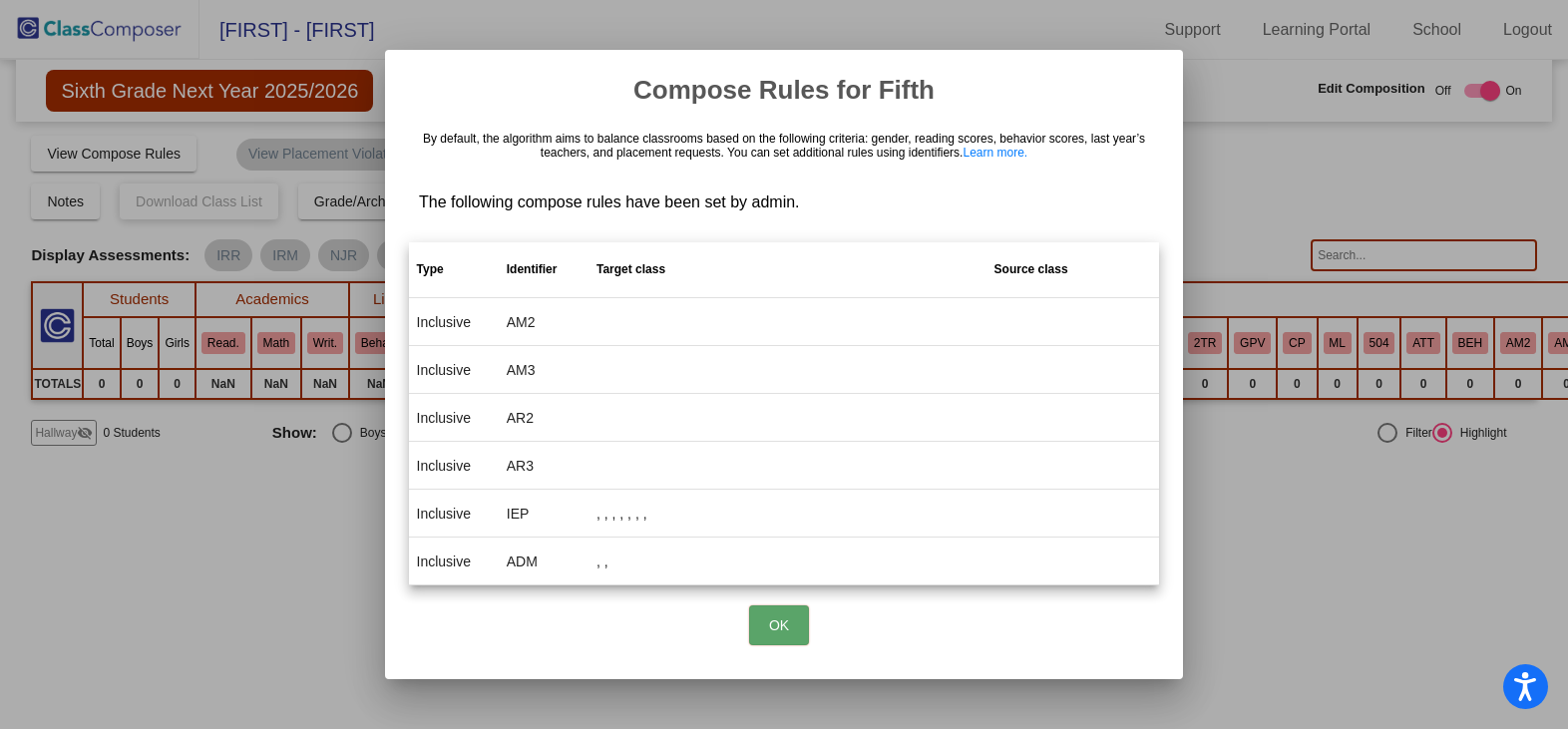 click on "OK" at bounding box center [779, 625] 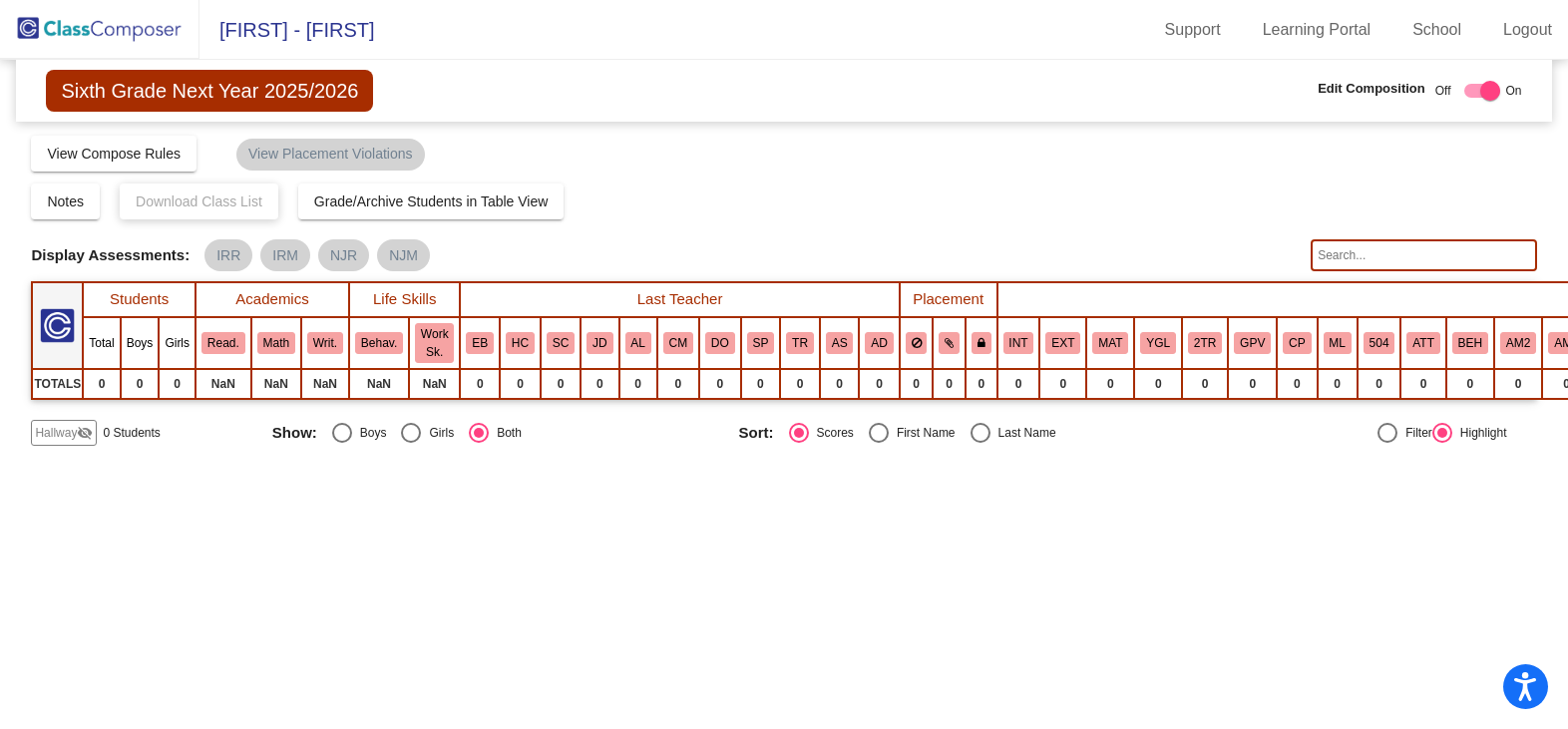 click on "Stratton - Matt" 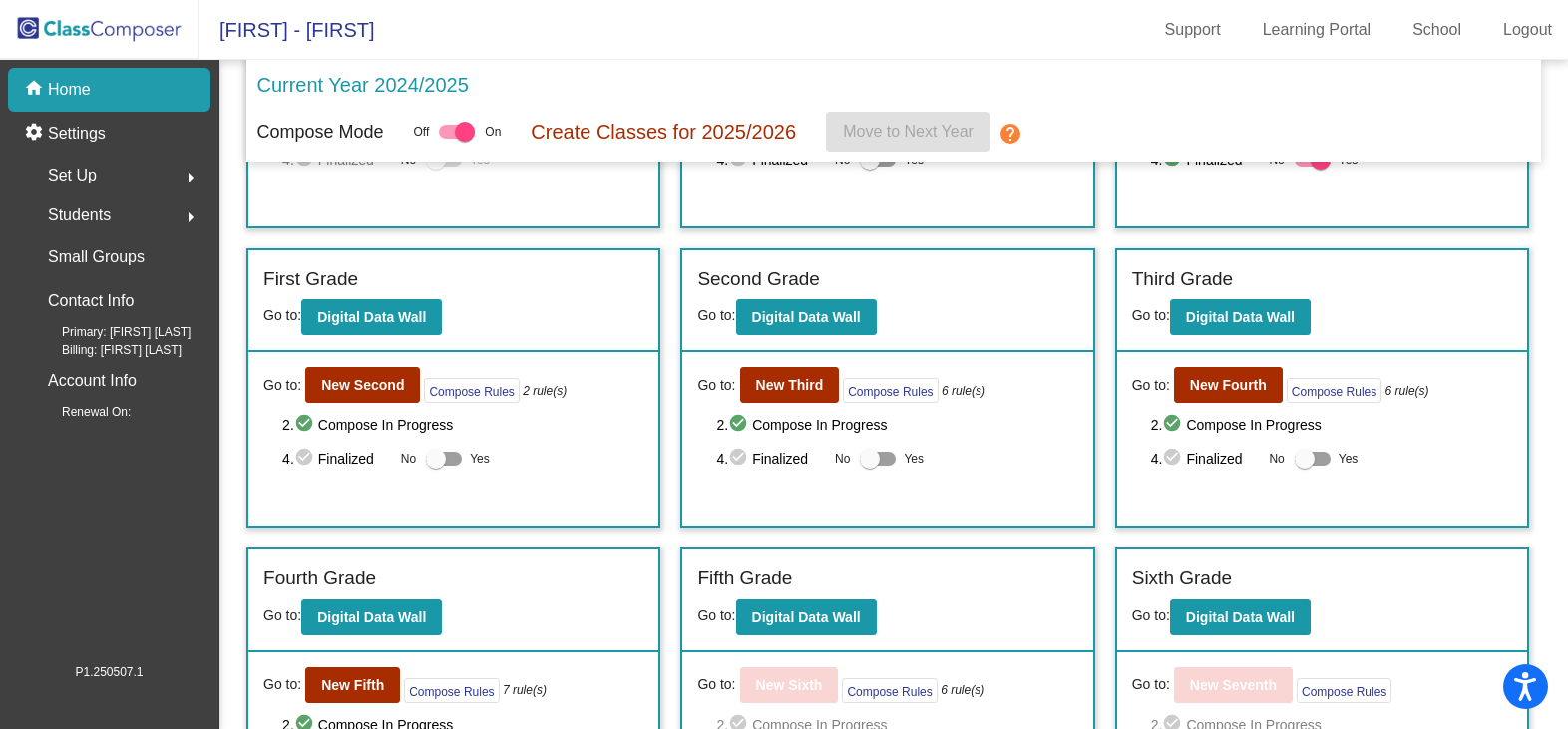 scroll, scrollTop: 324, scrollLeft: 0, axis: vertical 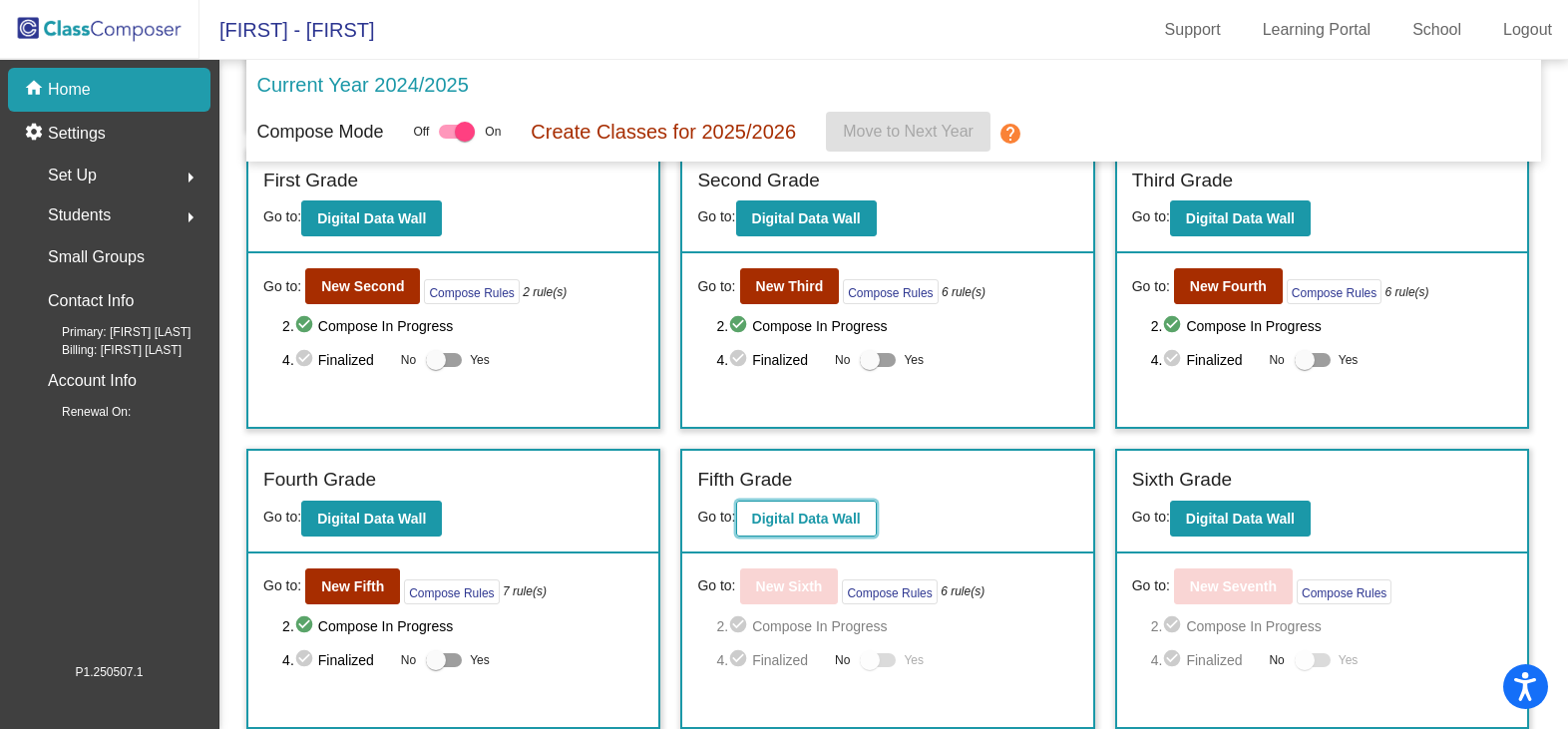 click on "Digital Data Wall" 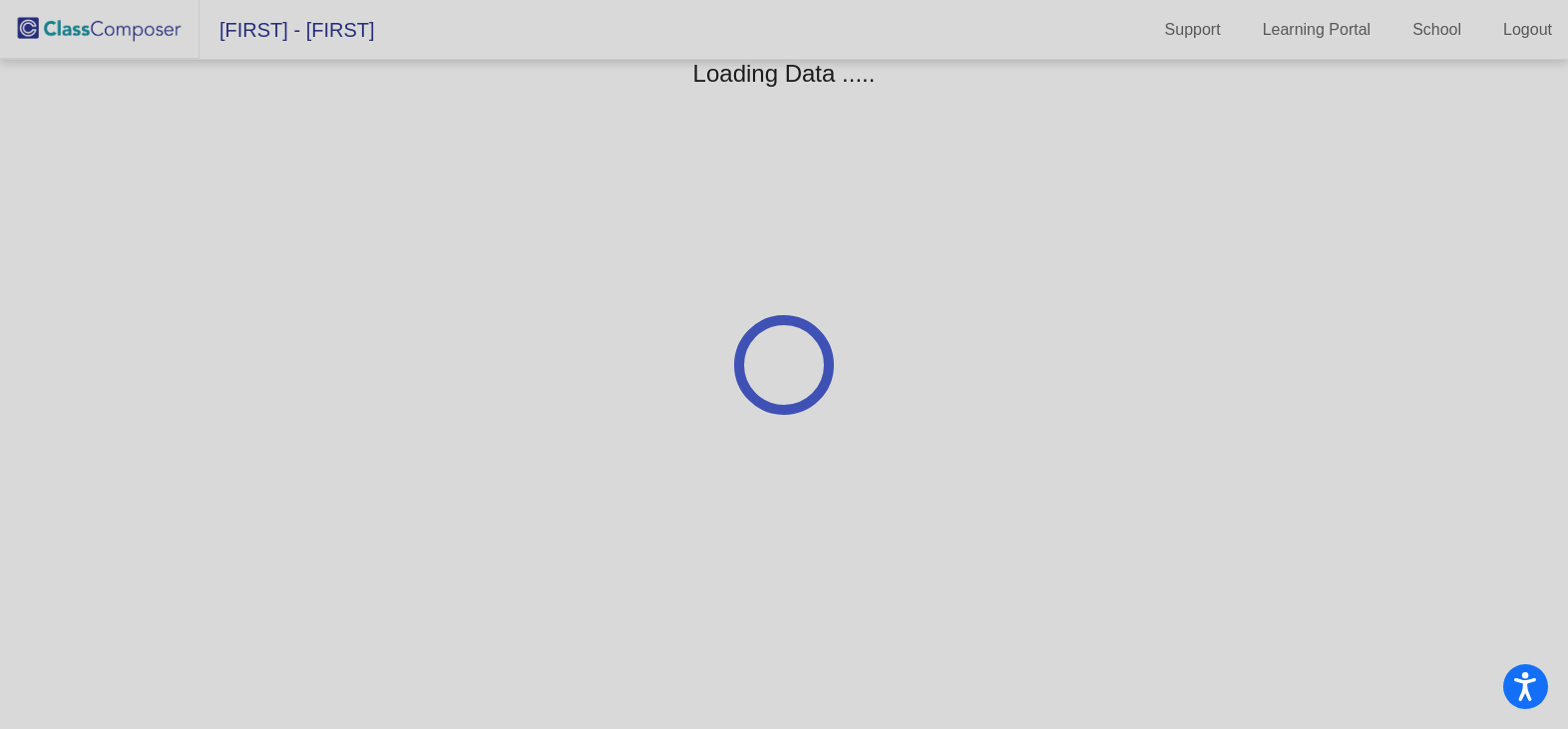 scroll, scrollTop: 0, scrollLeft: 0, axis: both 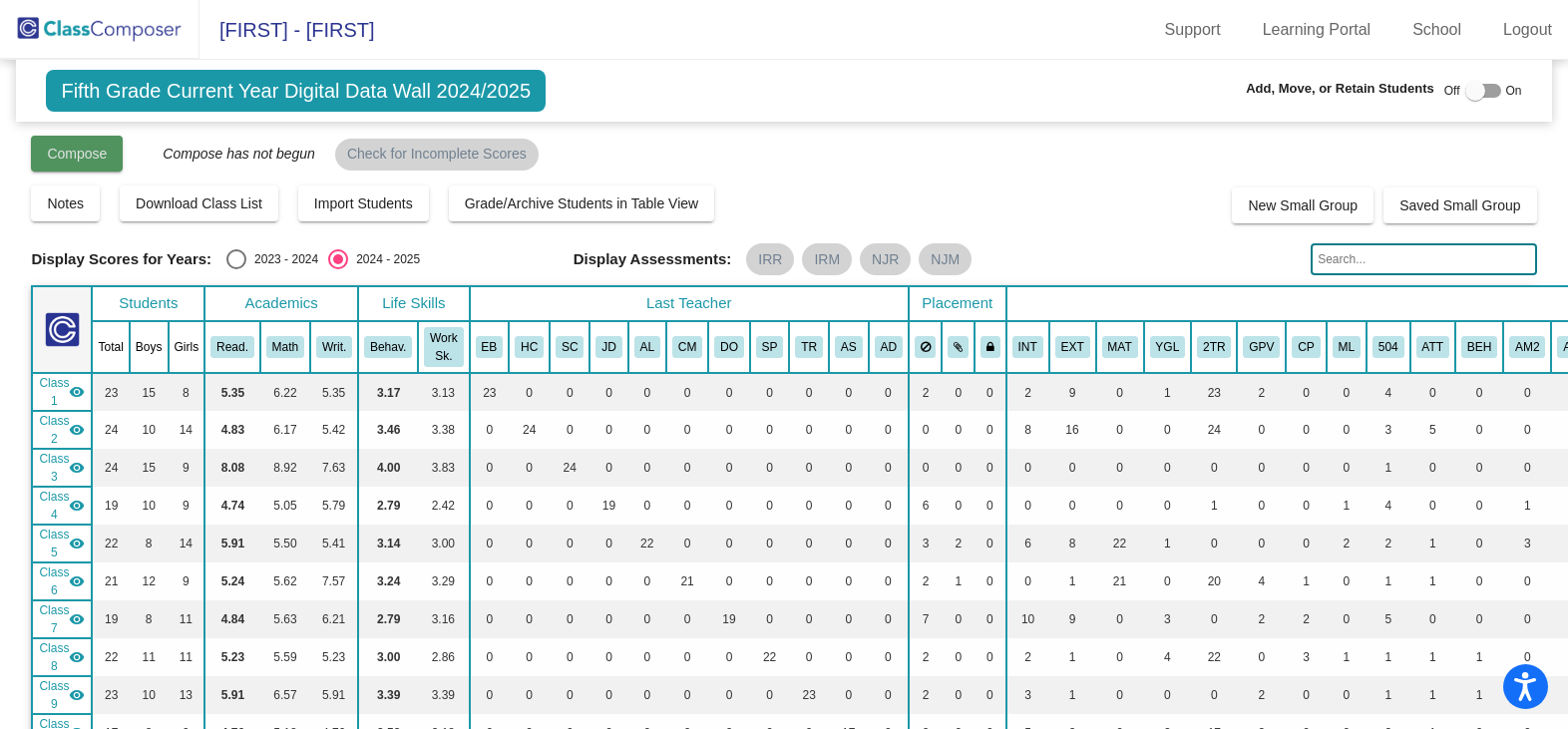 click on "Compose" 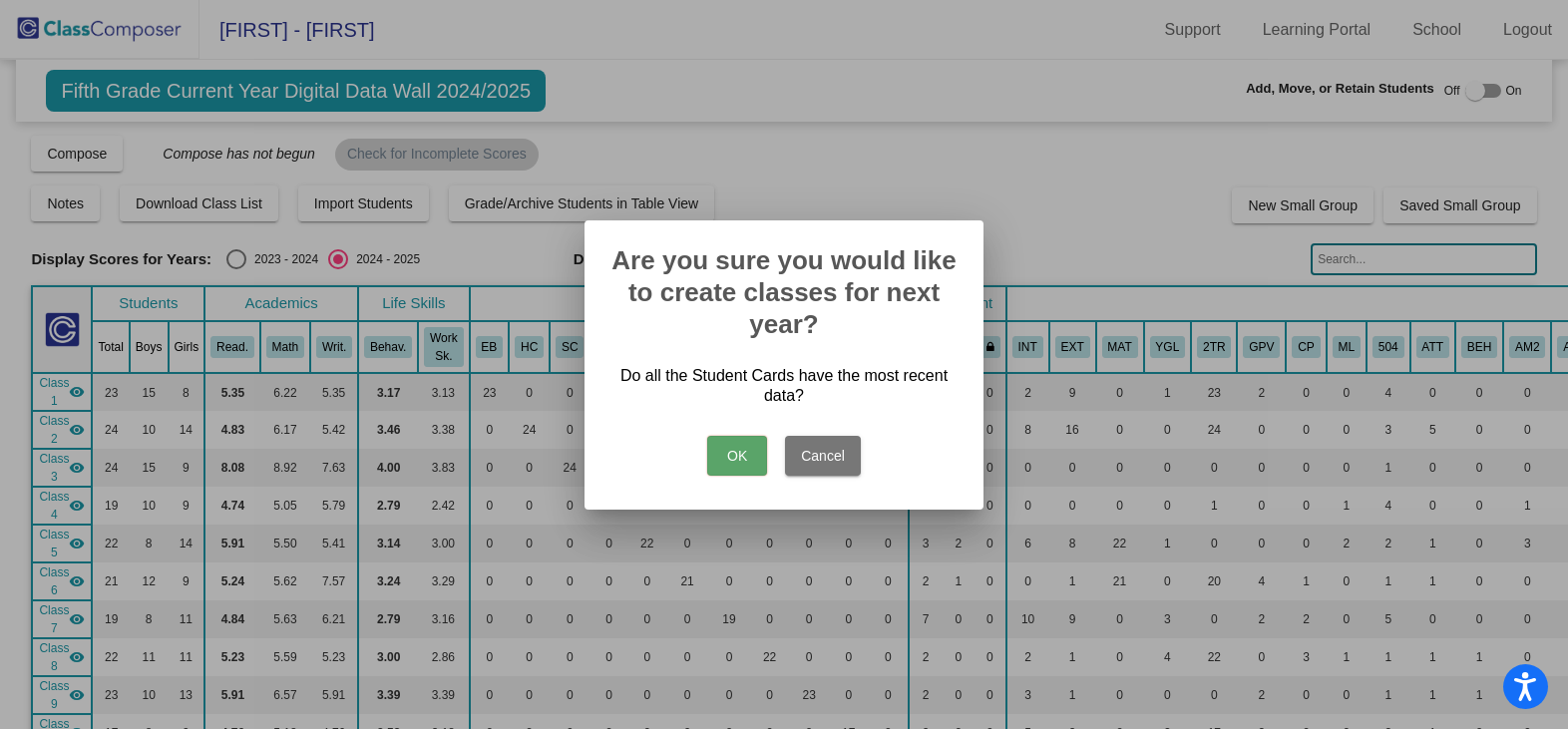 click on "OK" at bounding box center [737, 456] 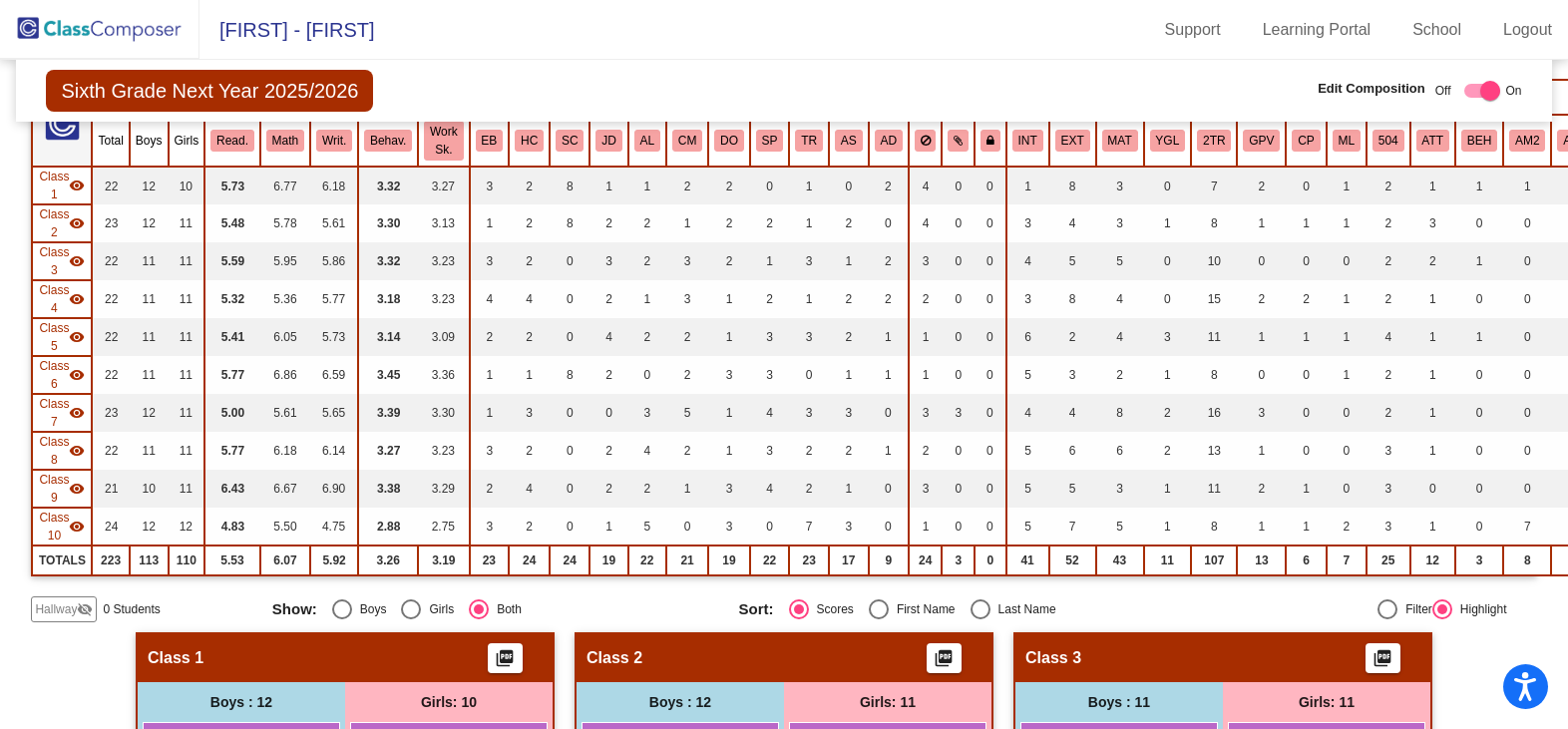 scroll, scrollTop: 0, scrollLeft: 0, axis: both 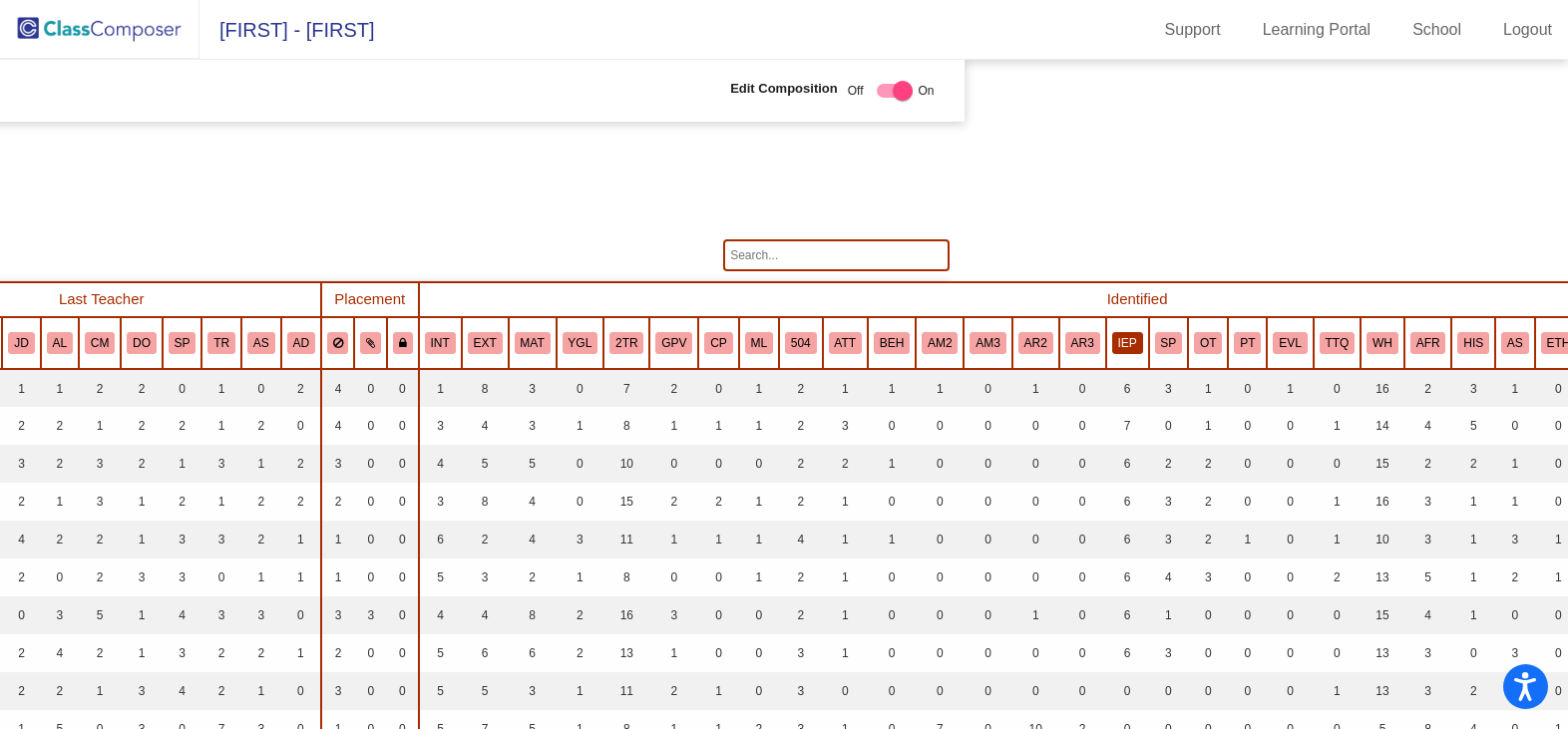click on "IEP" 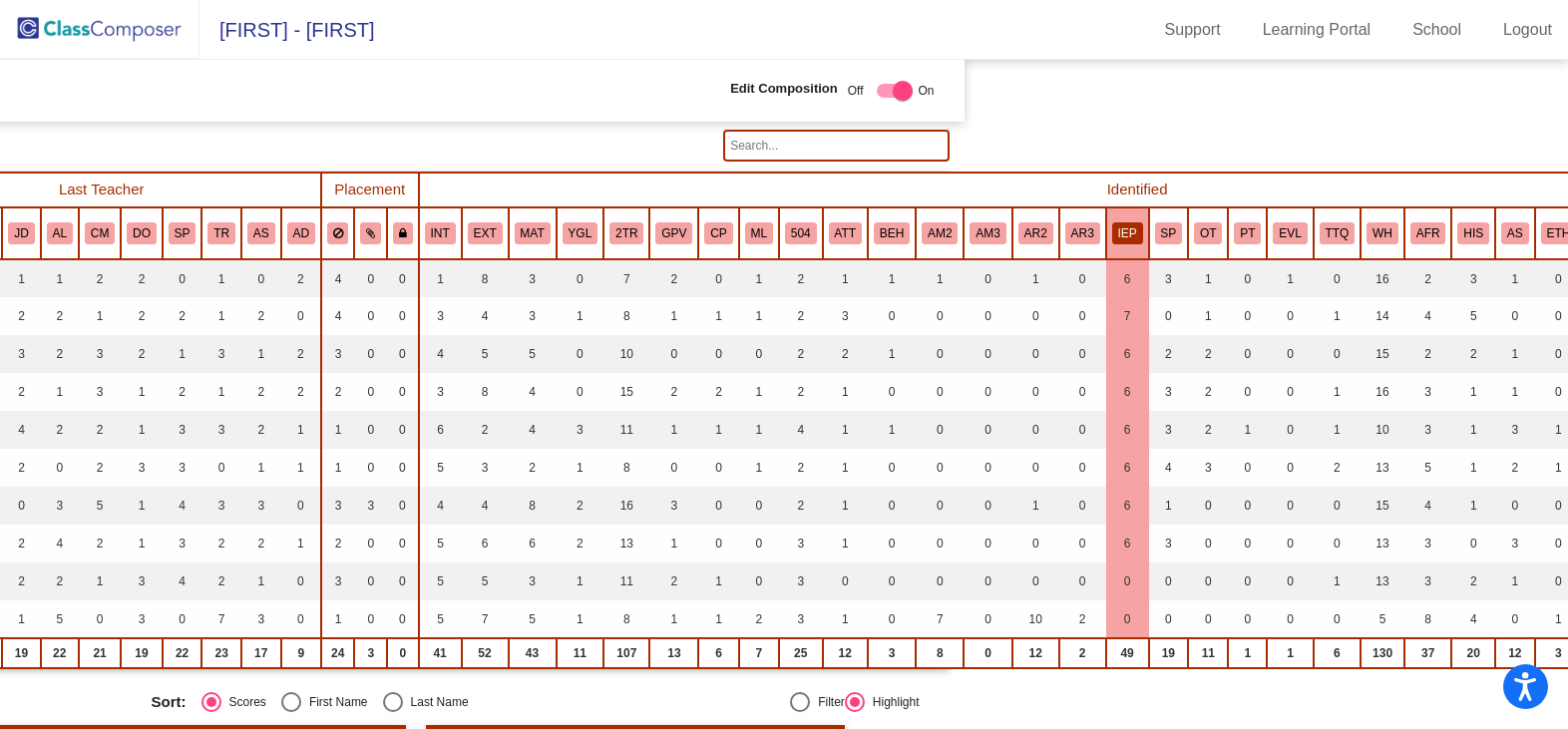scroll, scrollTop: 0, scrollLeft: 588, axis: horizontal 